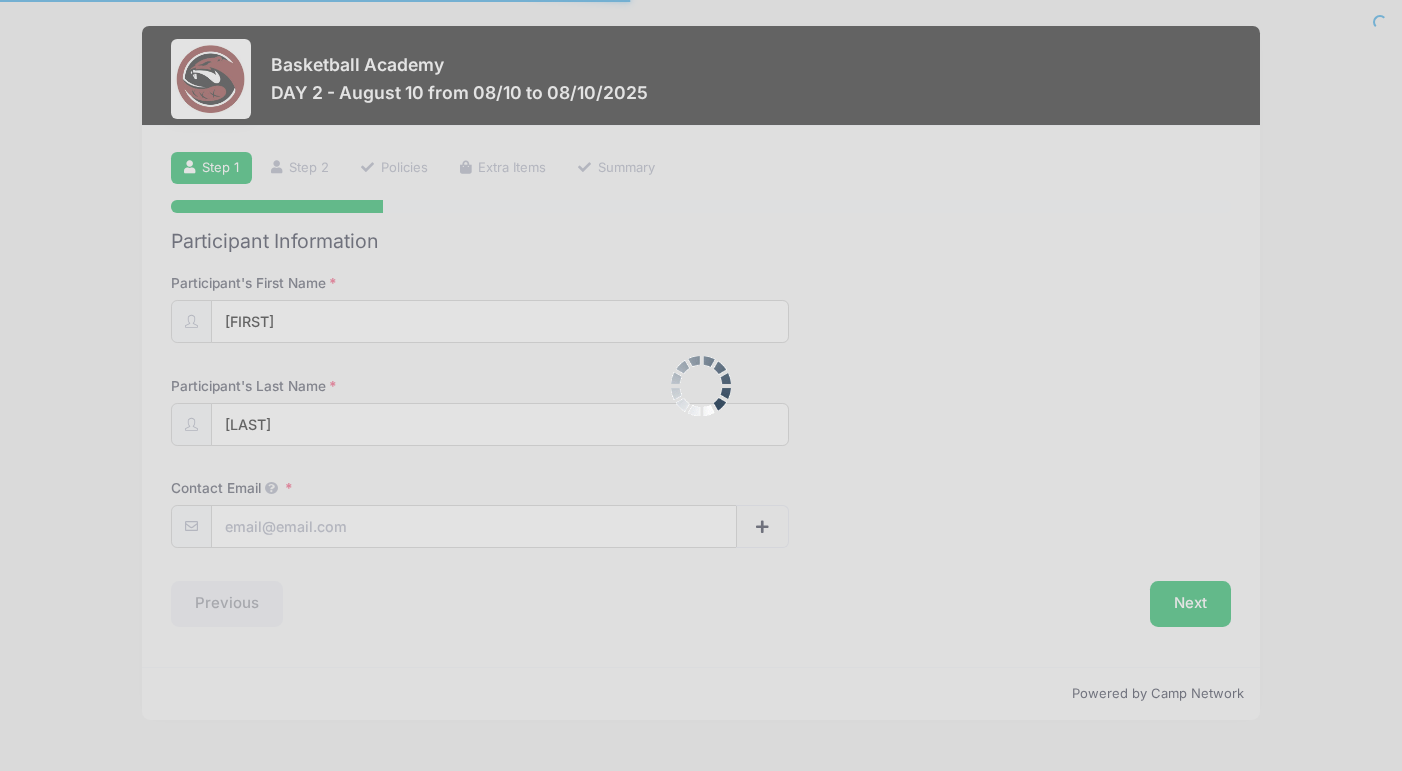 scroll, scrollTop: 0, scrollLeft: 0, axis: both 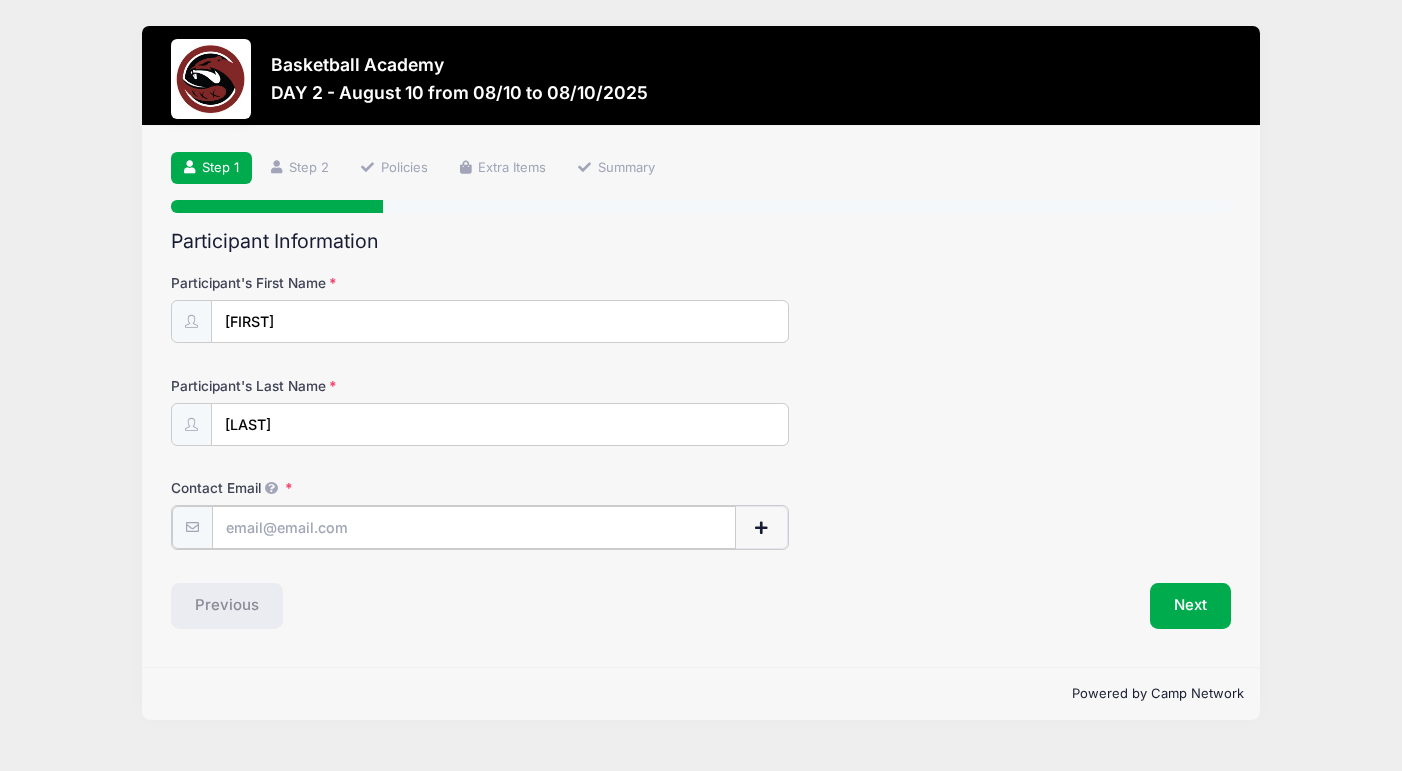 click on "Contact Email" at bounding box center [474, 527] 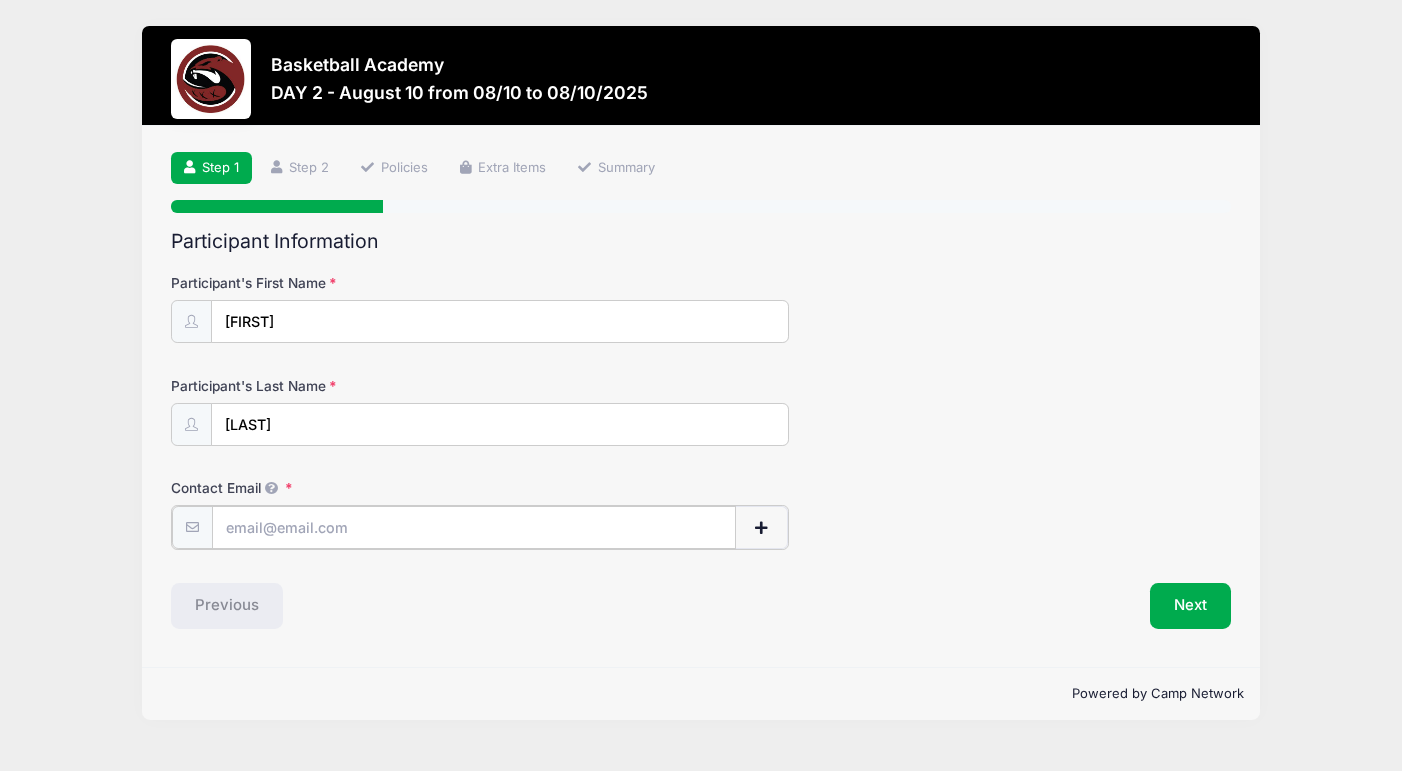 type on "[USERNAME]@[DOMAIN]" 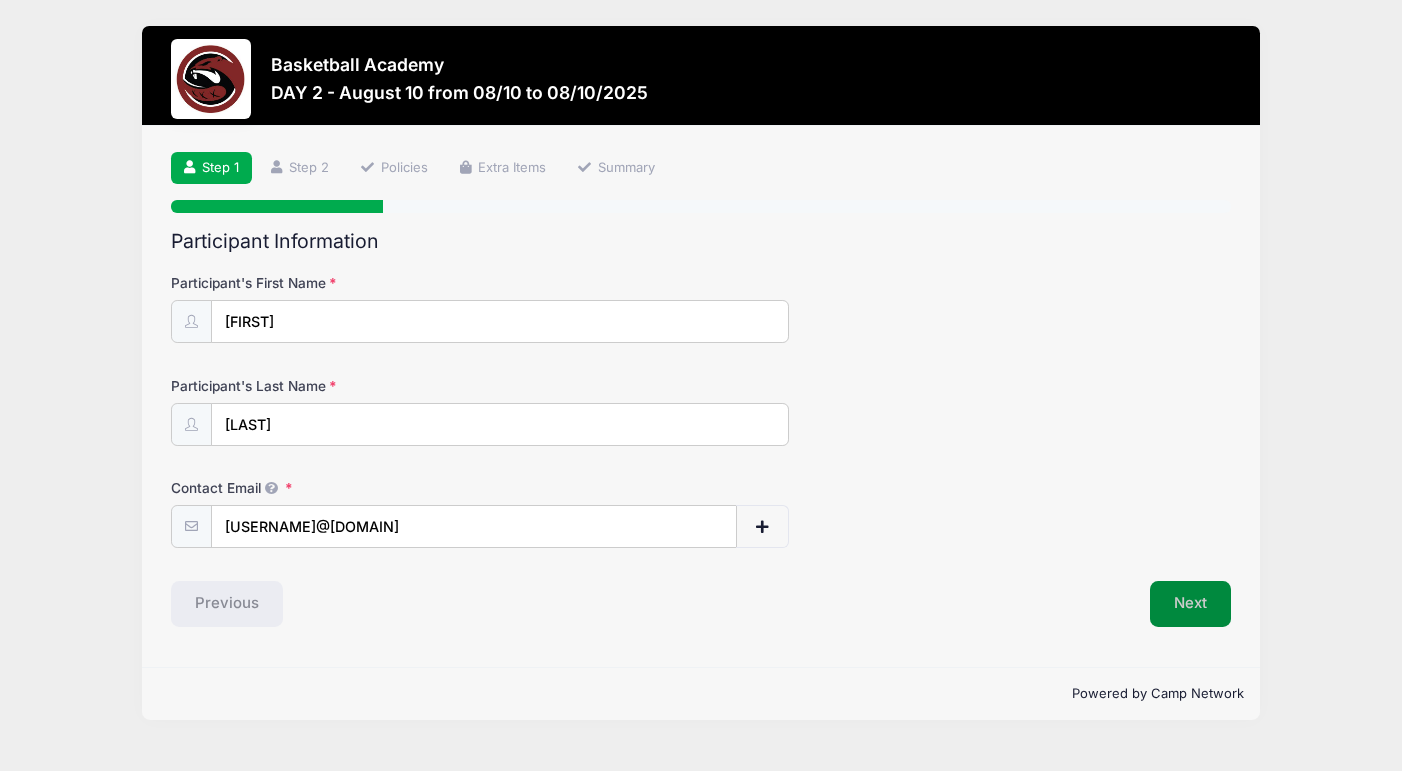 click on "Next" at bounding box center [1190, 604] 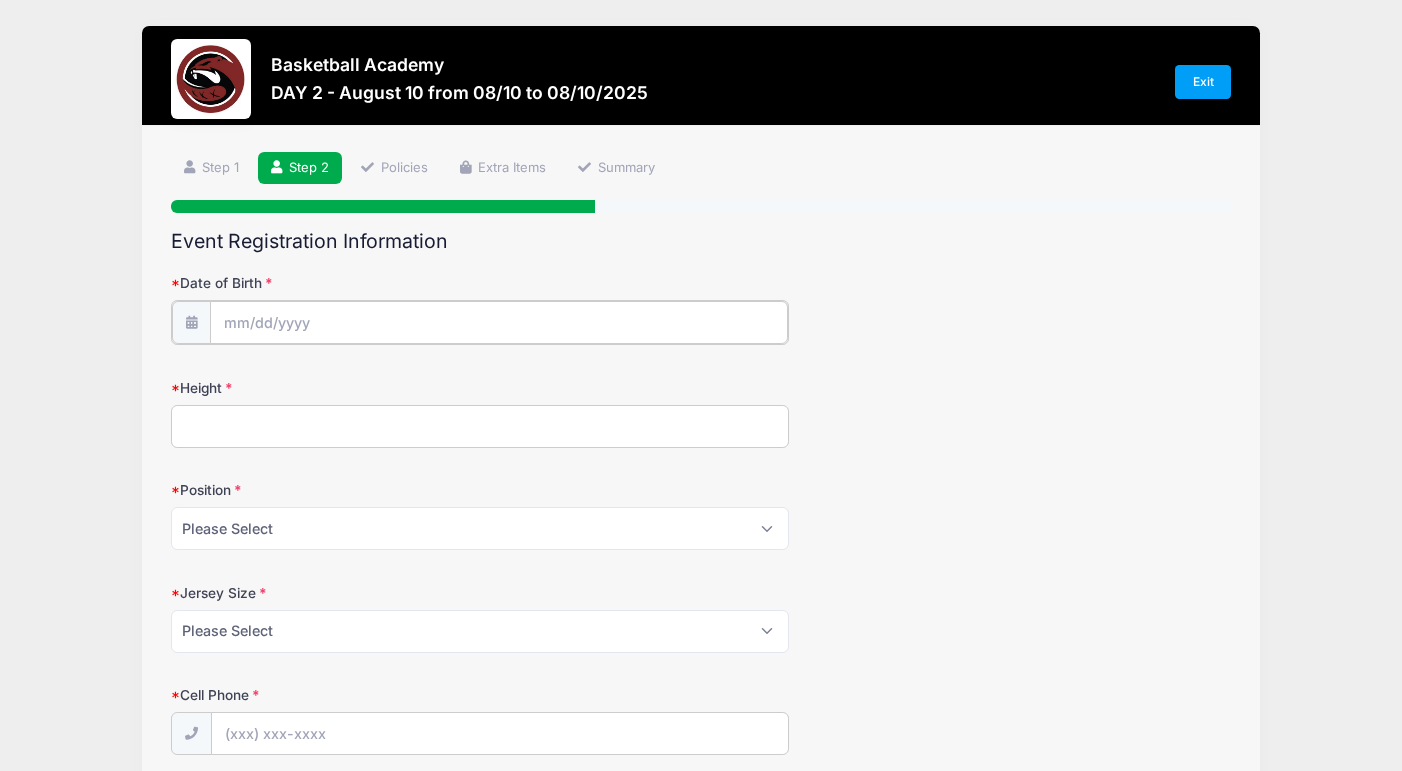 click on "Date of Birth" at bounding box center [499, 322] 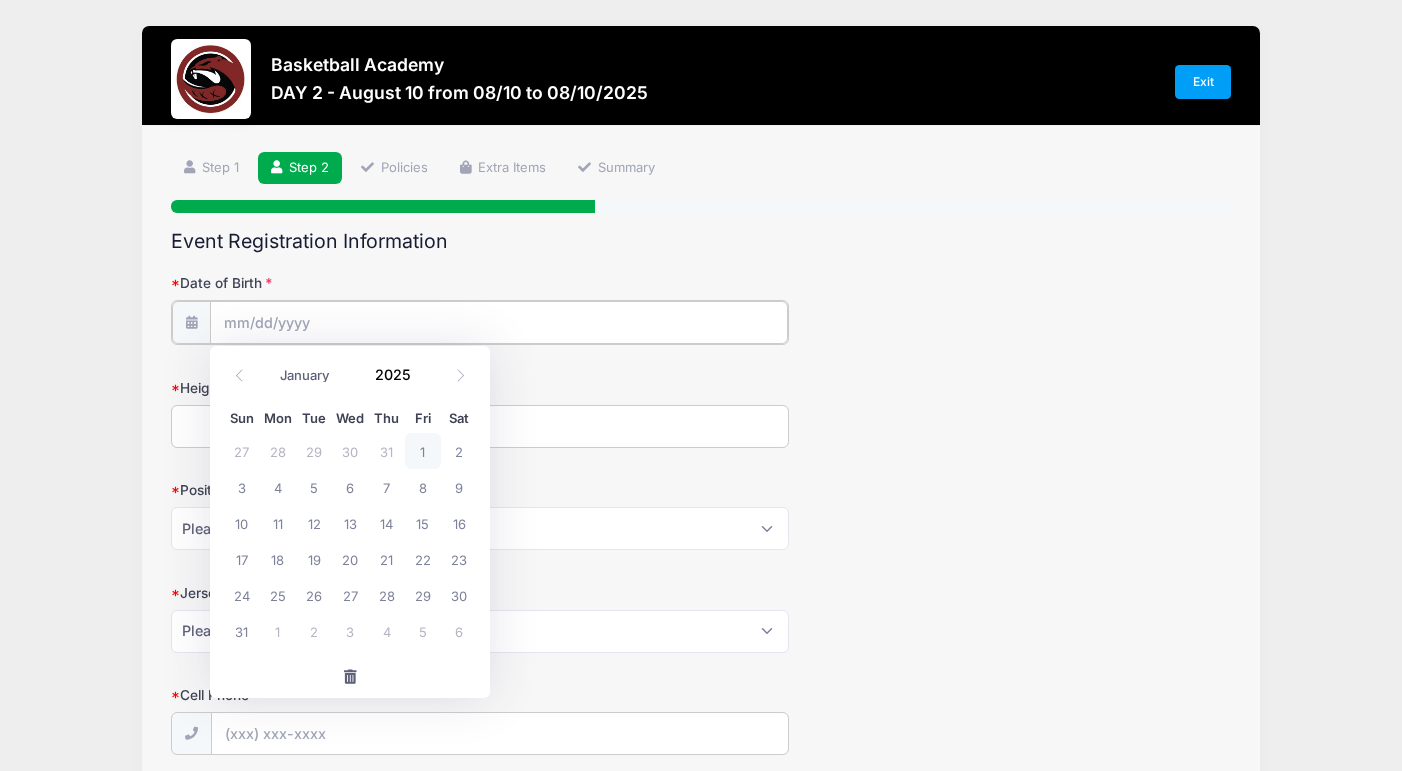 click on "Date of Birth" at bounding box center [499, 322] 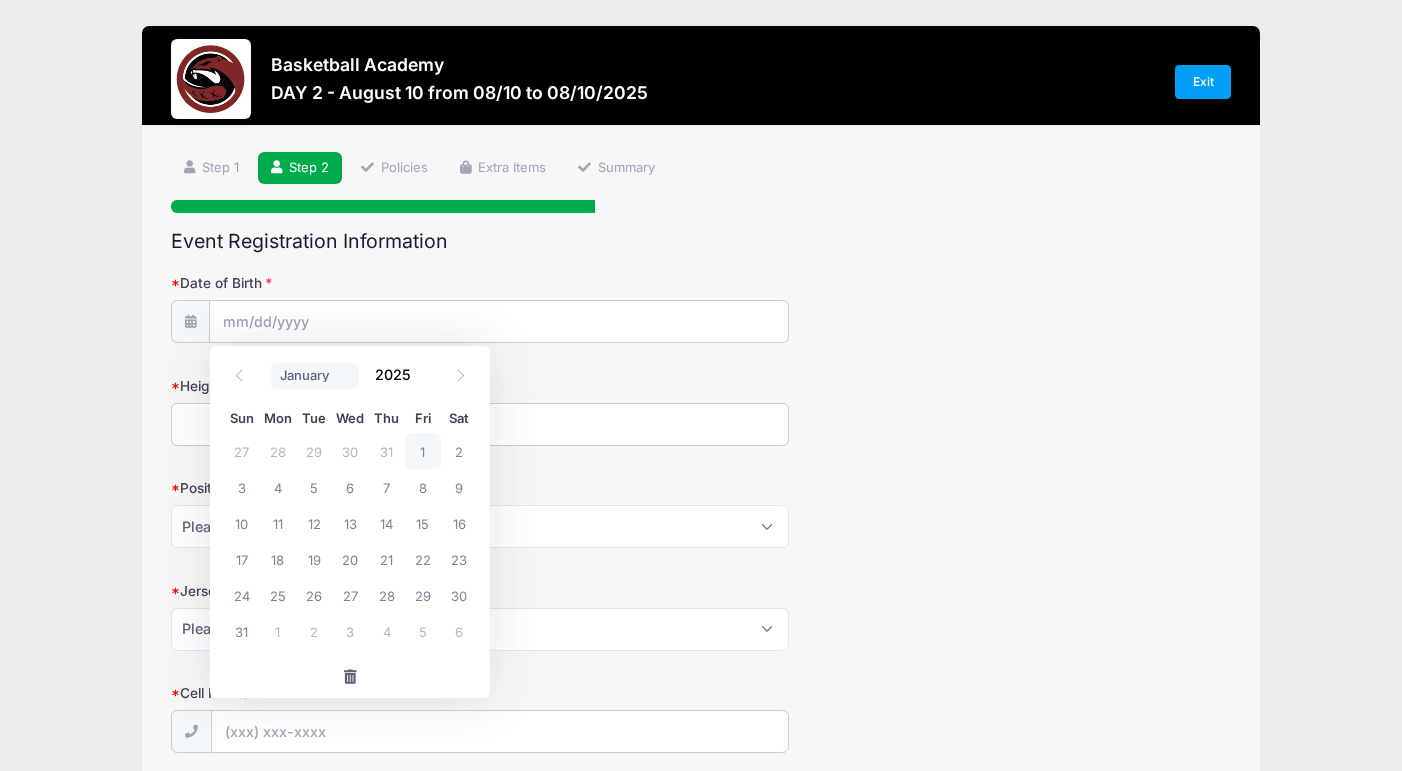 click on "January February March April May June July August September October November December" at bounding box center [314, 376] 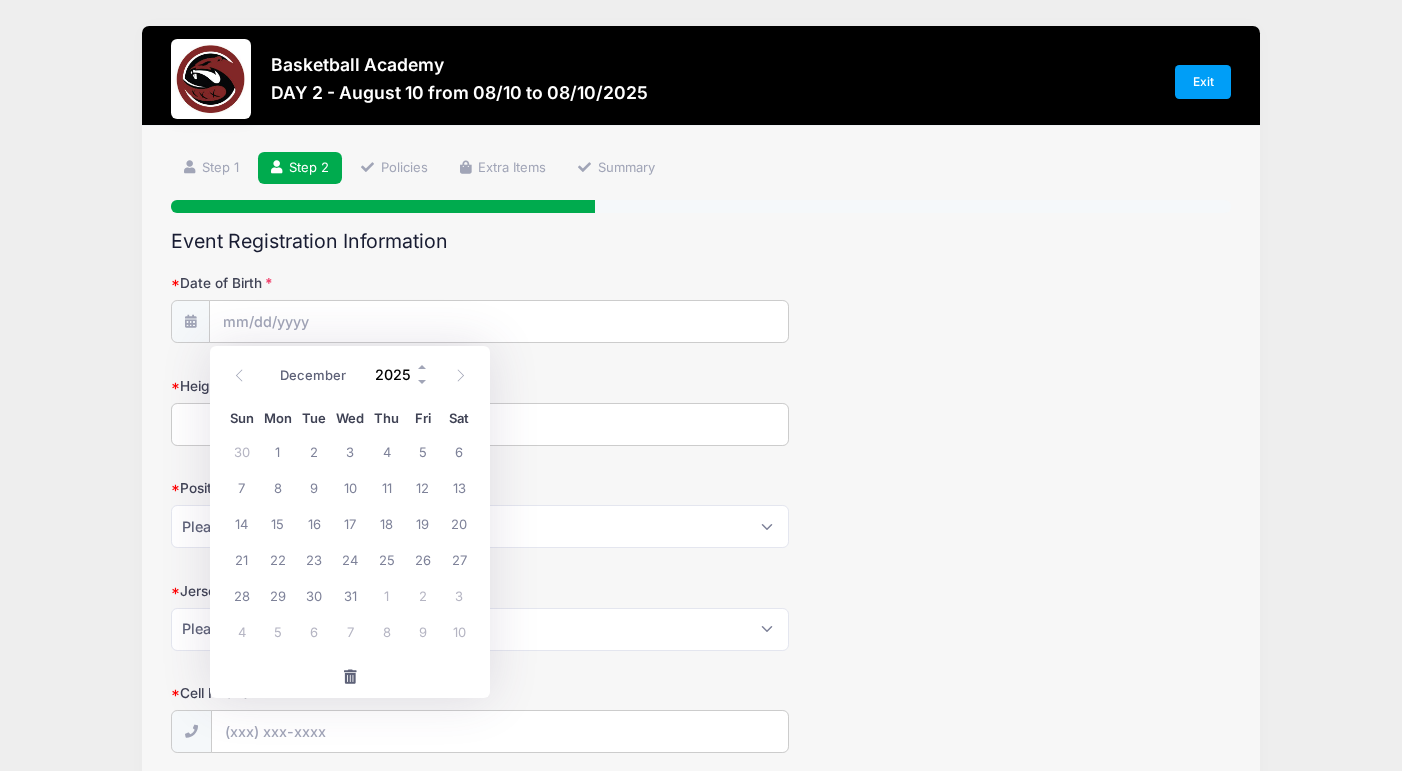 click on "2025" at bounding box center (397, 375) 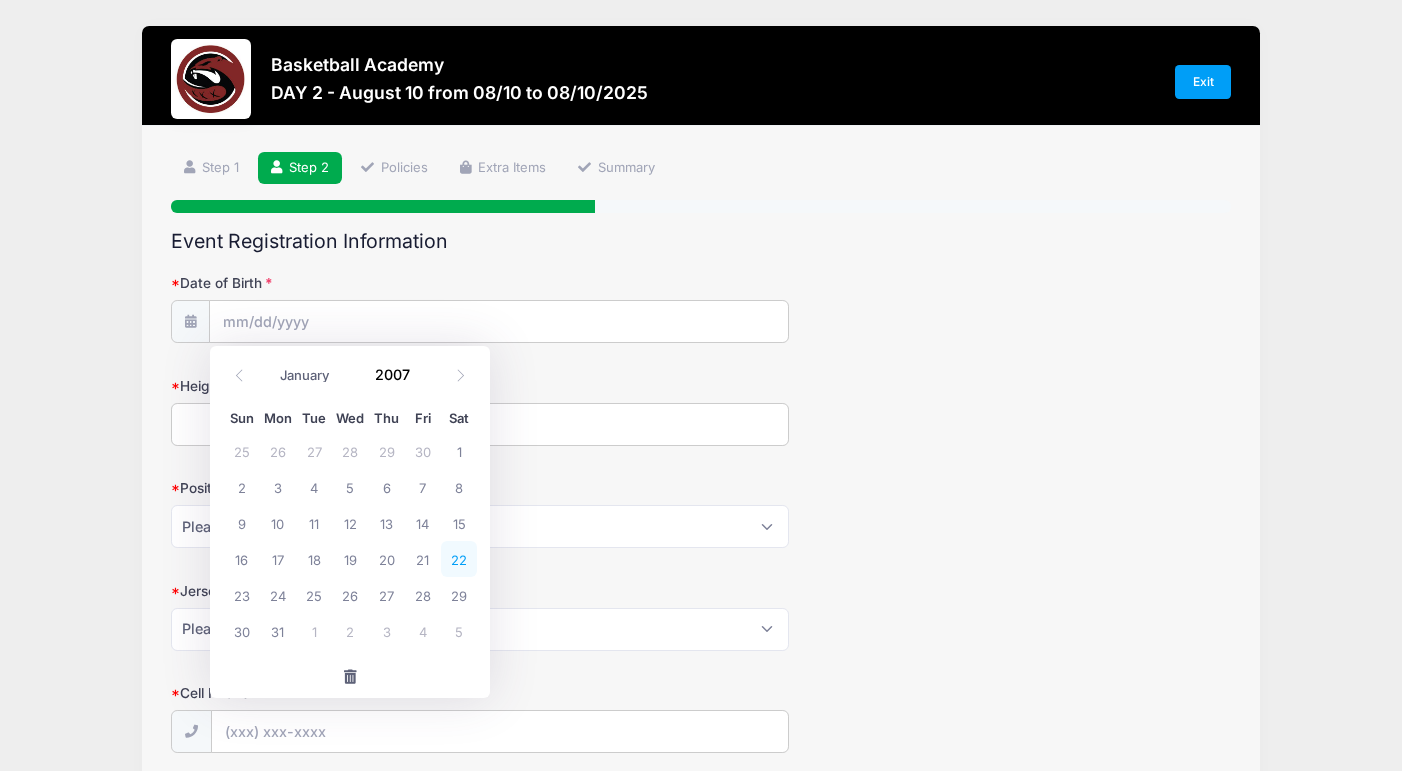 type on "2007" 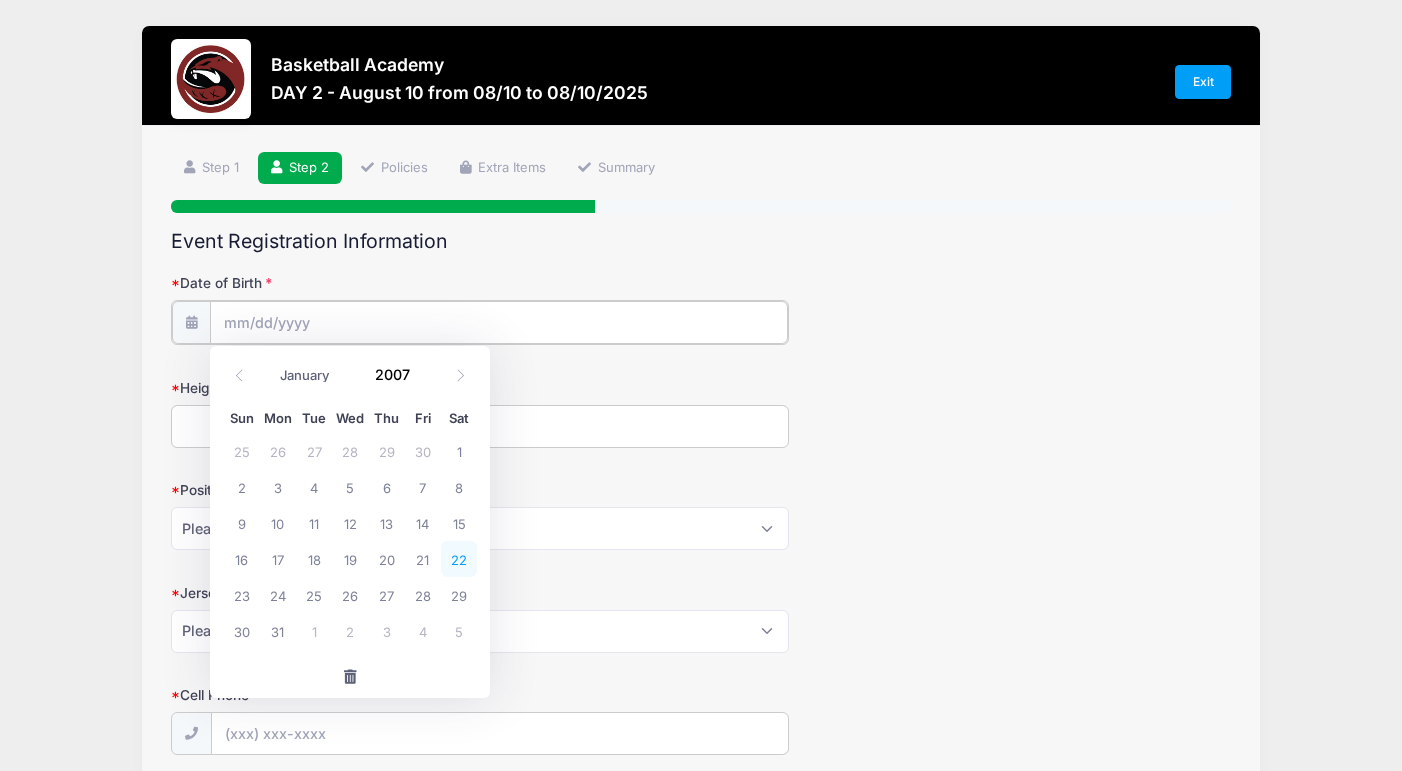 type on "[DATE]" 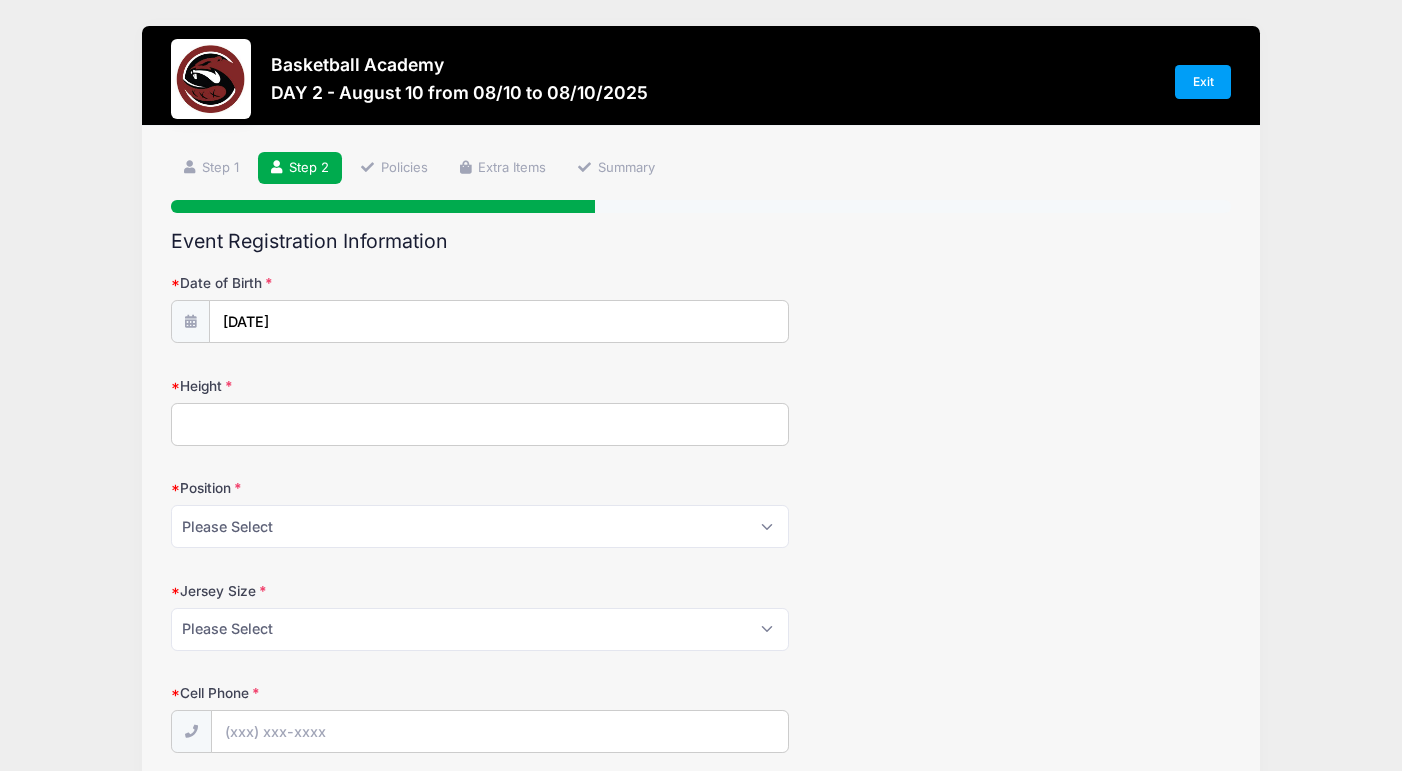 click on "Height" at bounding box center (480, 424) 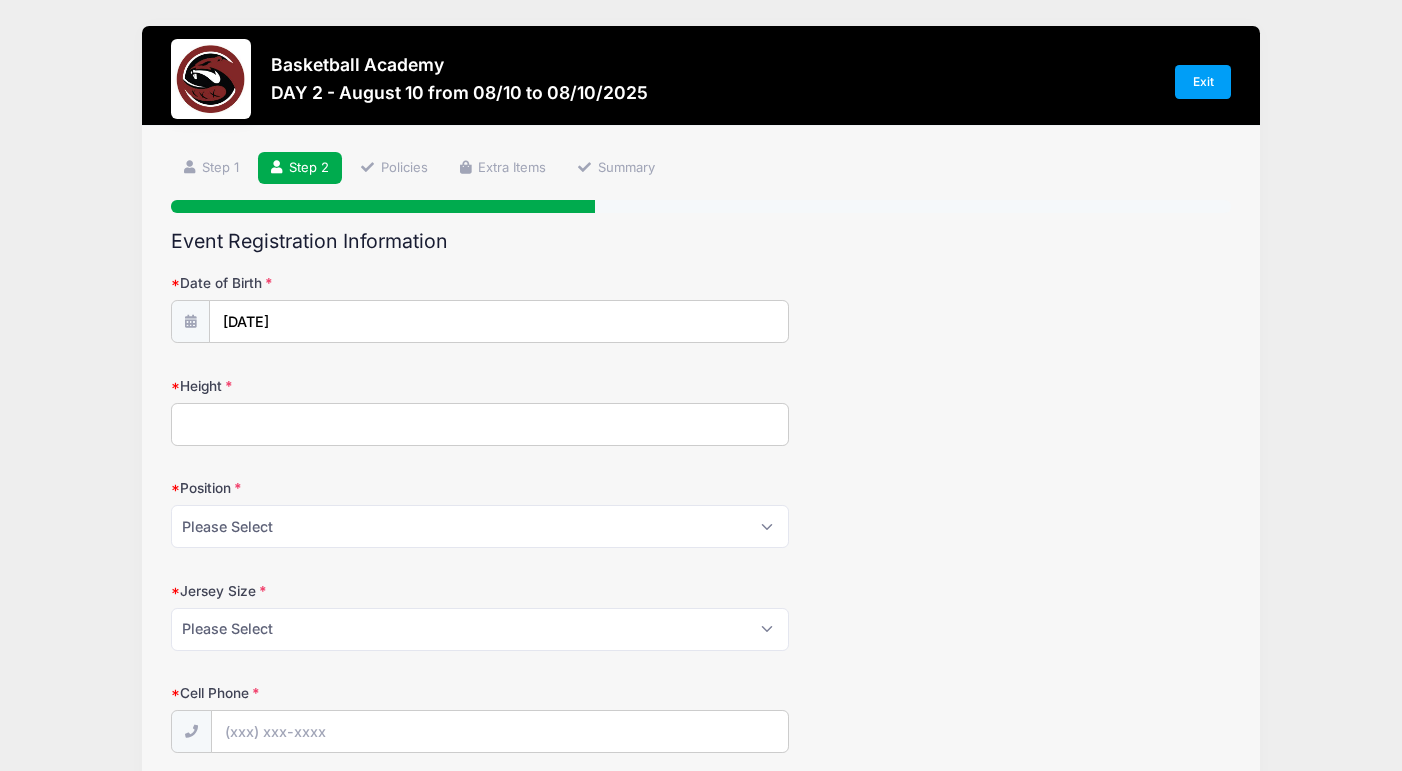 type on "[HEIGHT]" 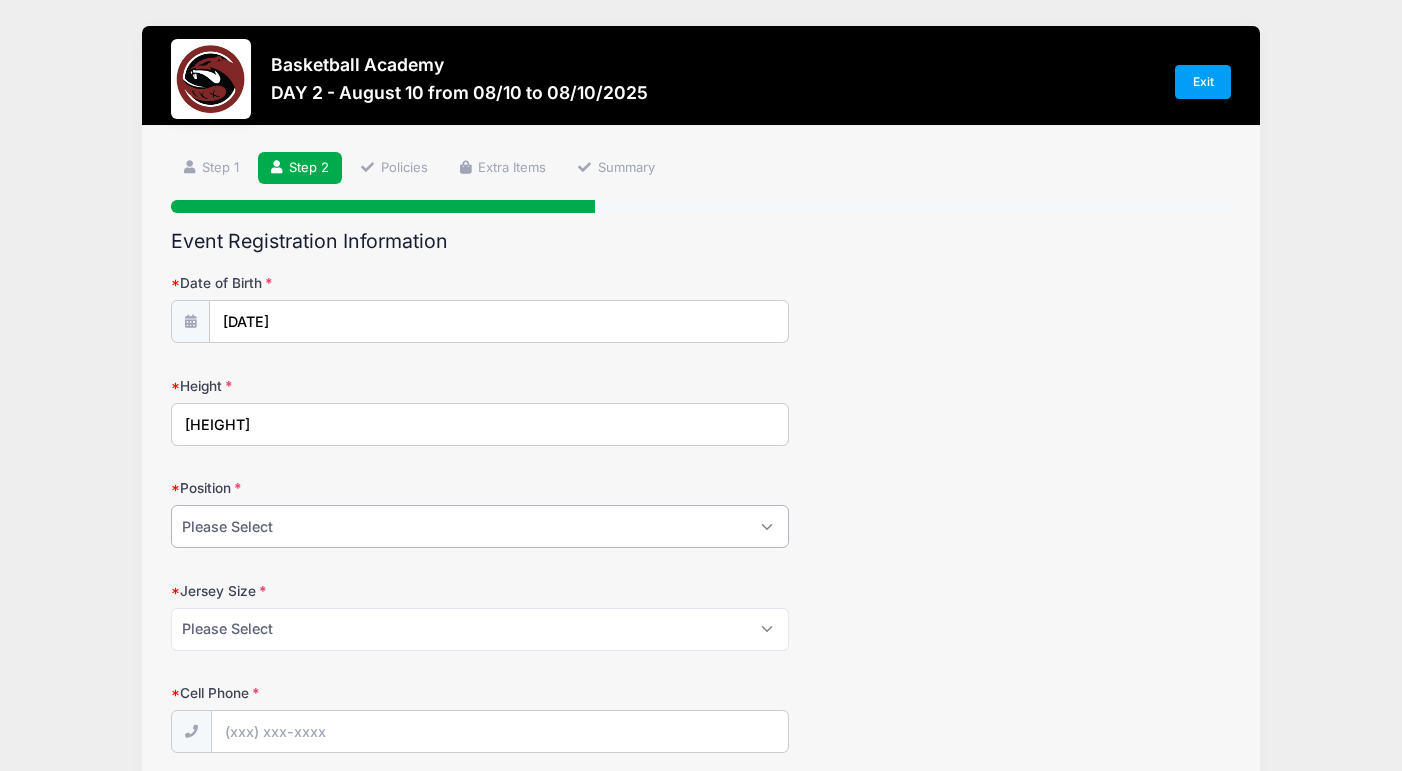 click on "Please Select PG
SG
SF
PF
C" at bounding box center (480, 526) 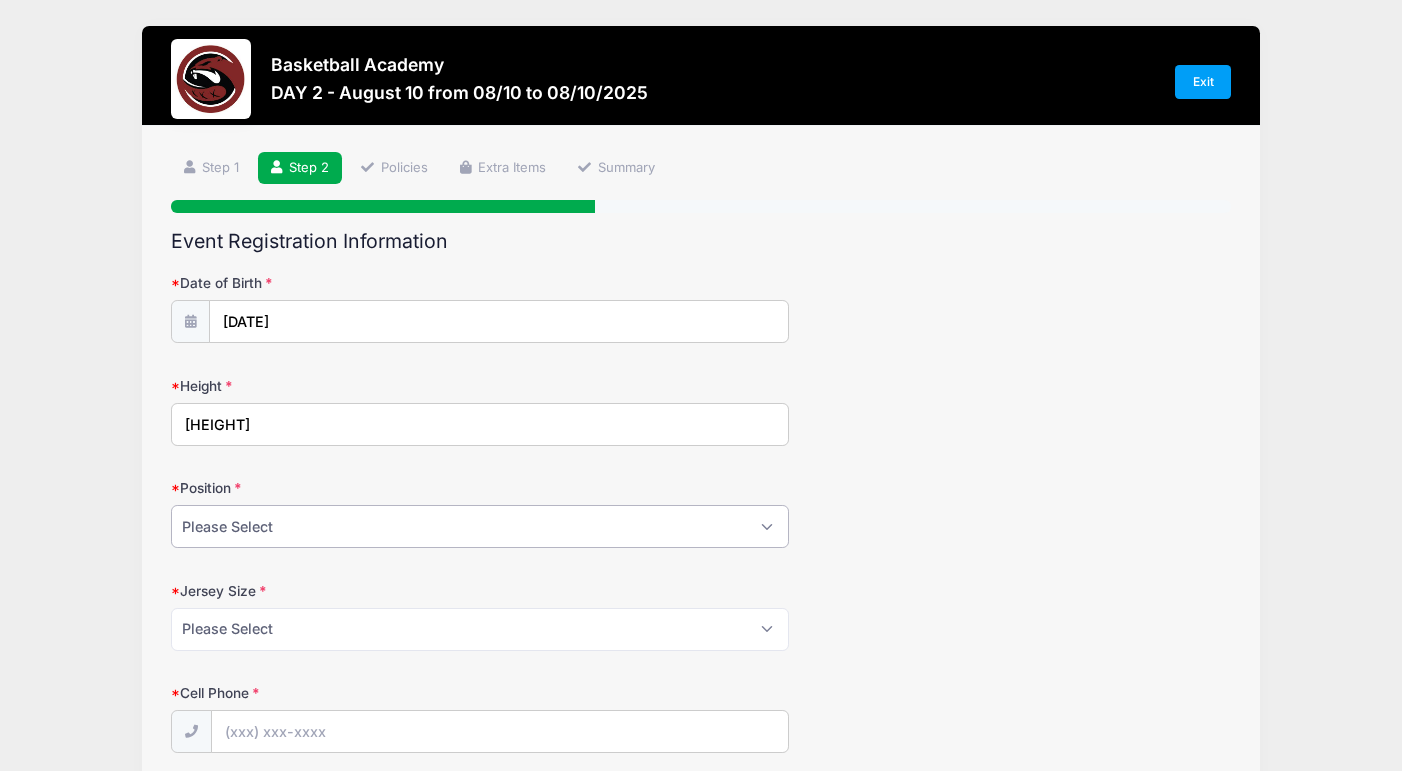 select on "PG" 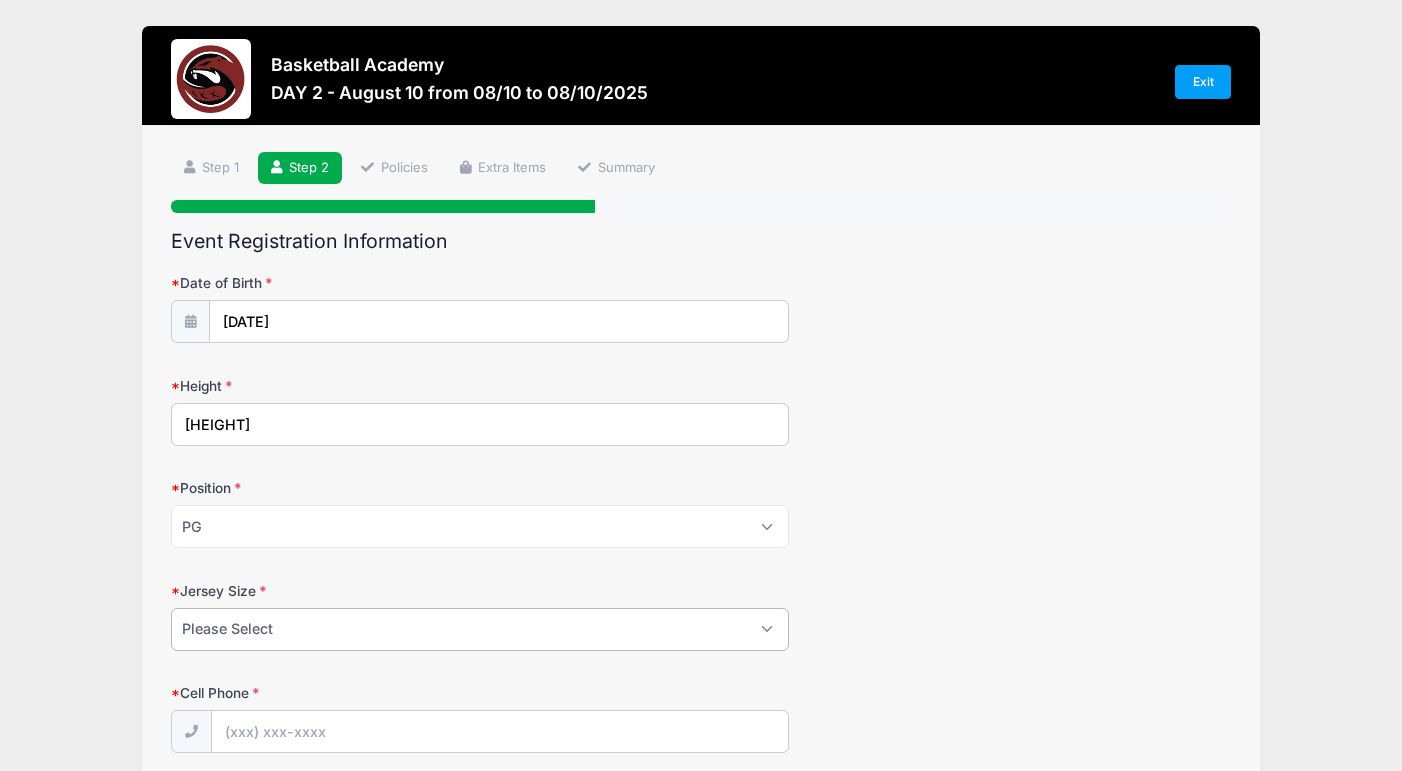 click on "Please Select Small
Medium
Large
XL
XXL" at bounding box center [480, 629] 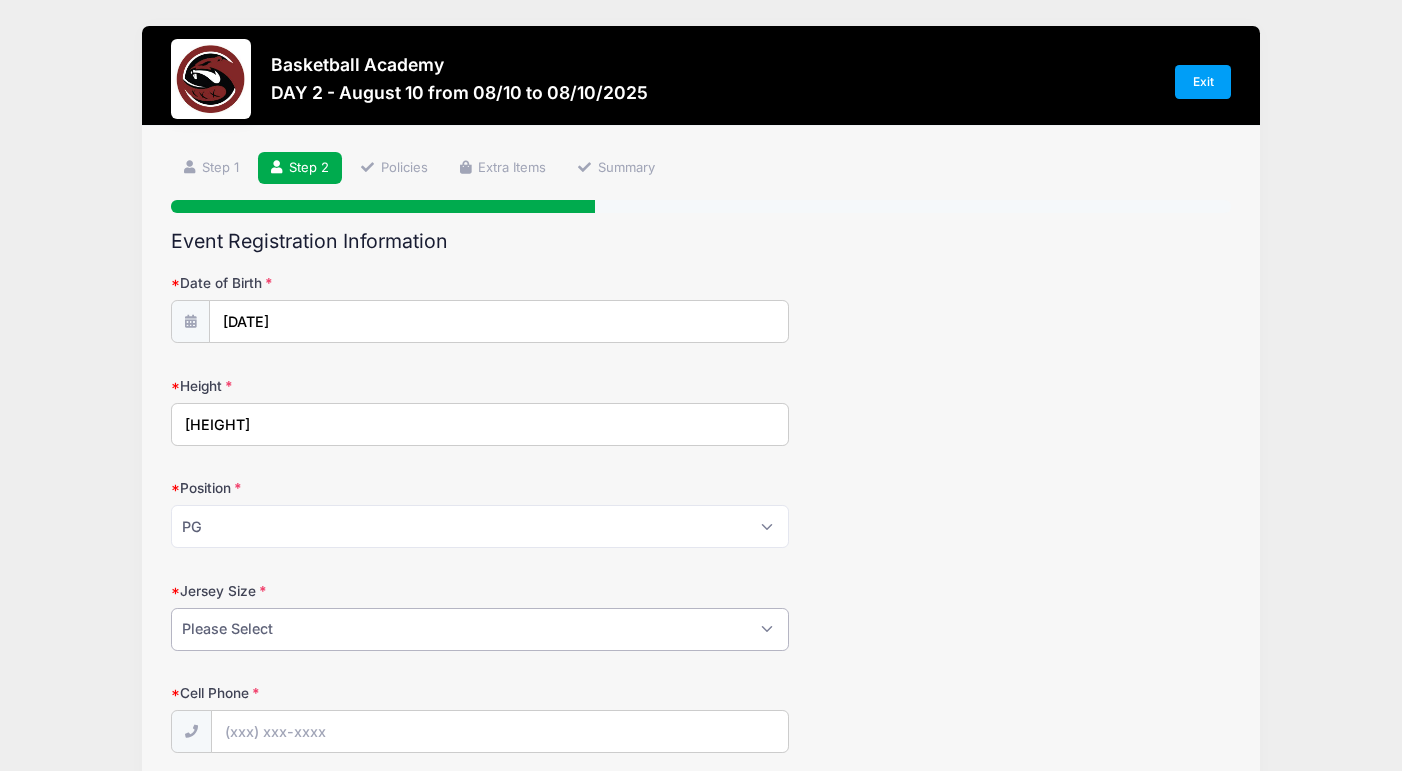 select on "Medium" 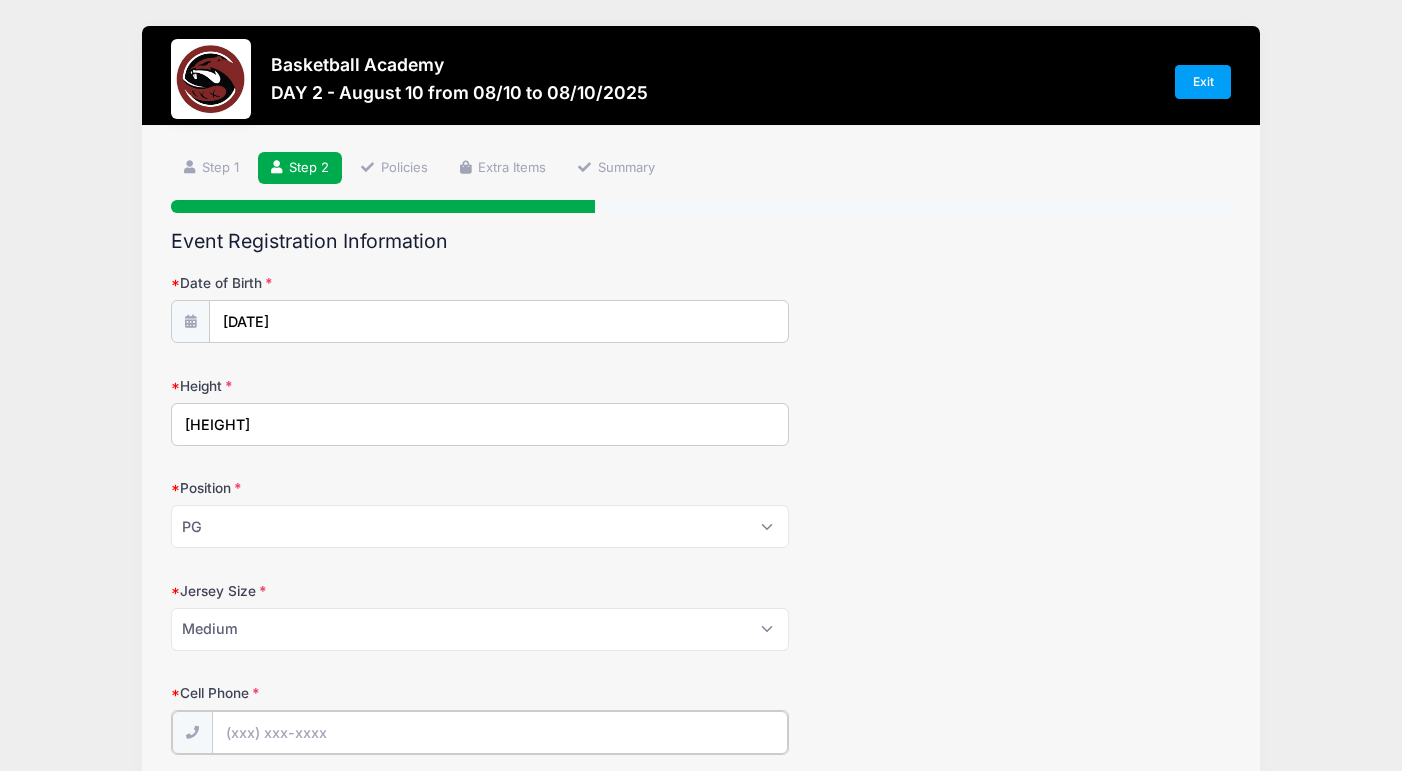 click on "Cell Phone" at bounding box center [500, 732] 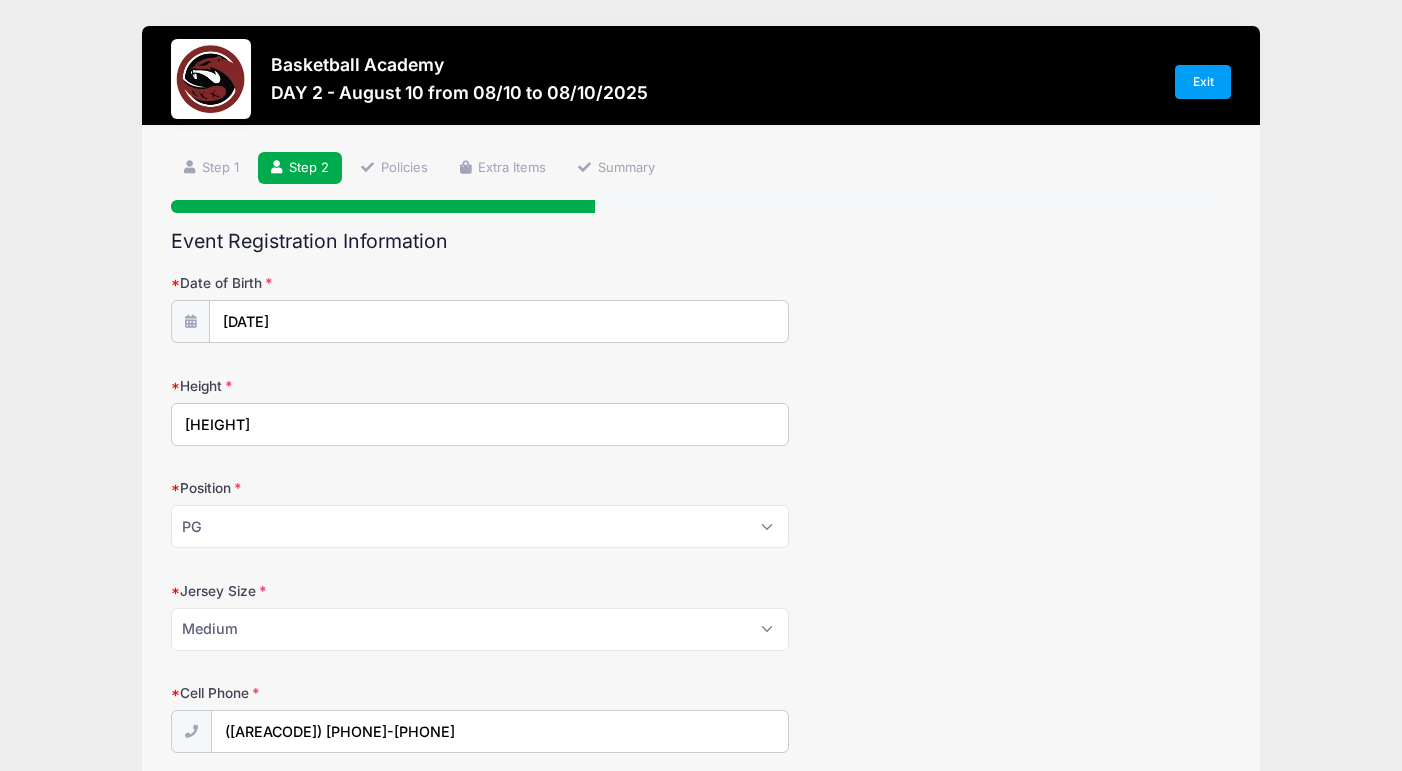 type on "[NUMBER] [STREET] [STREET_TYPE]" 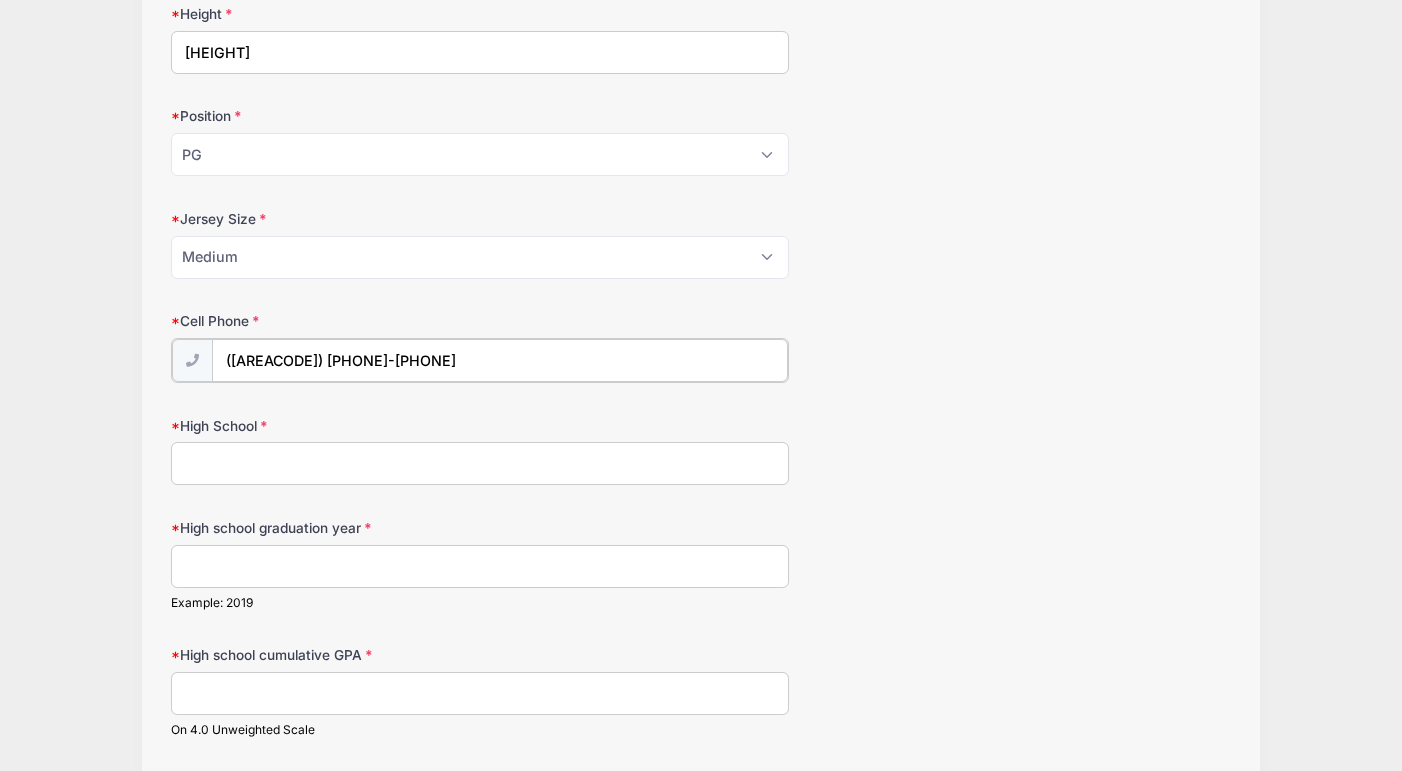 scroll, scrollTop: 403, scrollLeft: 0, axis: vertical 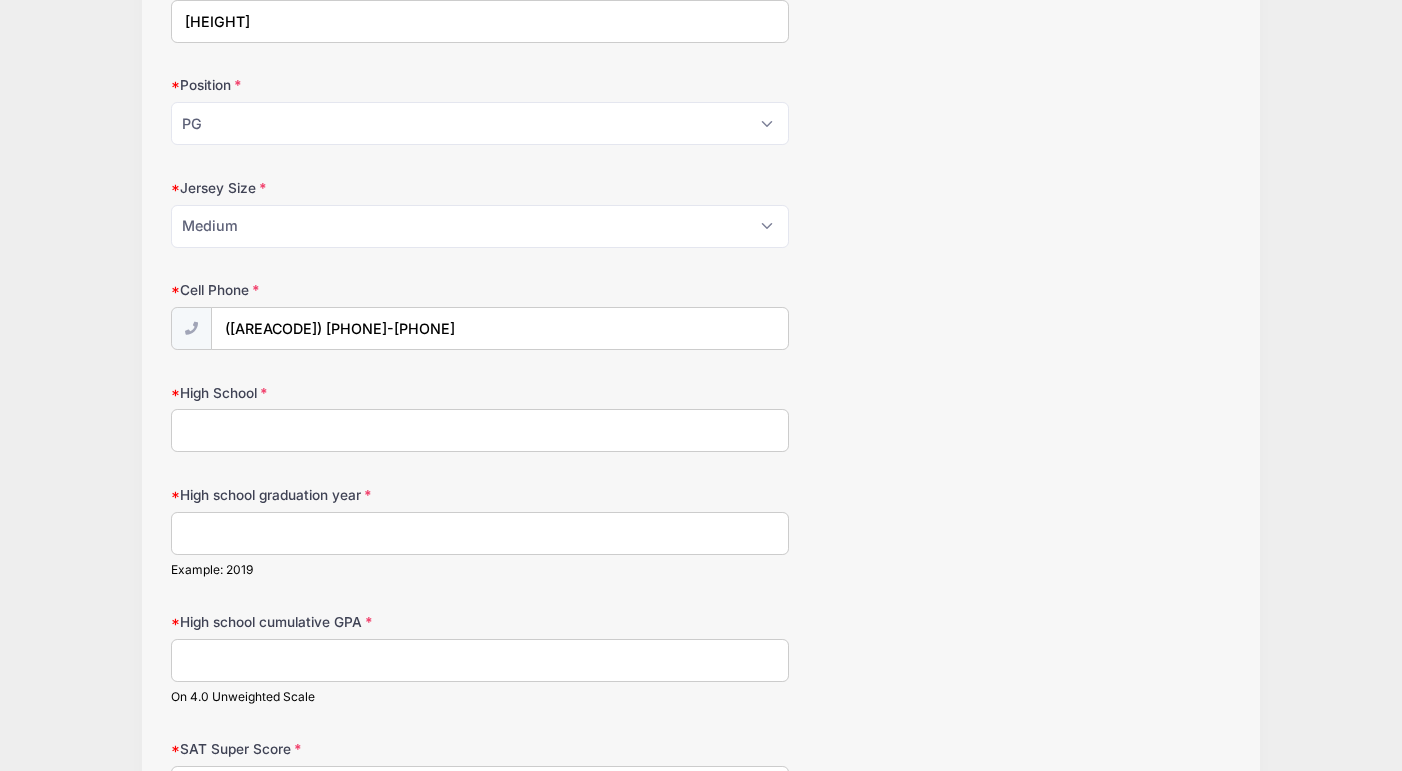 click on "High School" at bounding box center (480, 430) 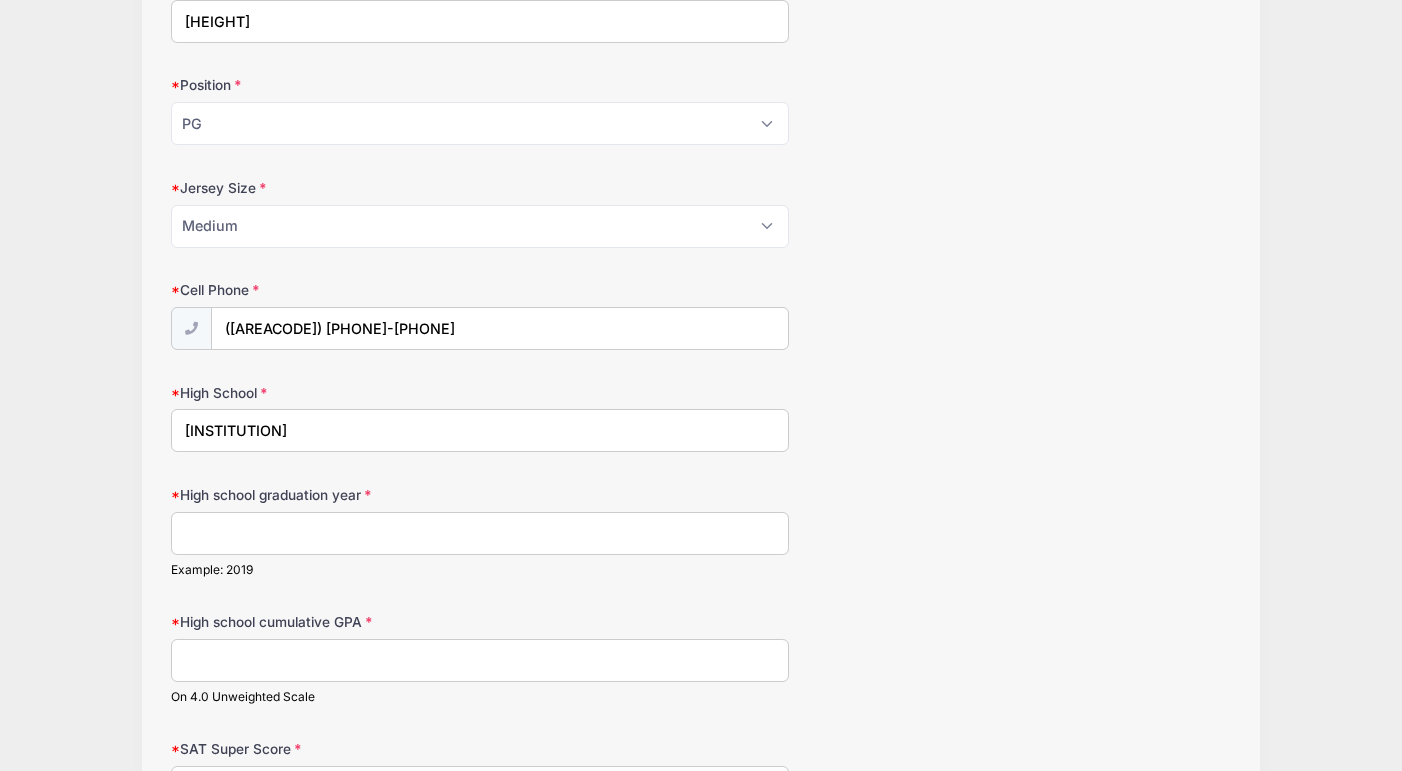 click on "High school graduation year" at bounding box center [480, 533] 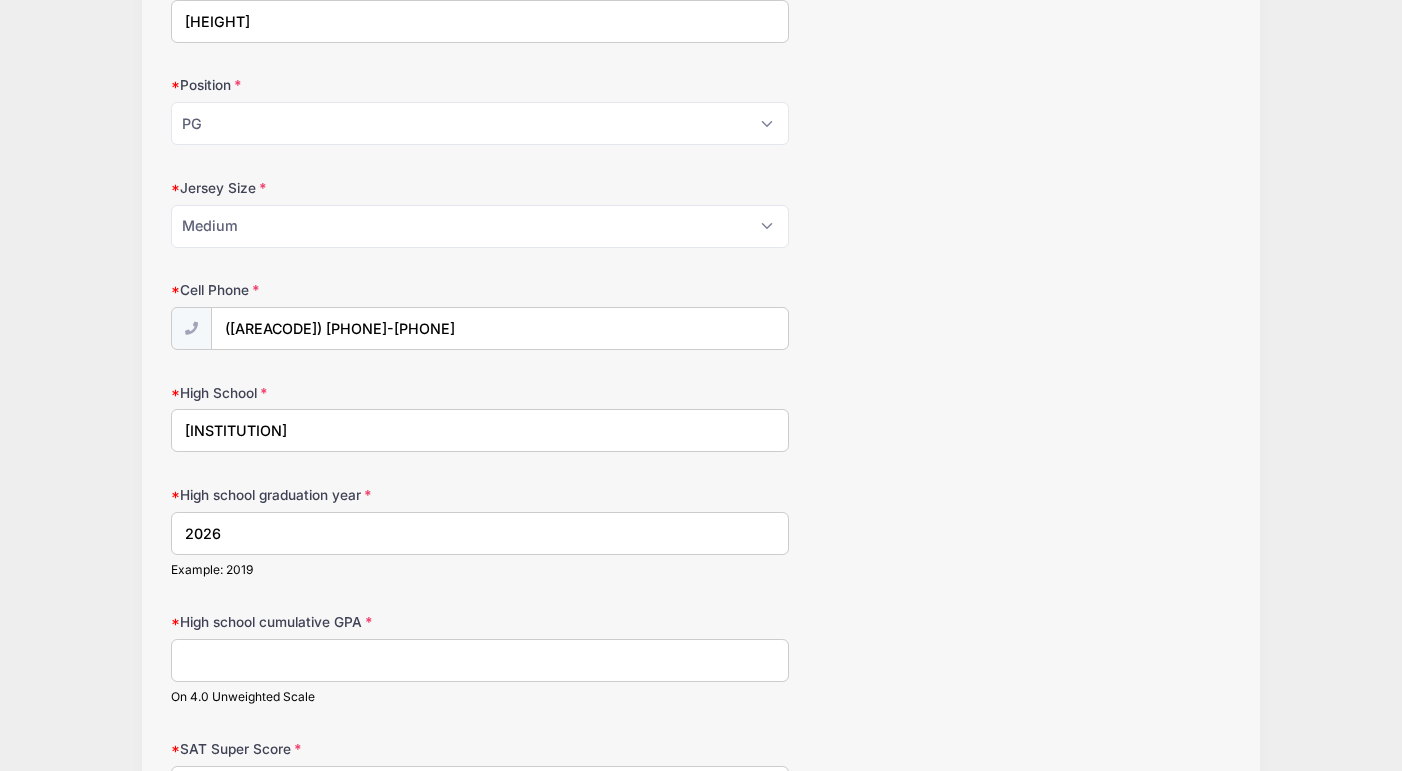 click on "High school cumulative GPA" at bounding box center [480, 660] 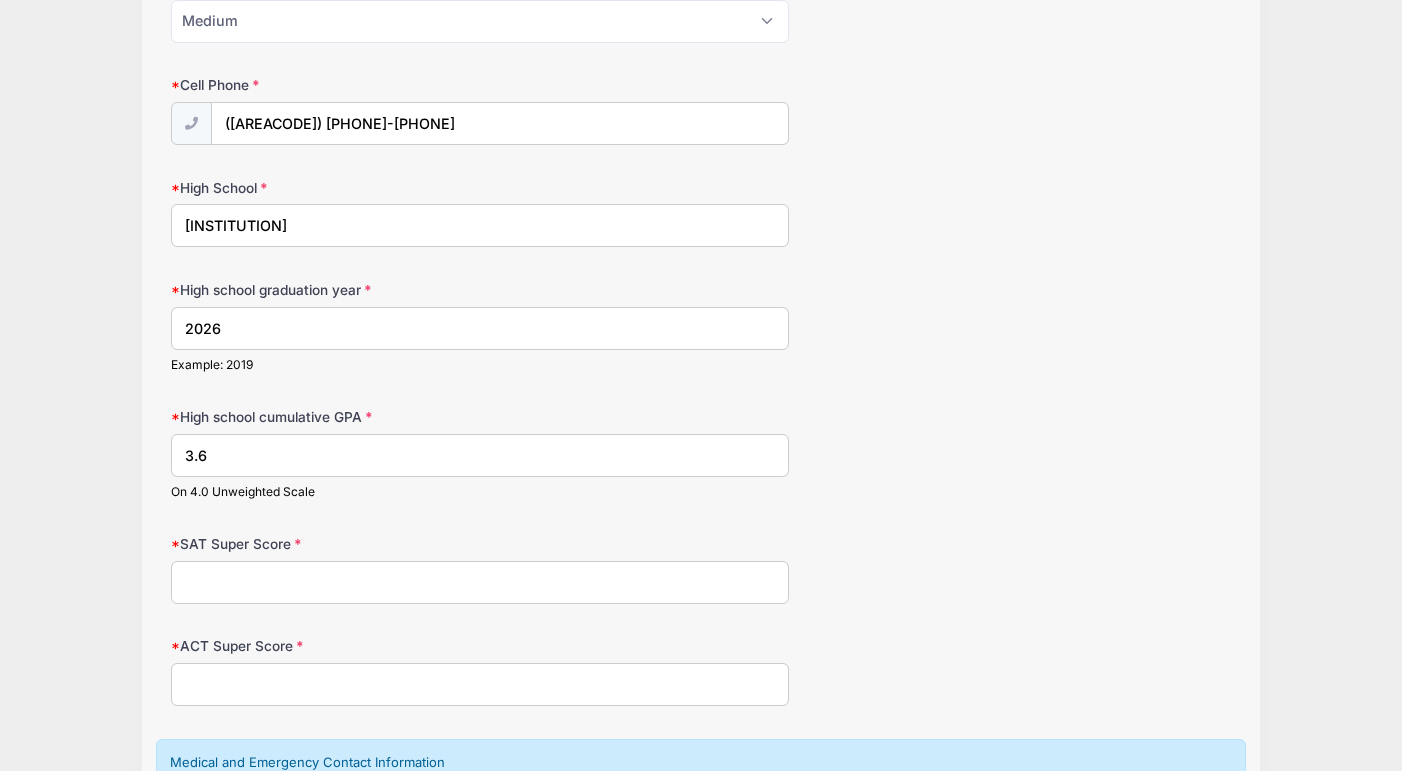 scroll, scrollTop: 670, scrollLeft: 0, axis: vertical 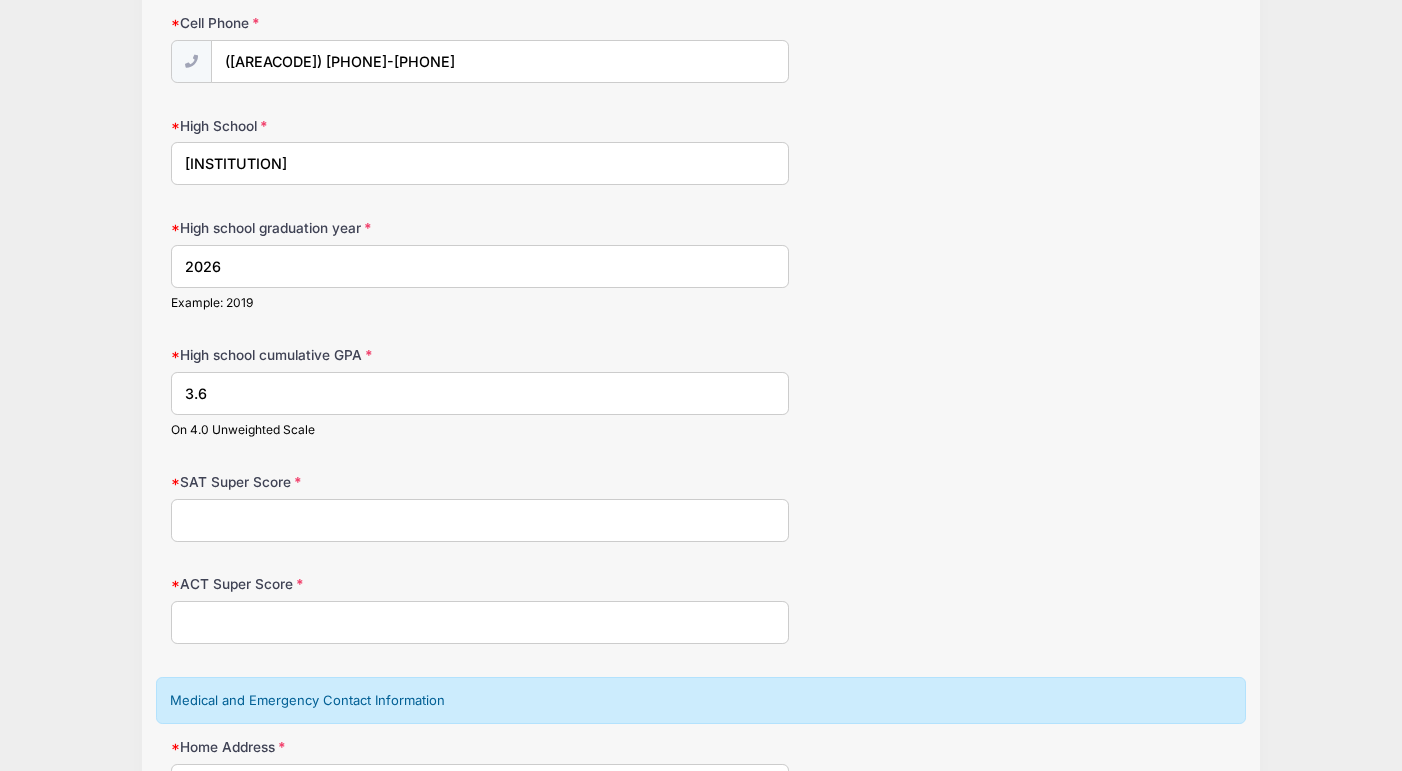 click on "SAT Super Score" at bounding box center [480, 520] 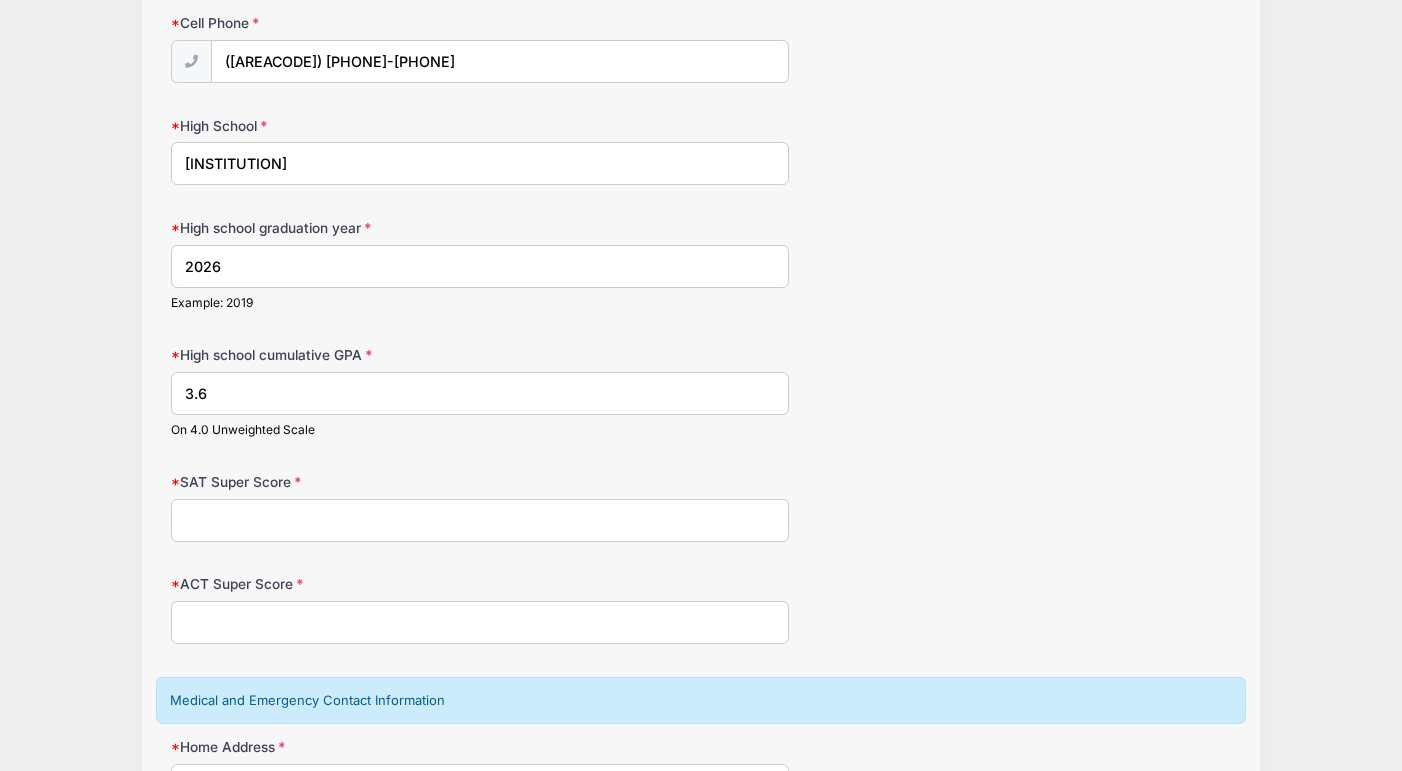 type on "1470" 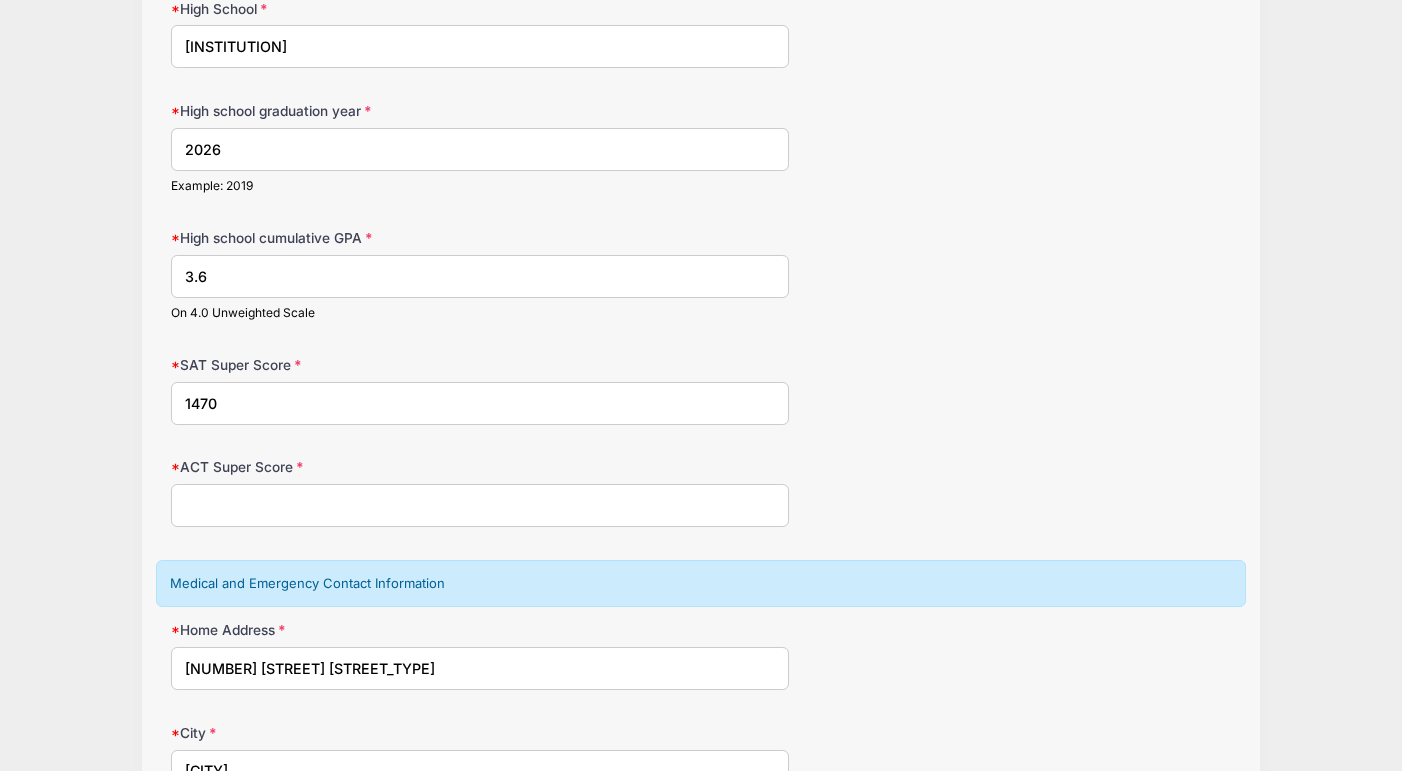 click on "ACT Super Score" at bounding box center [480, 505] 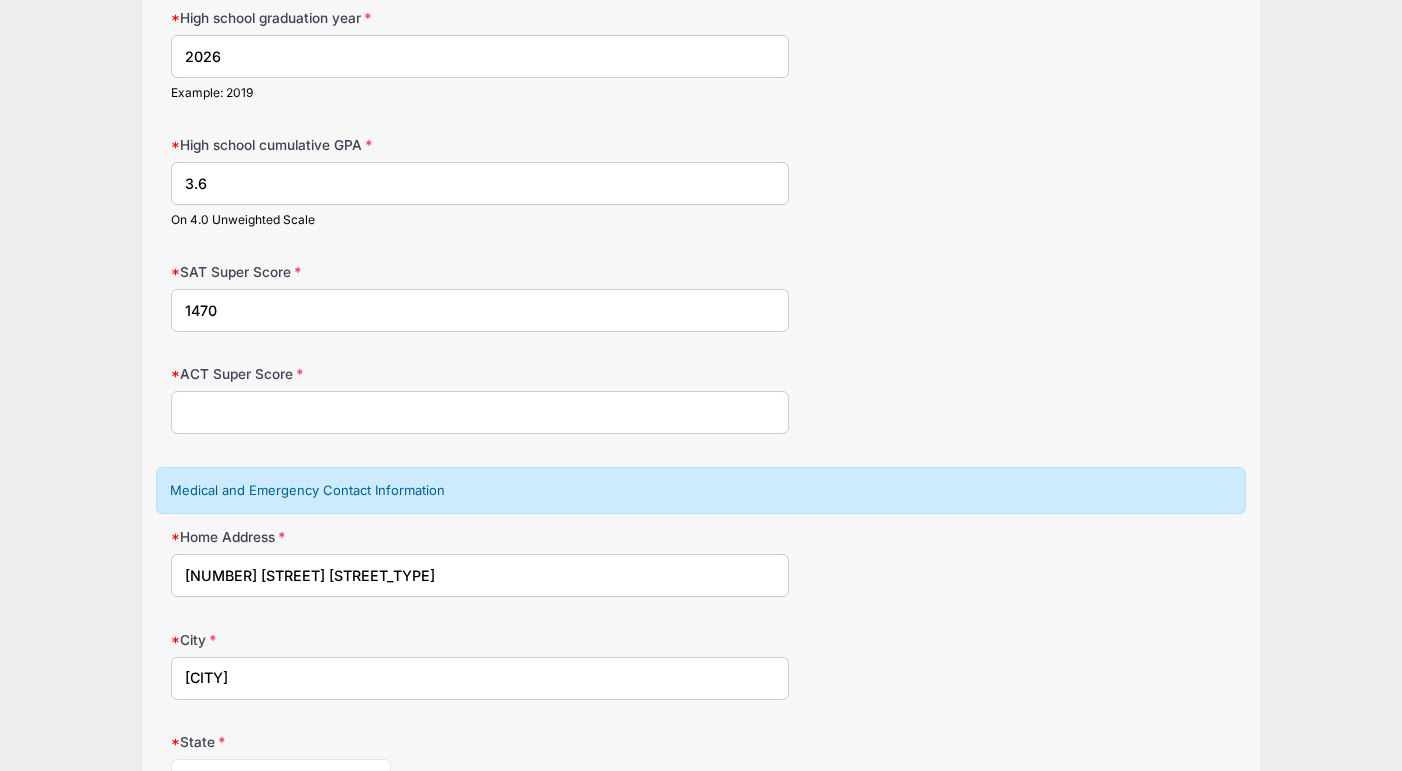scroll, scrollTop: 890, scrollLeft: 0, axis: vertical 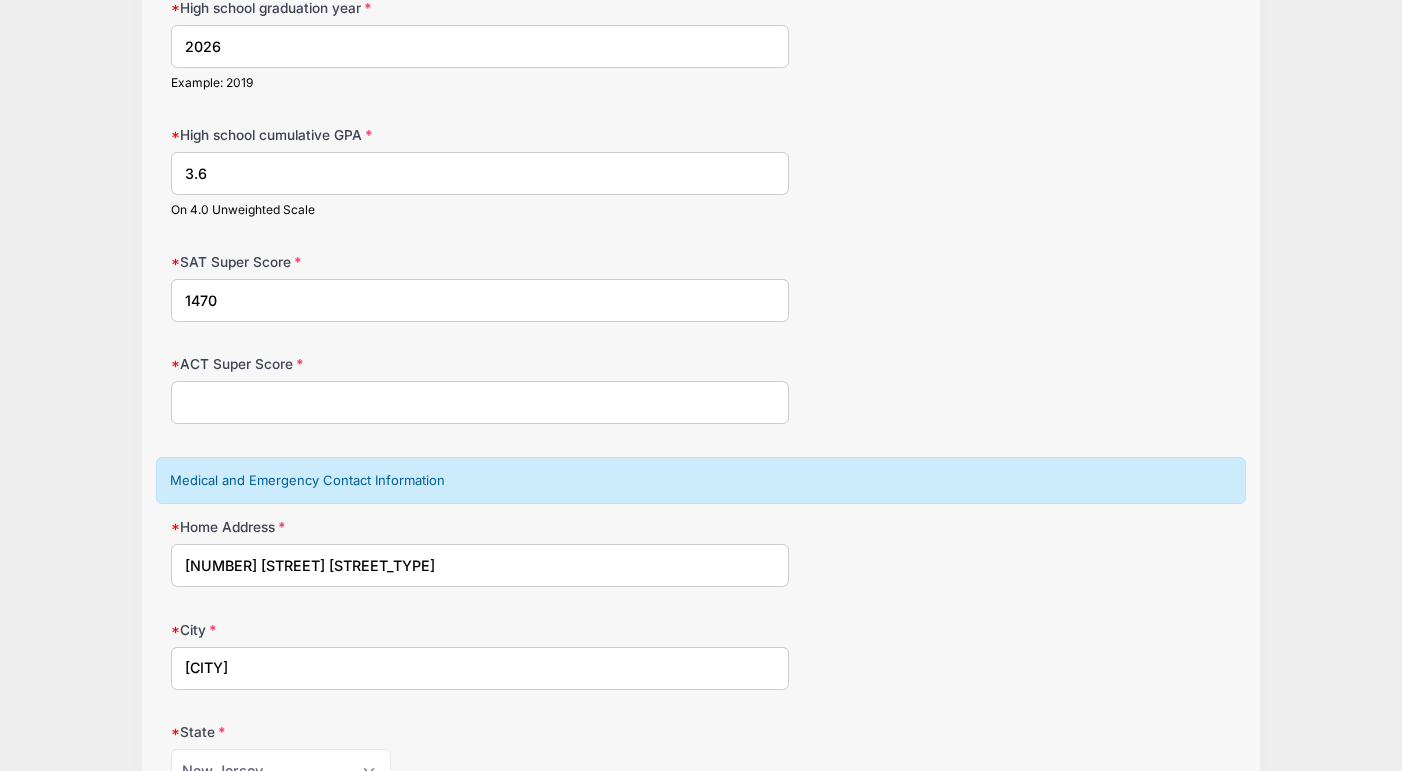 click on "ACT Super Score" at bounding box center [480, 402] 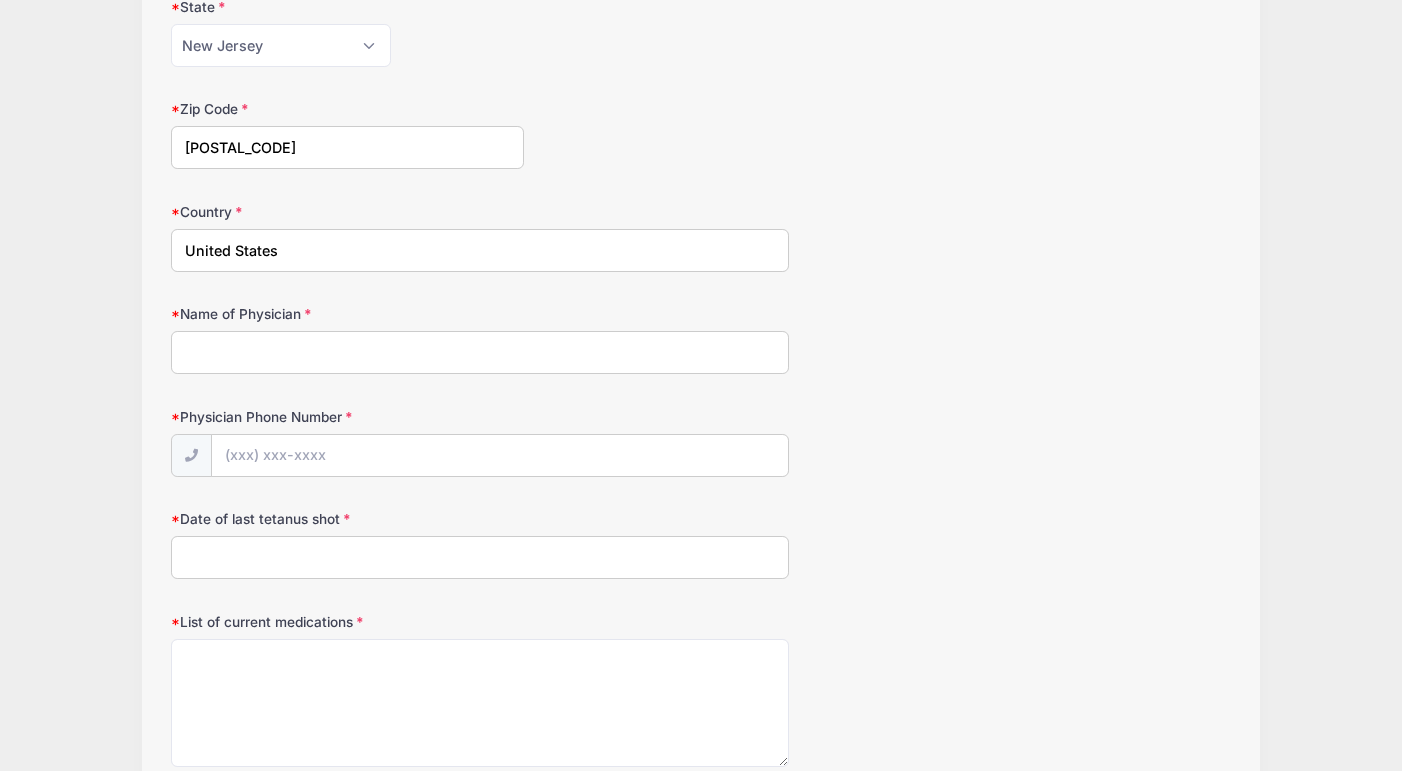 scroll, scrollTop: 1643, scrollLeft: 0, axis: vertical 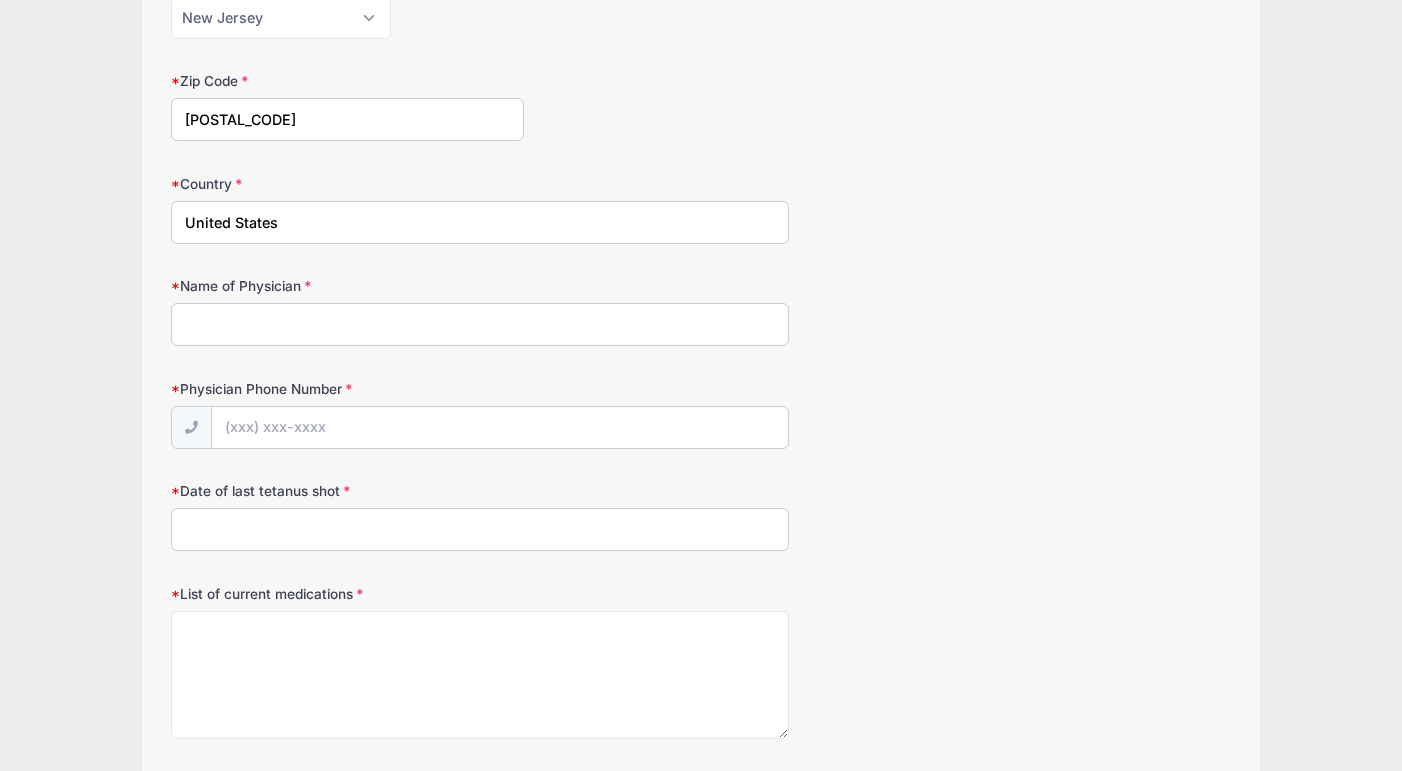 click on "Name of Physician" at bounding box center [480, 324] 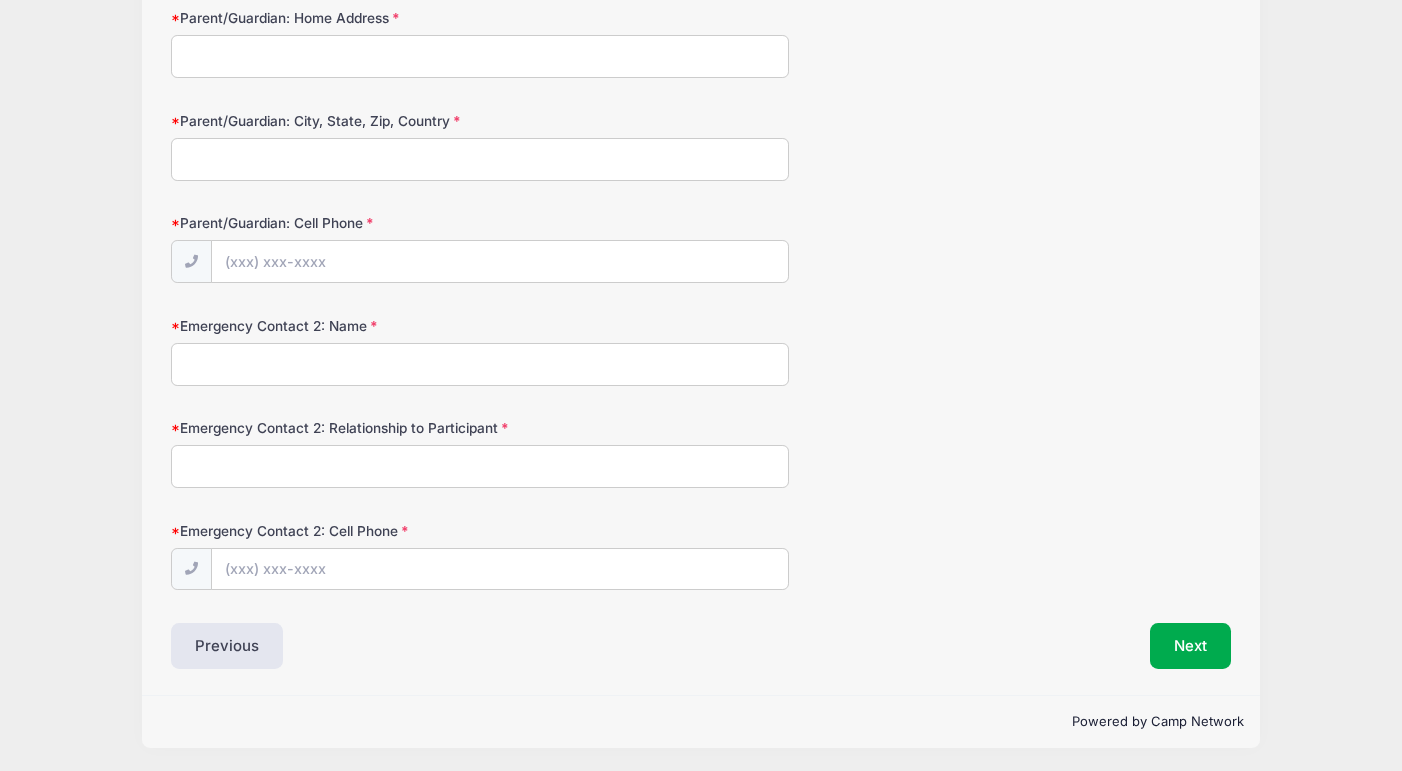 scroll, scrollTop: 3686, scrollLeft: 0, axis: vertical 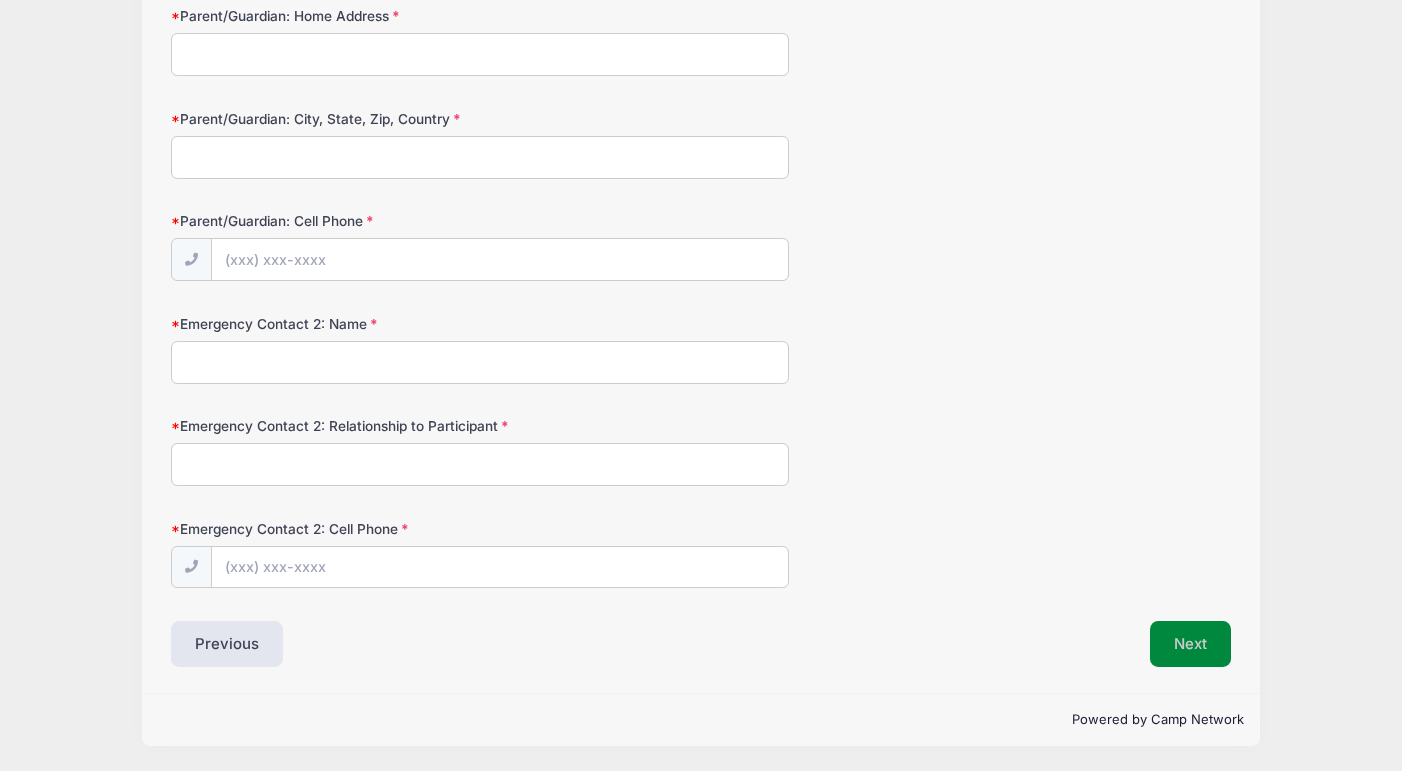 click on "Next" at bounding box center [1190, 644] 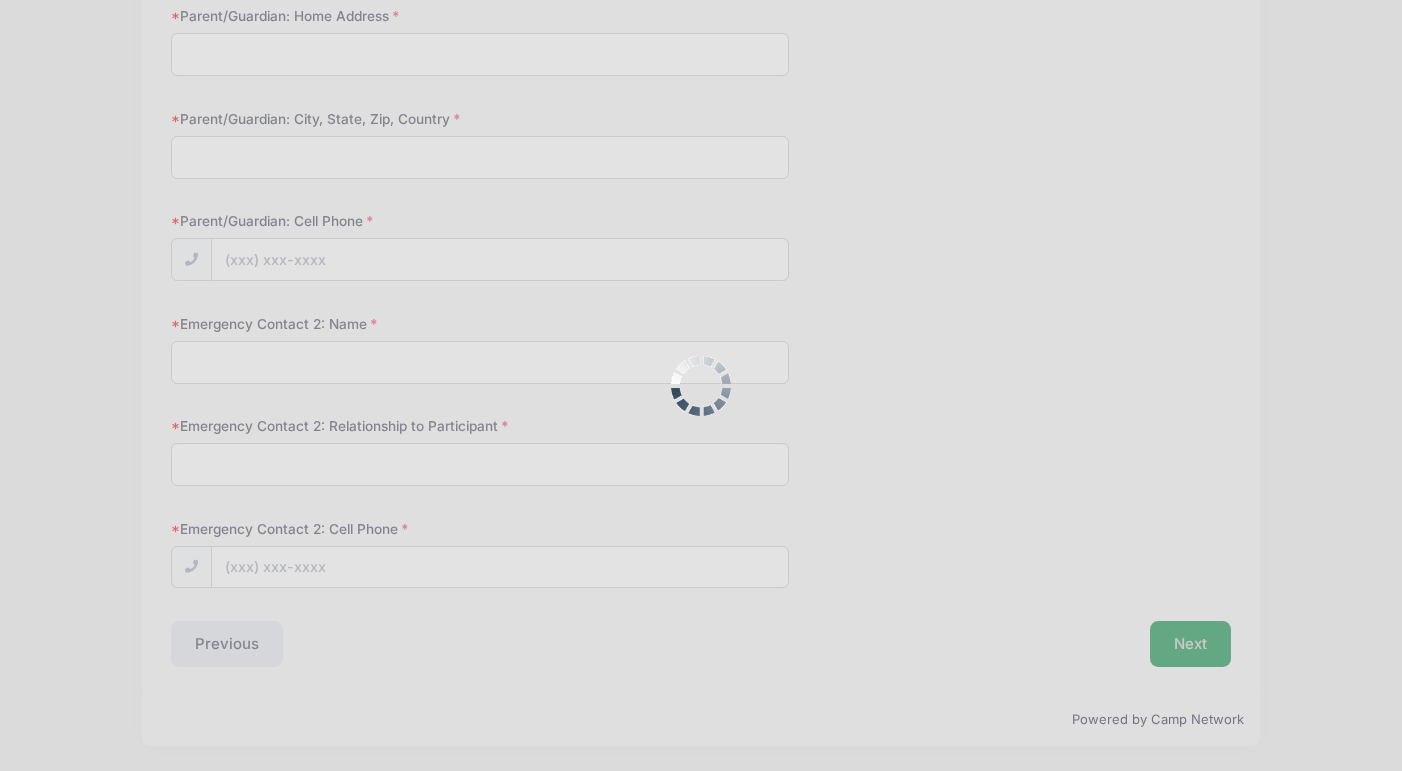 scroll, scrollTop: 0, scrollLeft: 0, axis: both 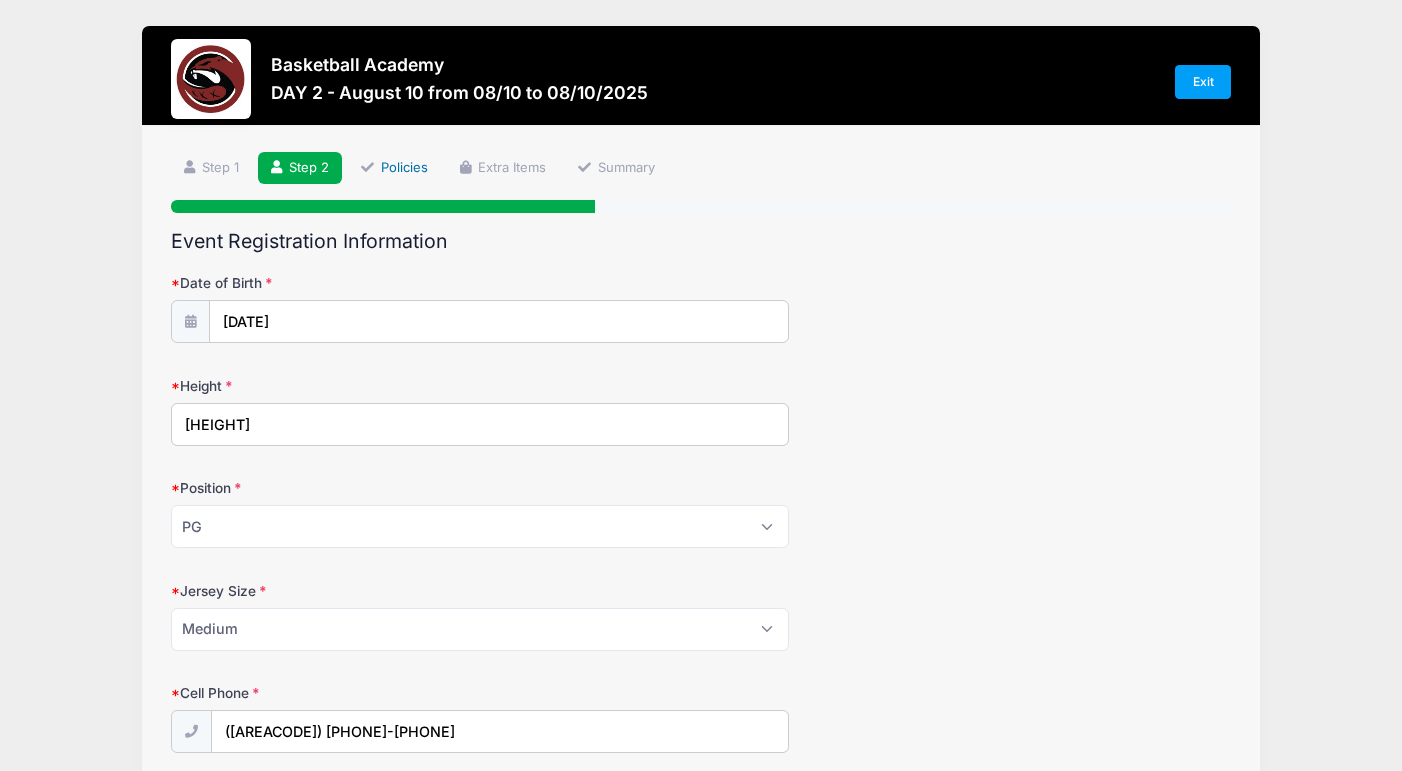 click on "Policies" at bounding box center [394, 168] 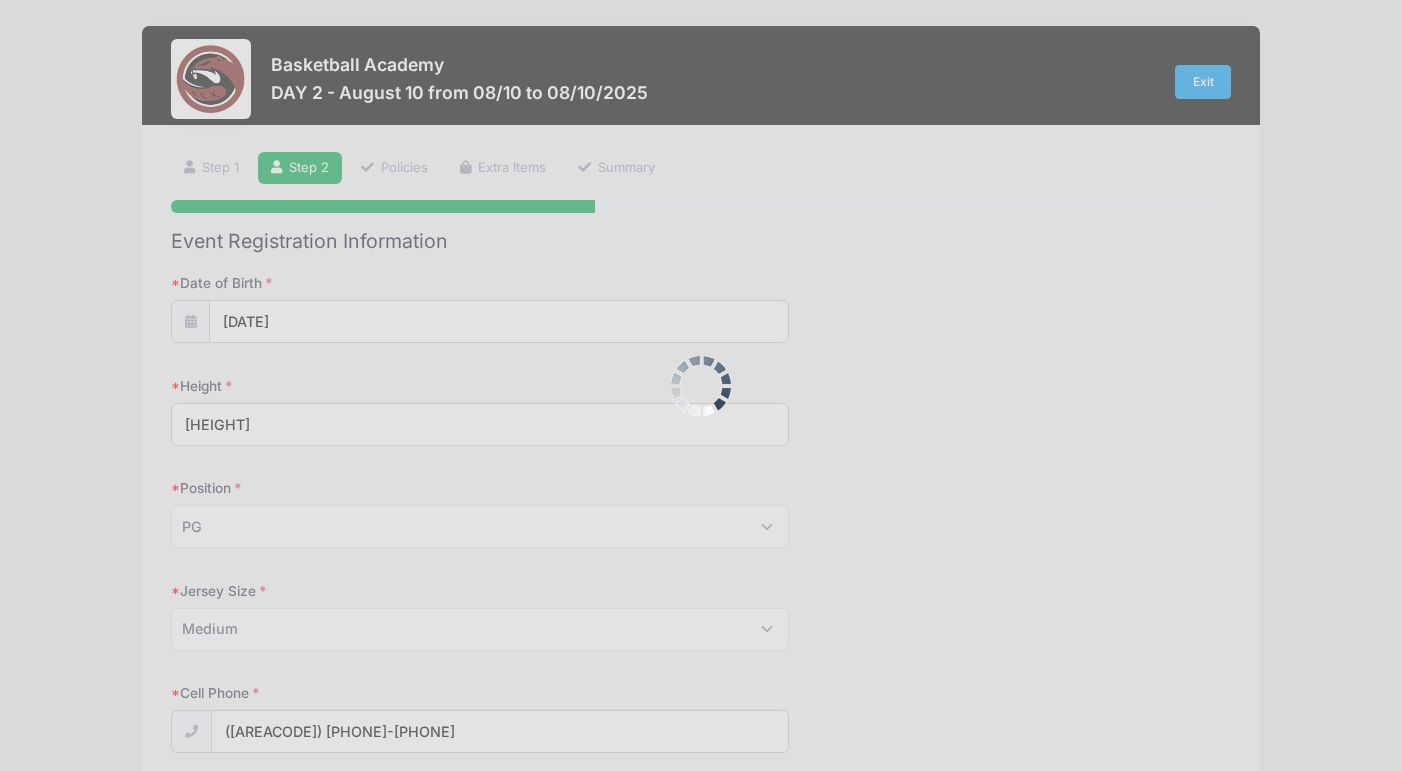 scroll, scrollTop: 0, scrollLeft: 0, axis: both 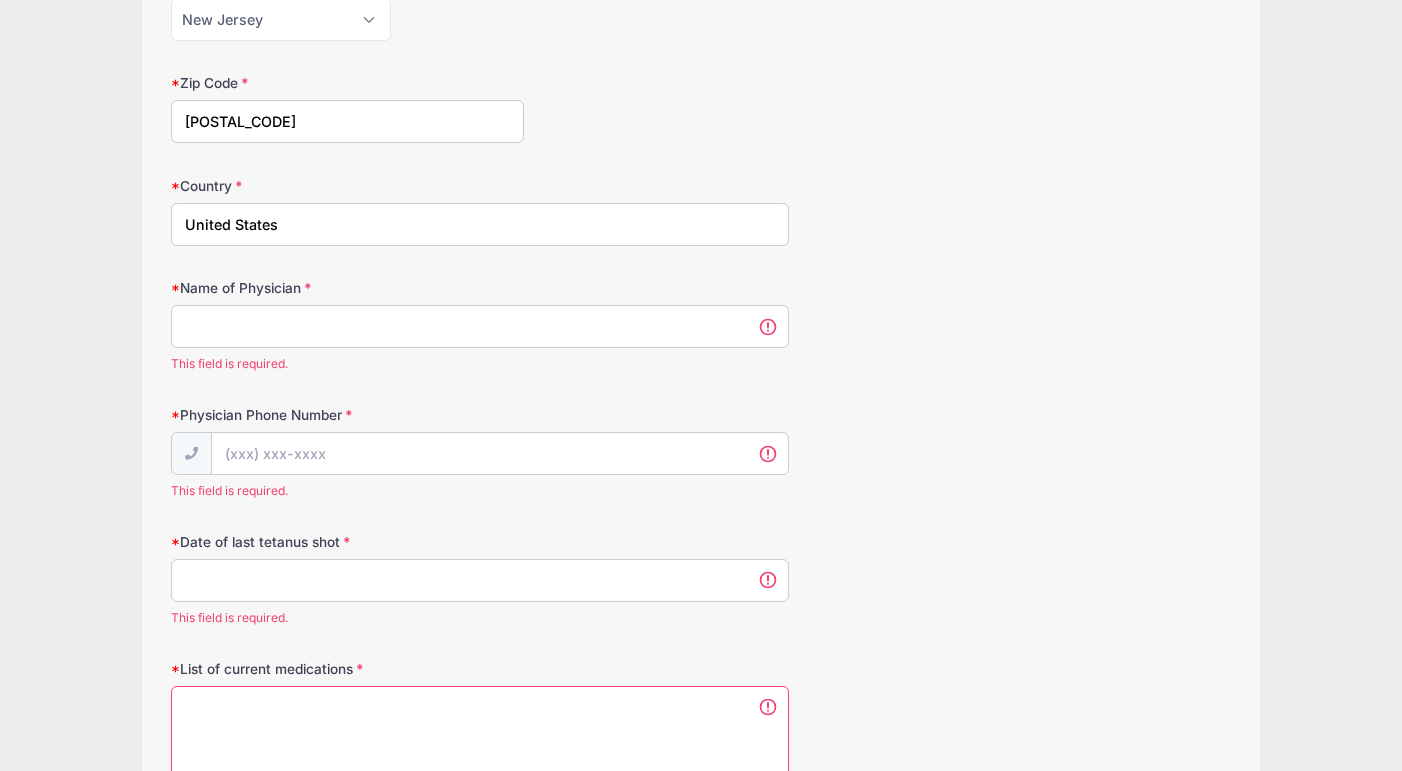 click on "Name of Physician" at bounding box center [480, 326] 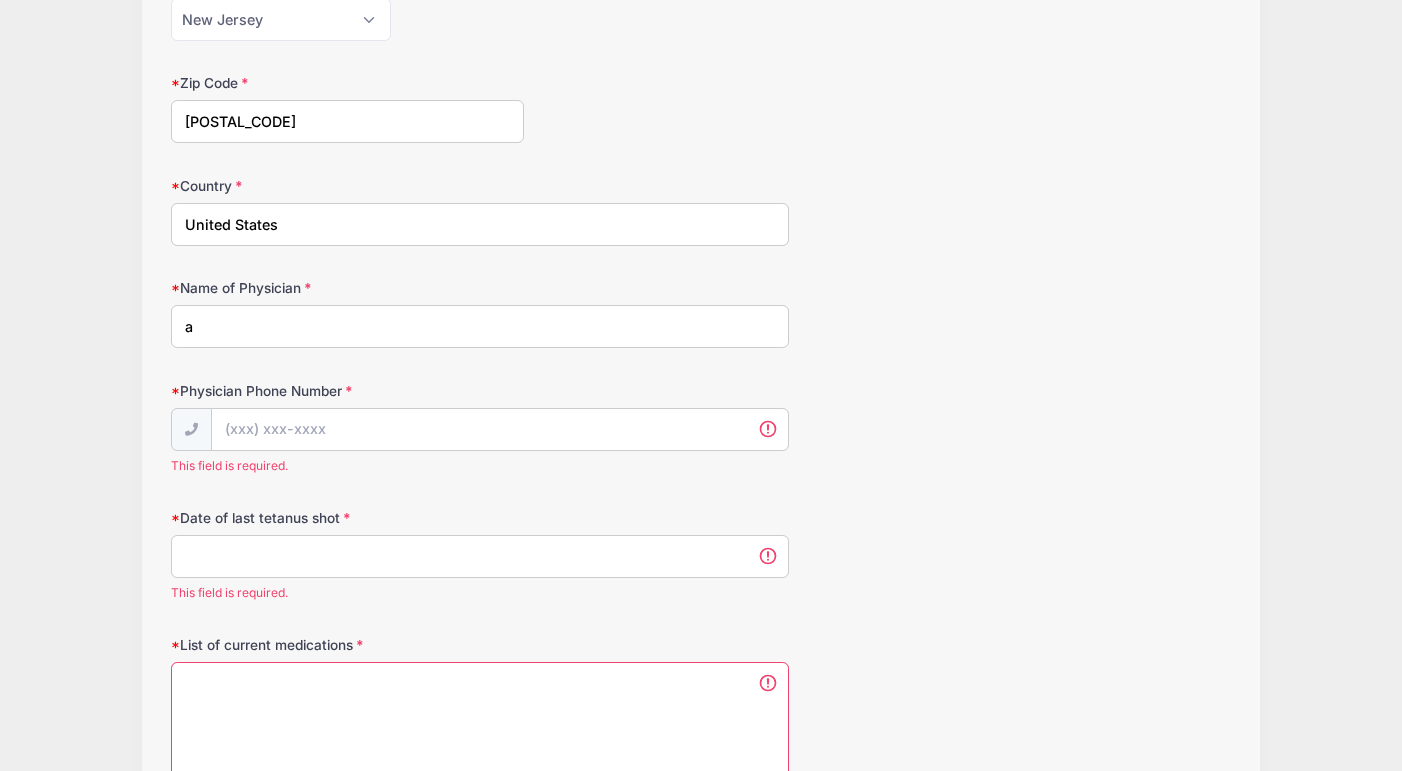 type on "a" 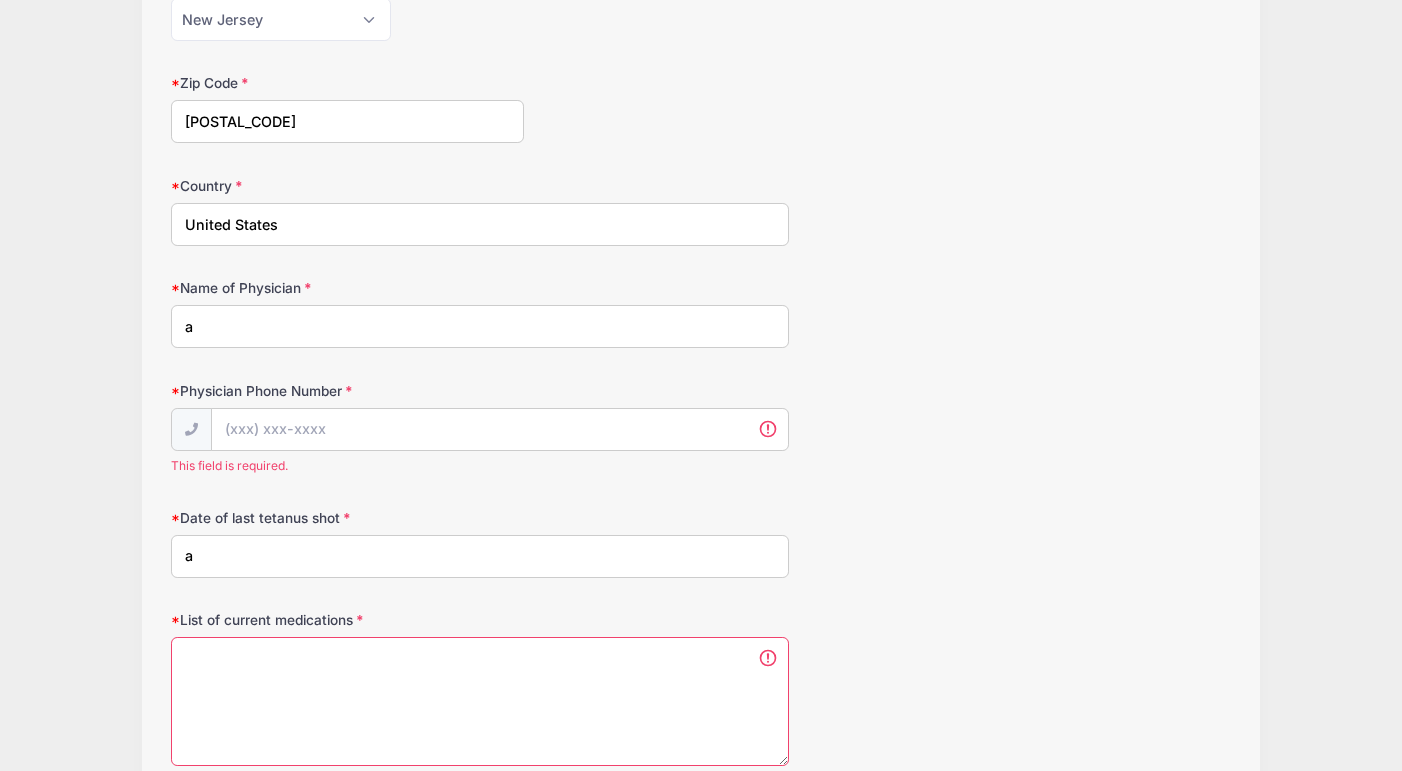 type on "a" 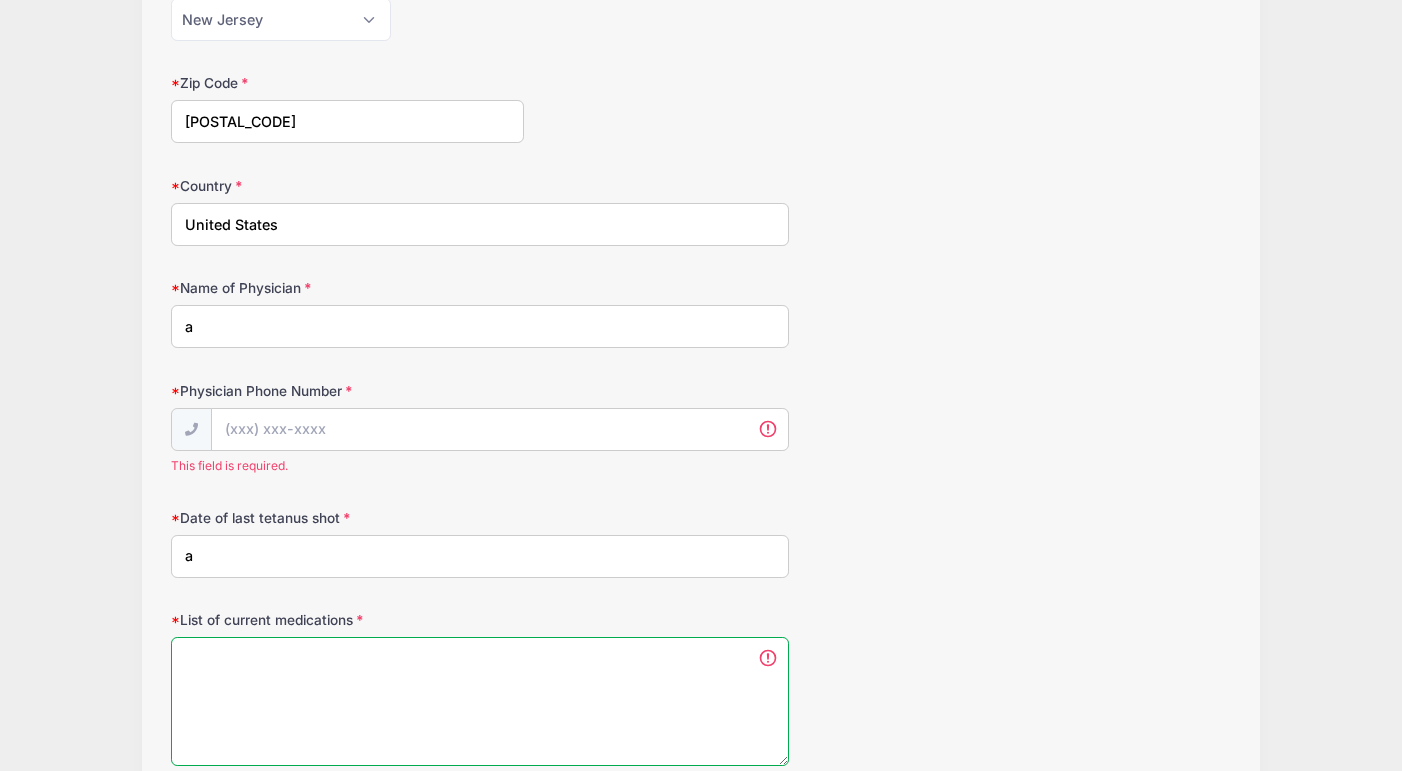click on "List of current medications" at bounding box center [480, 701] 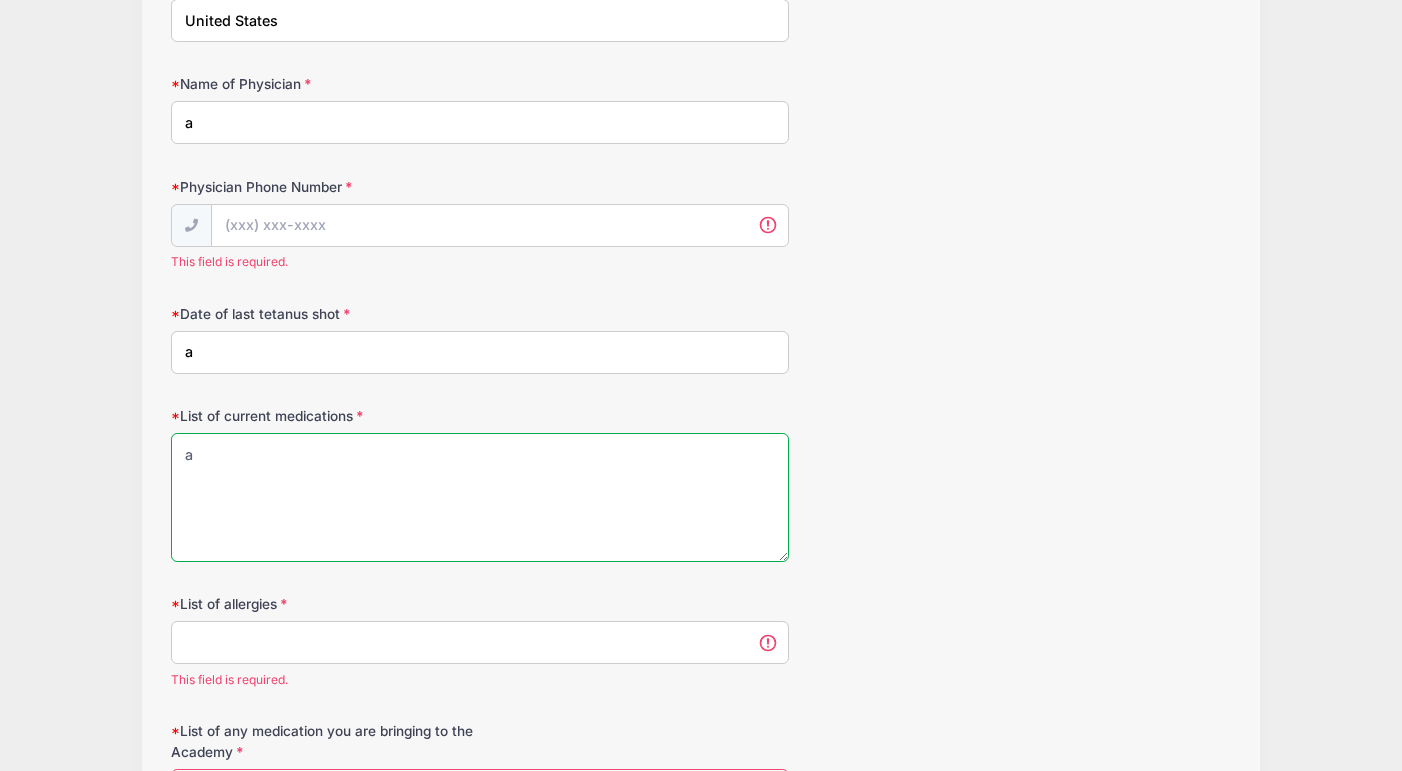 scroll, scrollTop: 2072, scrollLeft: 0, axis: vertical 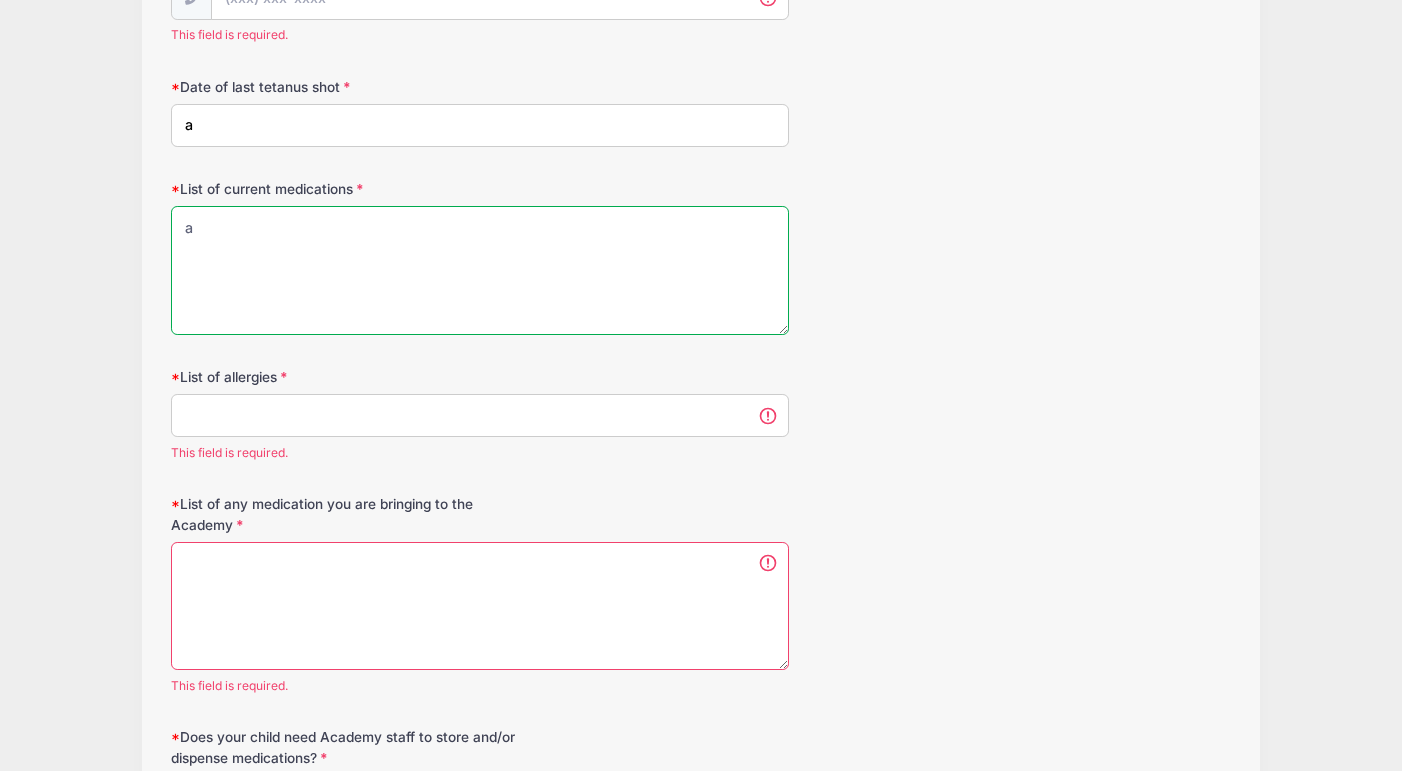 type on "a" 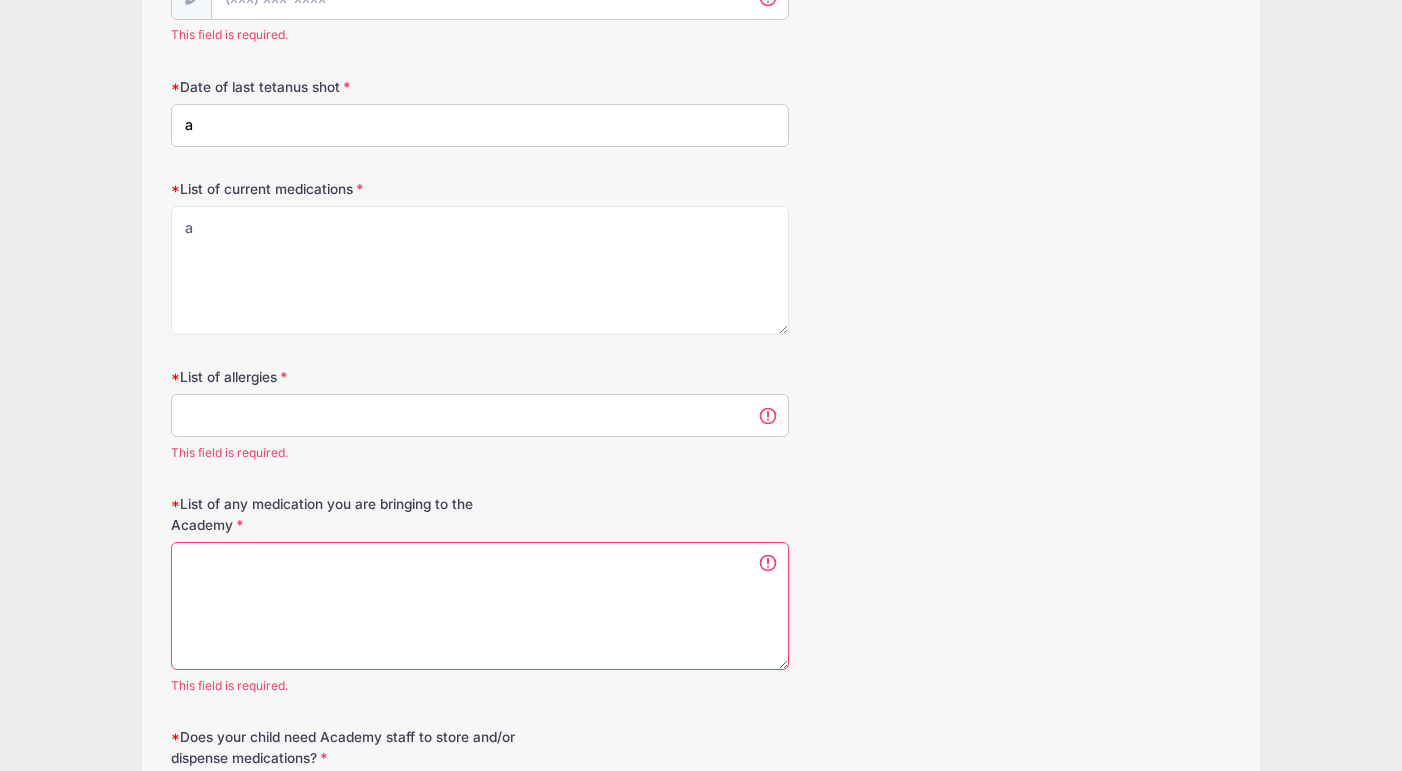 click on "List of allergies" at bounding box center (480, 415) 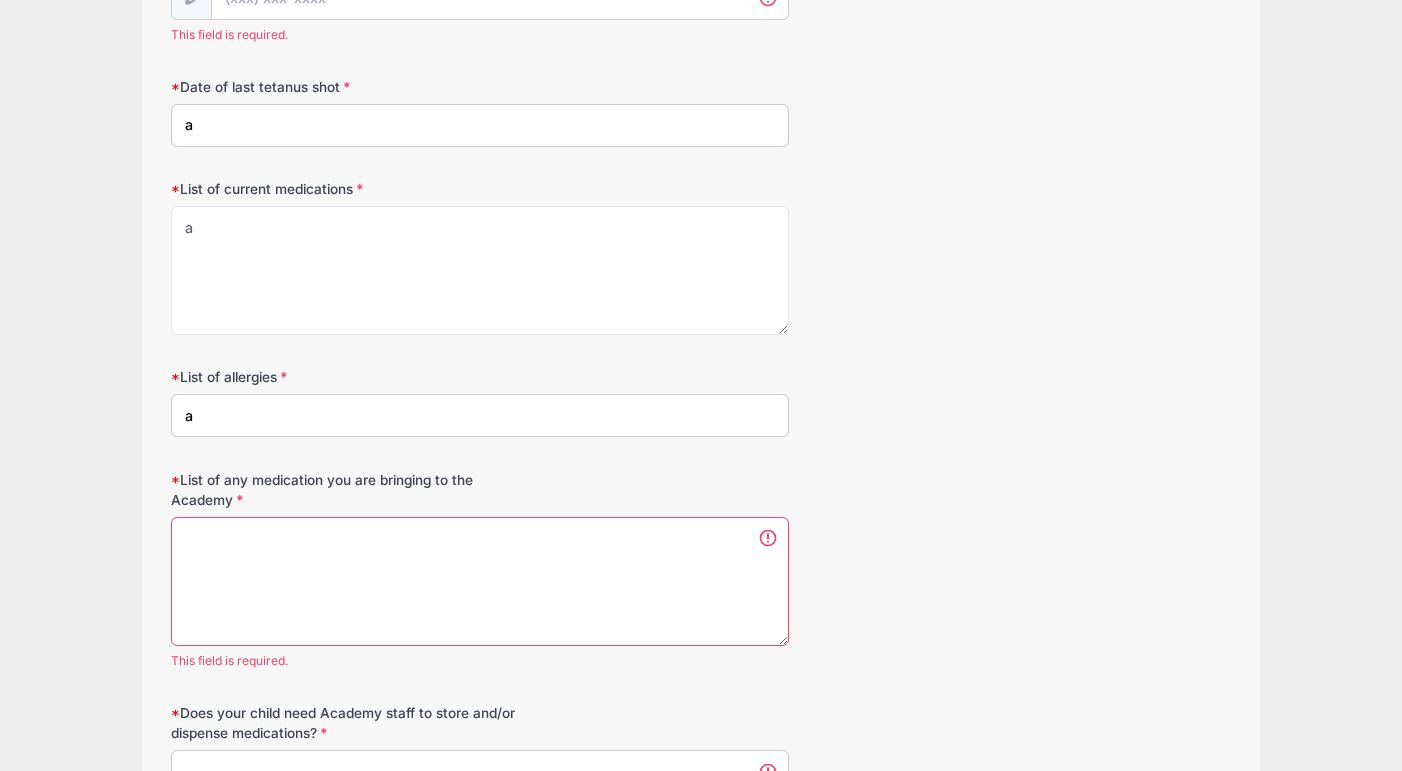 type on "a" 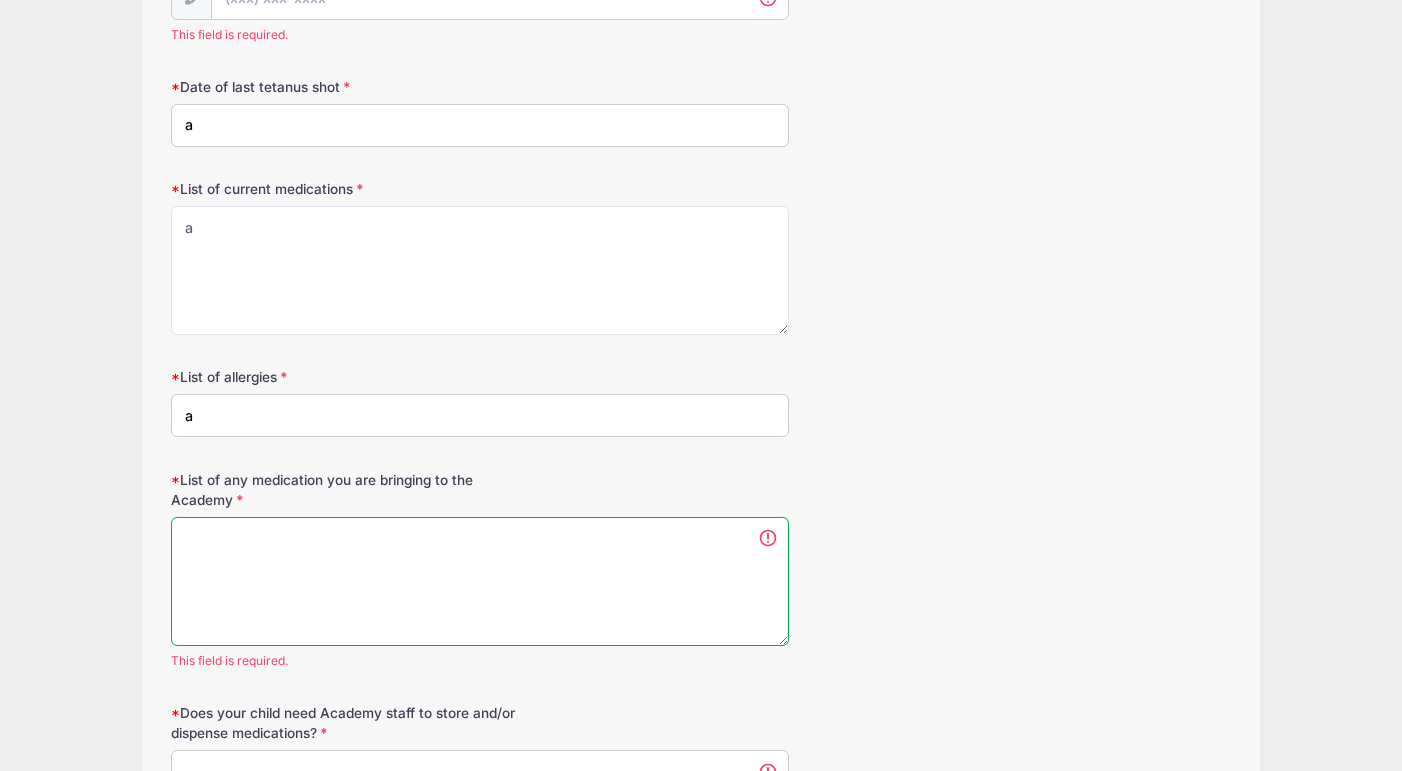 click on "List of any medication you are bringing to the Academy" at bounding box center (480, 581) 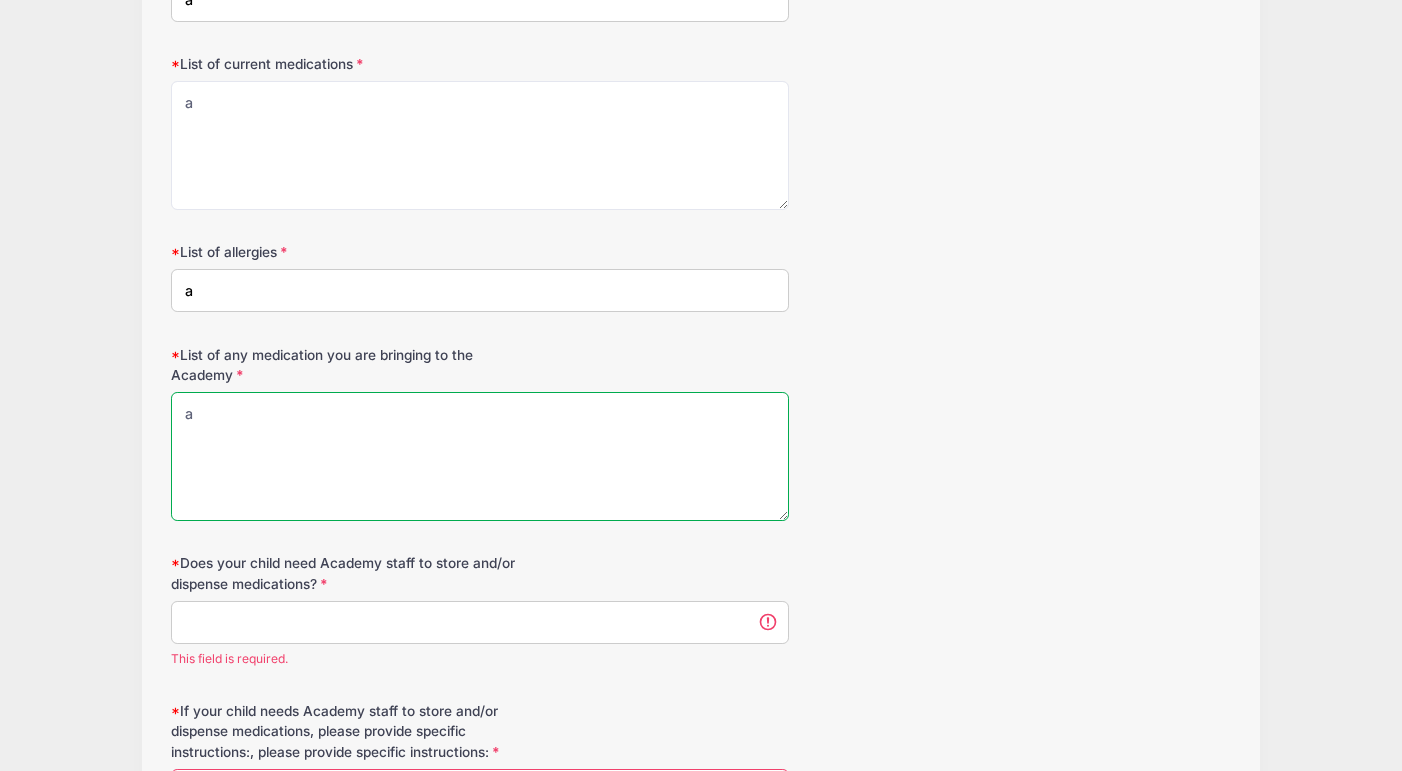 scroll, scrollTop: 2401, scrollLeft: 0, axis: vertical 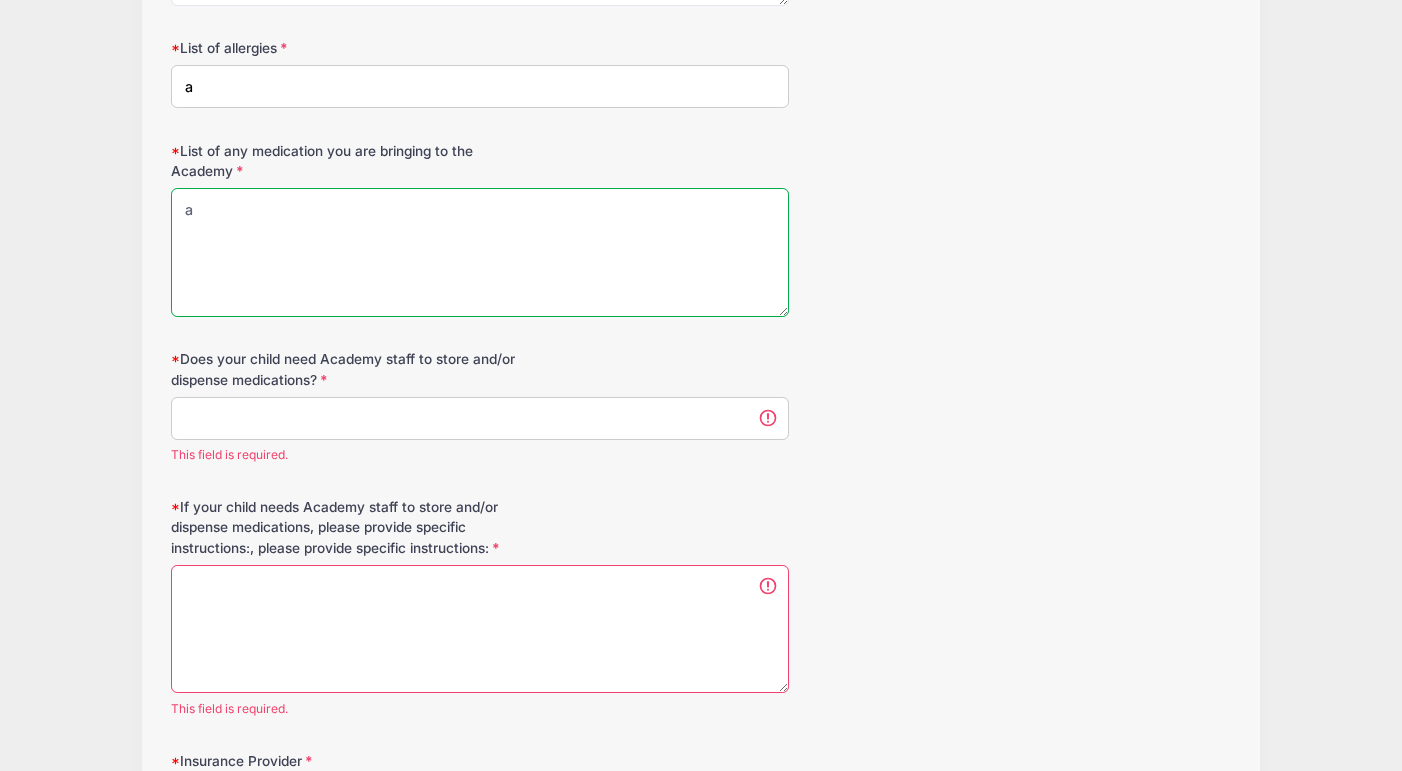 type on "a" 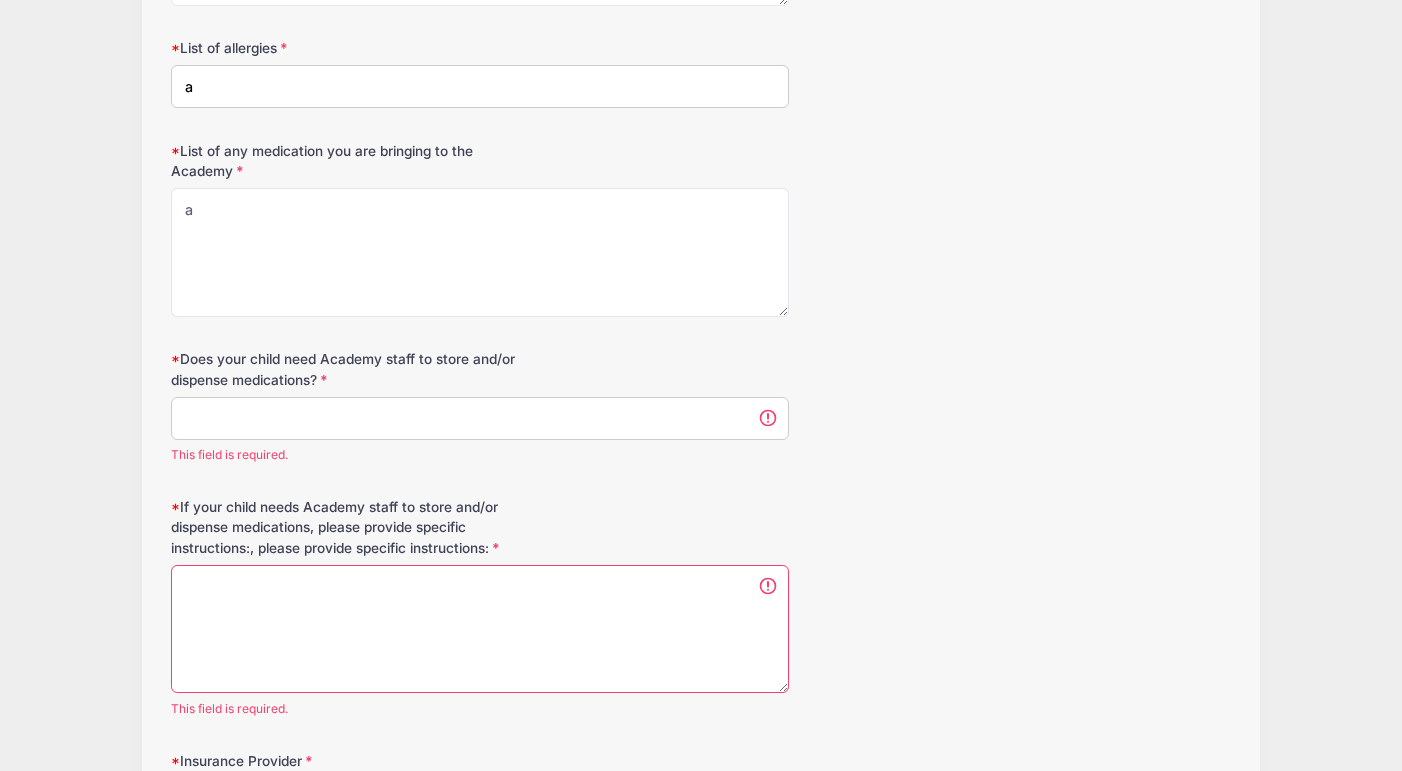 click on "Does your child need Academy staff to store and/or dispense medications?" at bounding box center (480, 418) 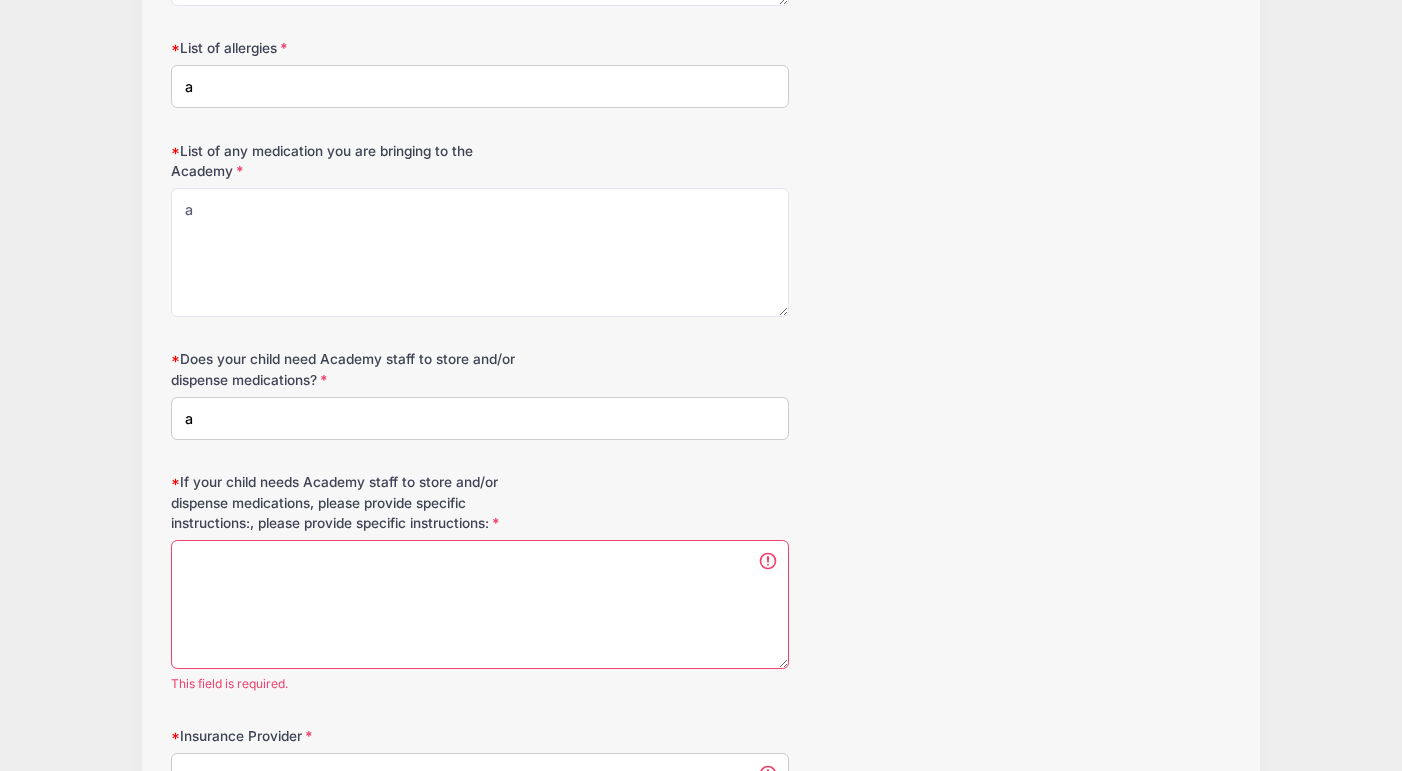 type on "a" 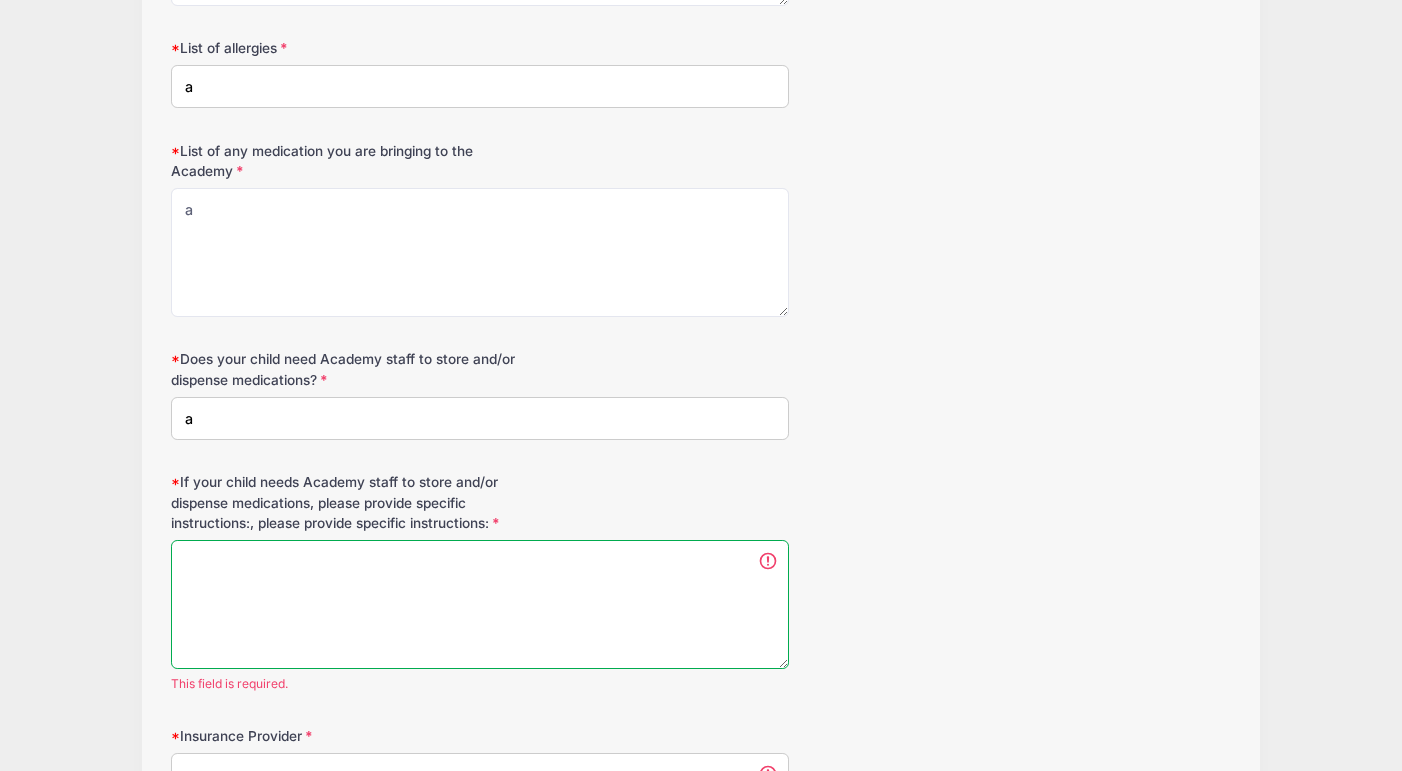 click on "If your child needs Academy staff to store and/or dispense medications, please provide specific instructions:, please provide specific instructions:" at bounding box center (480, 604) 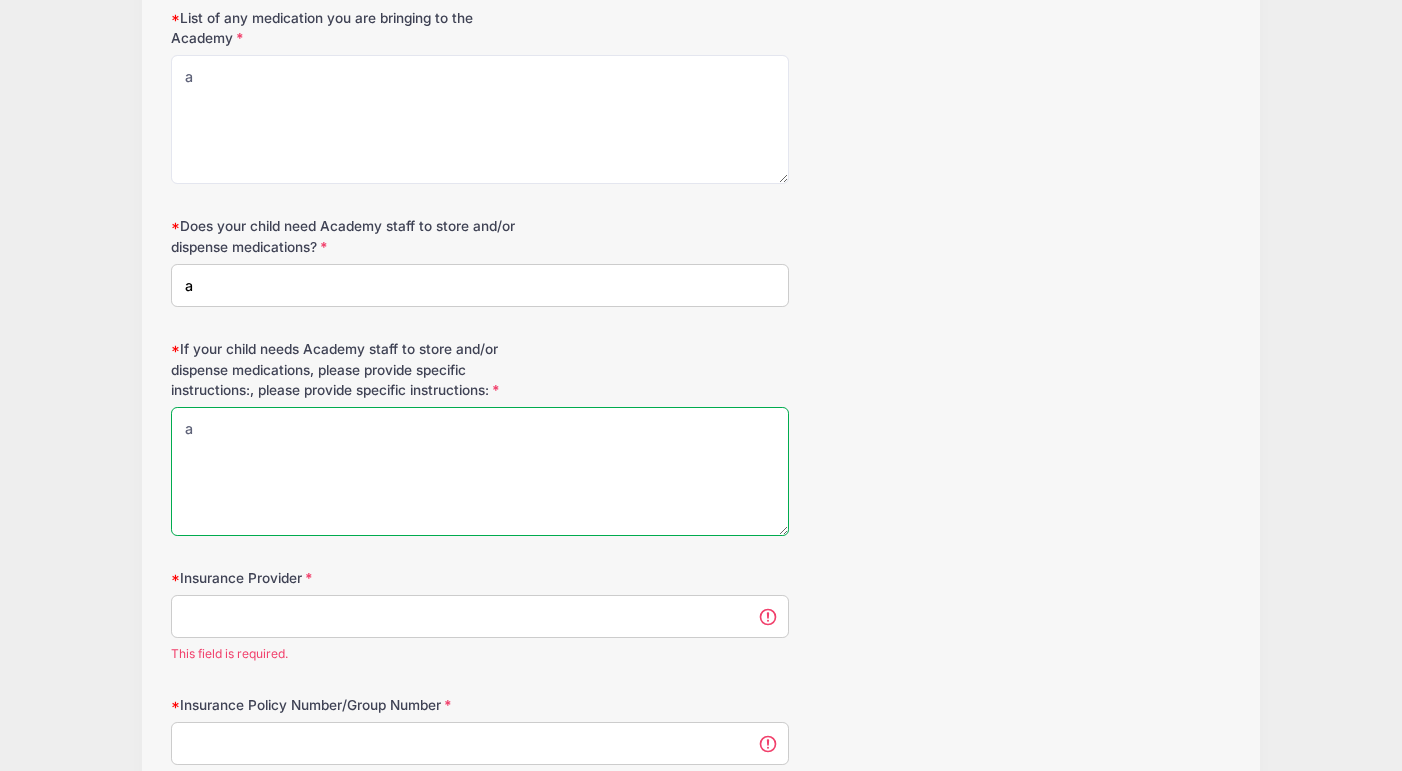 type on "a" 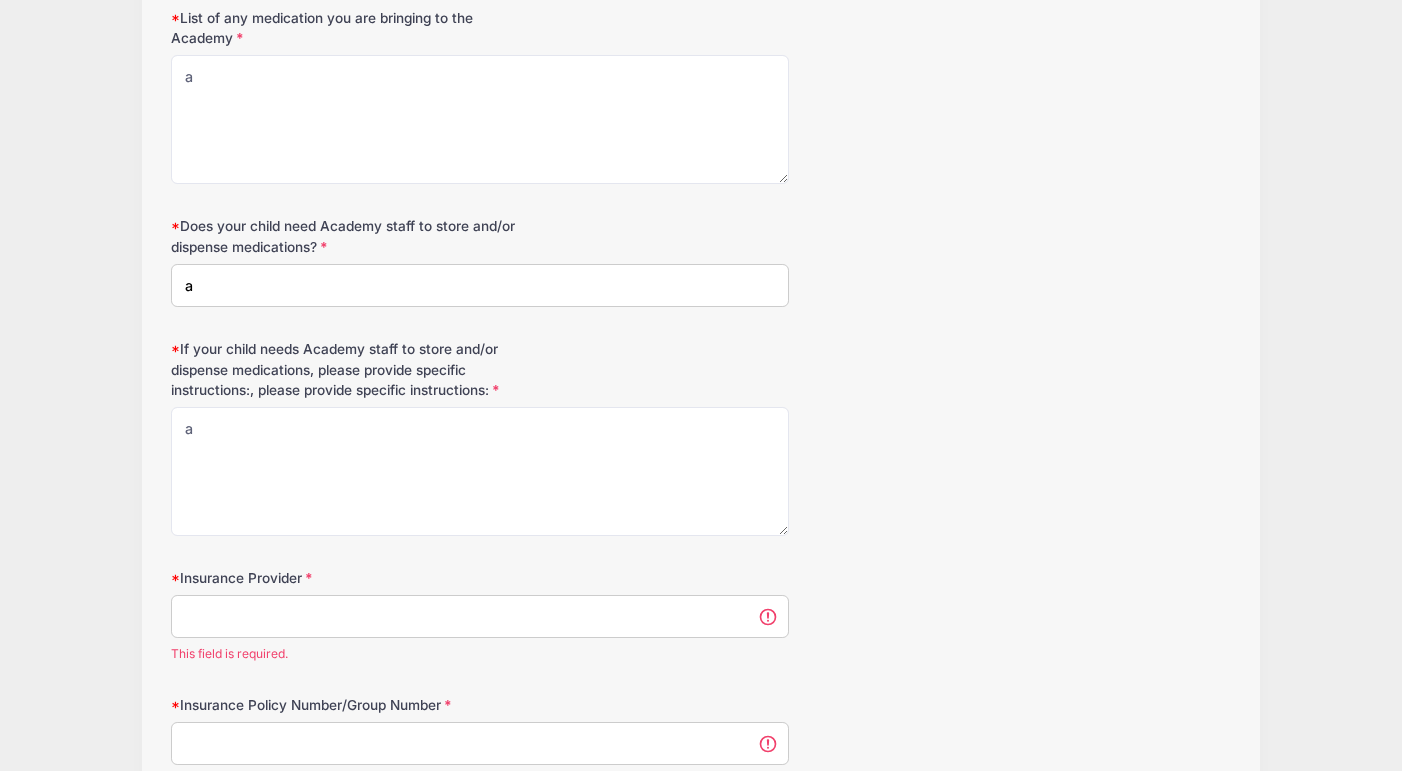 click on "Insurance Provider" at bounding box center (480, 616) 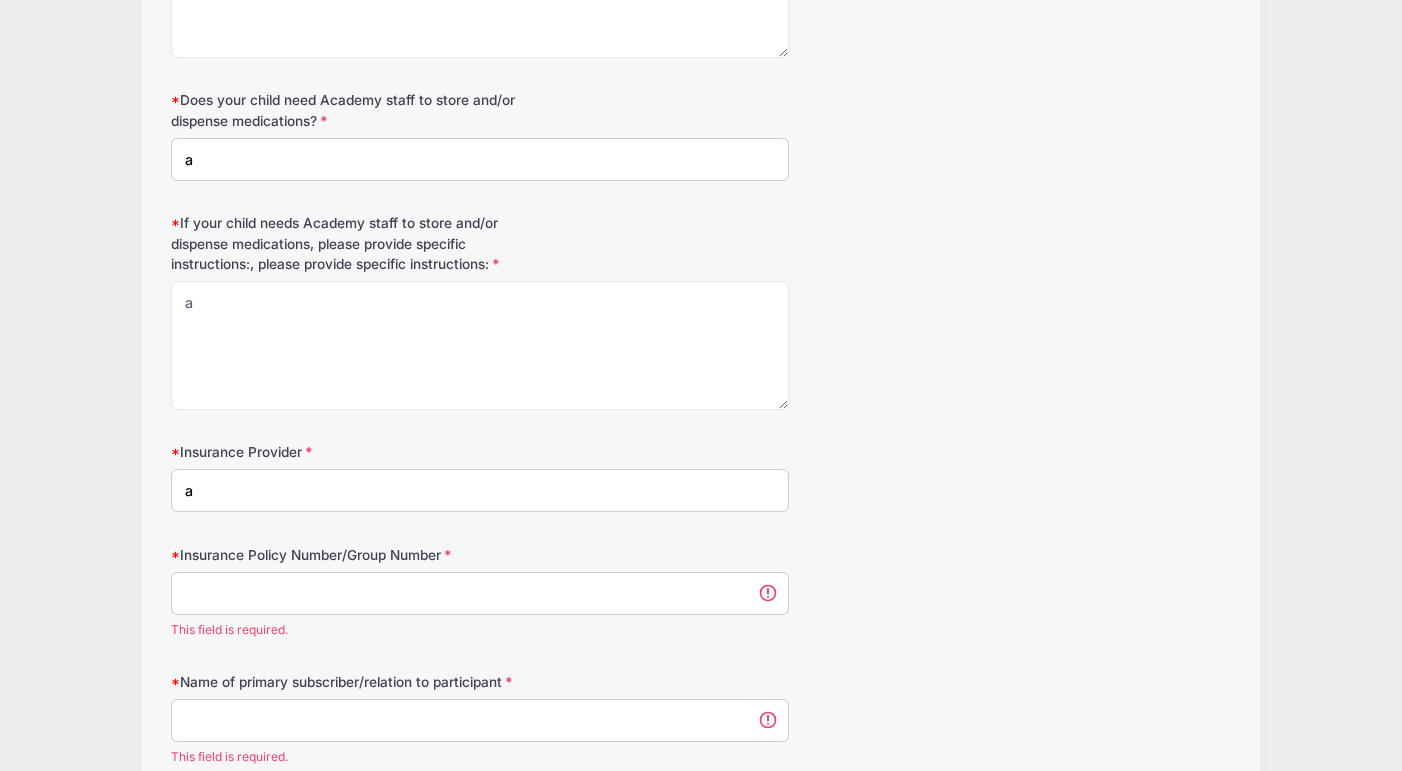 scroll, scrollTop: 2673, scrollLeft: 0, axis: vertical 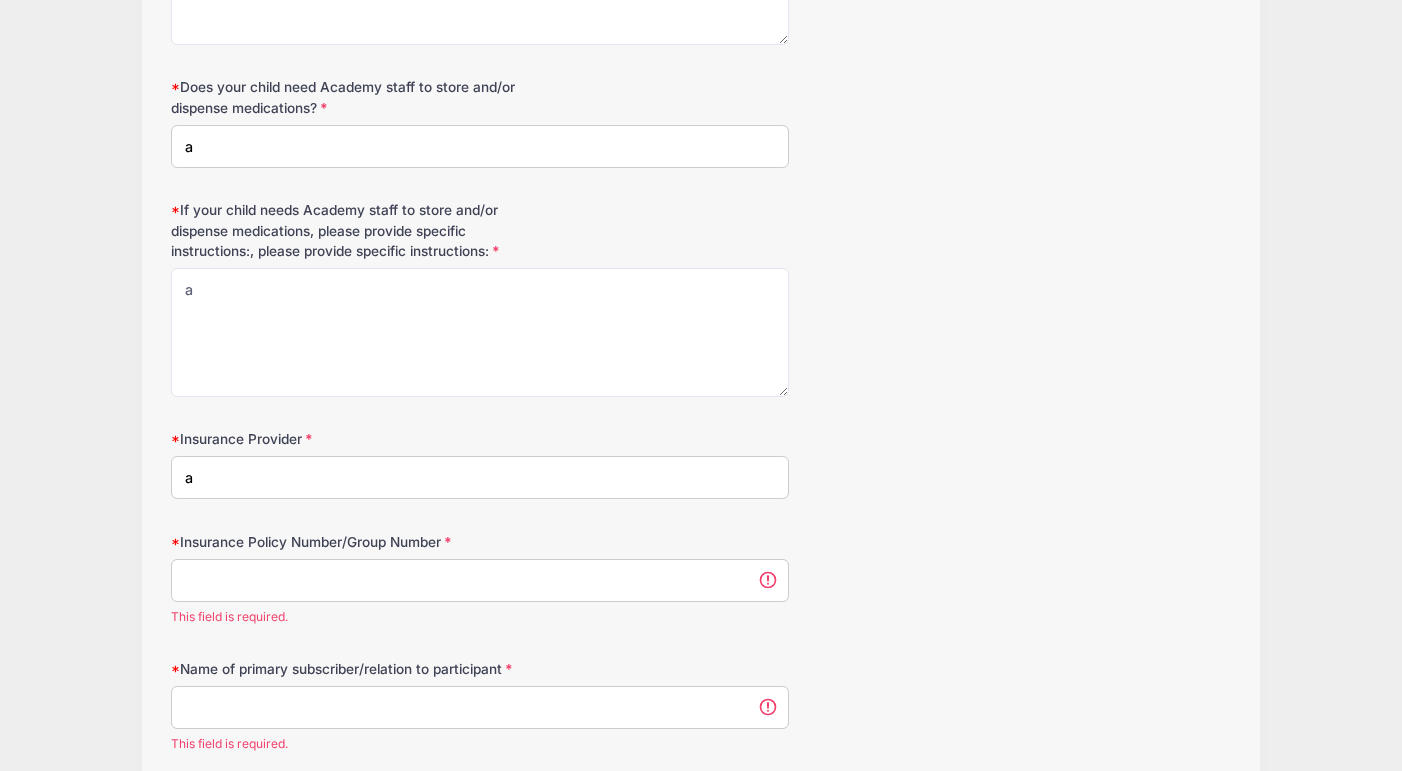 type on "a" 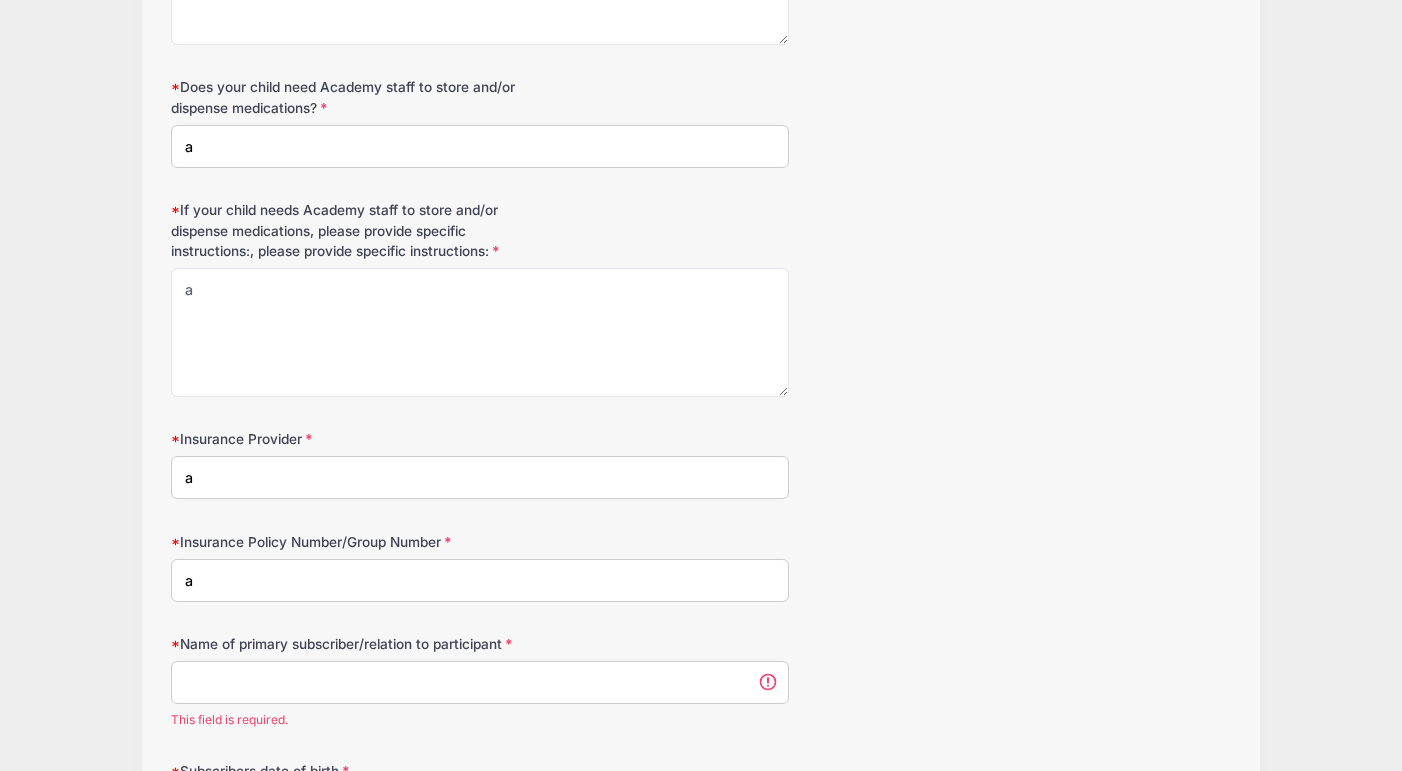 type on "a" 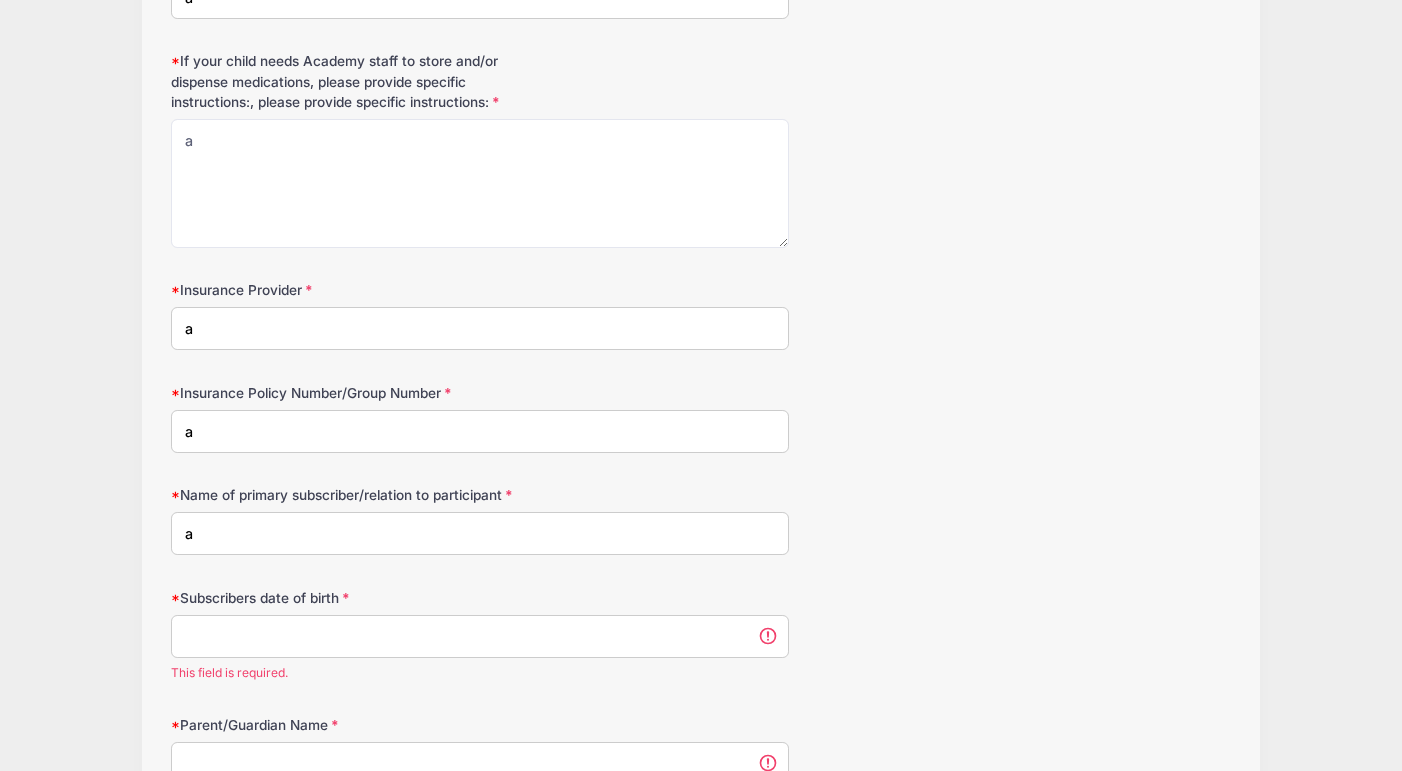 type on "a" 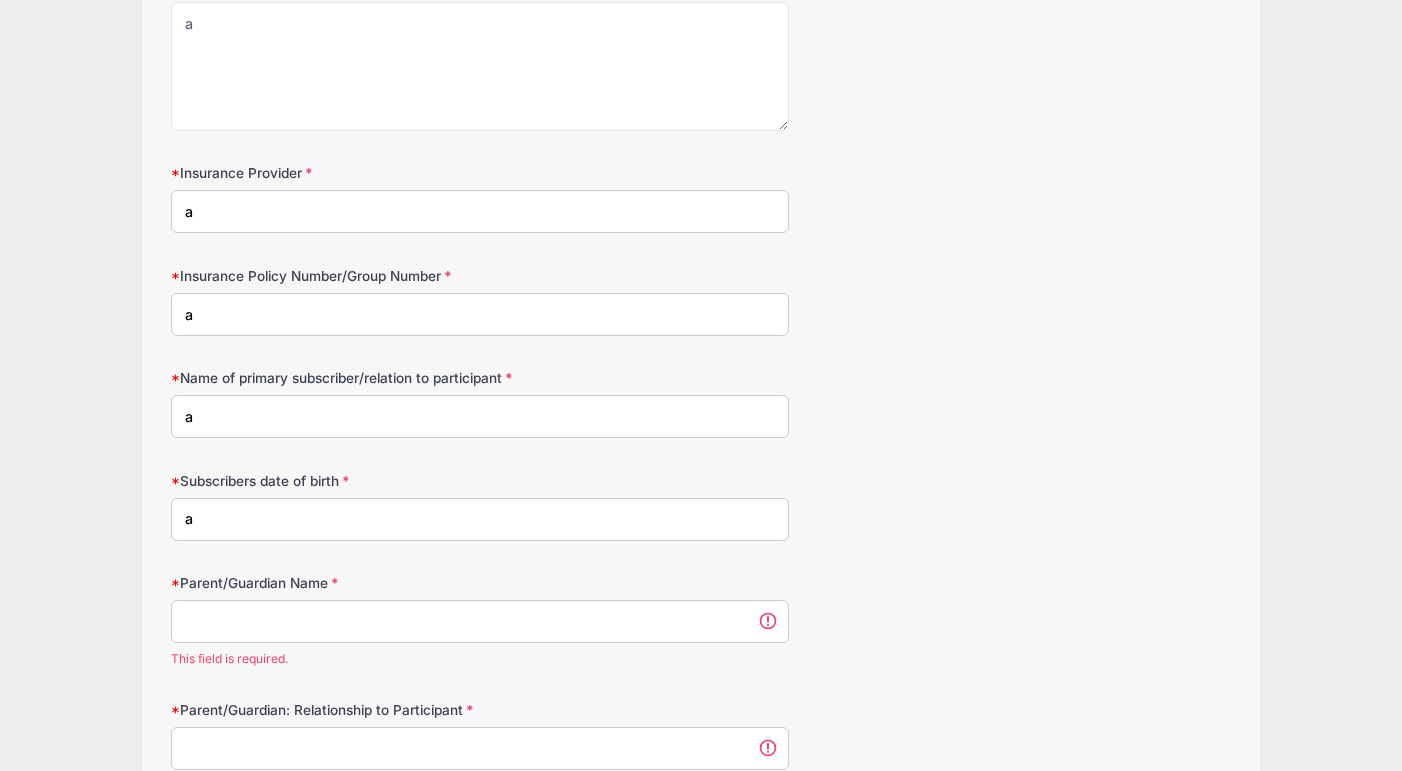 scroll, scrollTop: 3057, scrollLeft: 0, axis: vertical 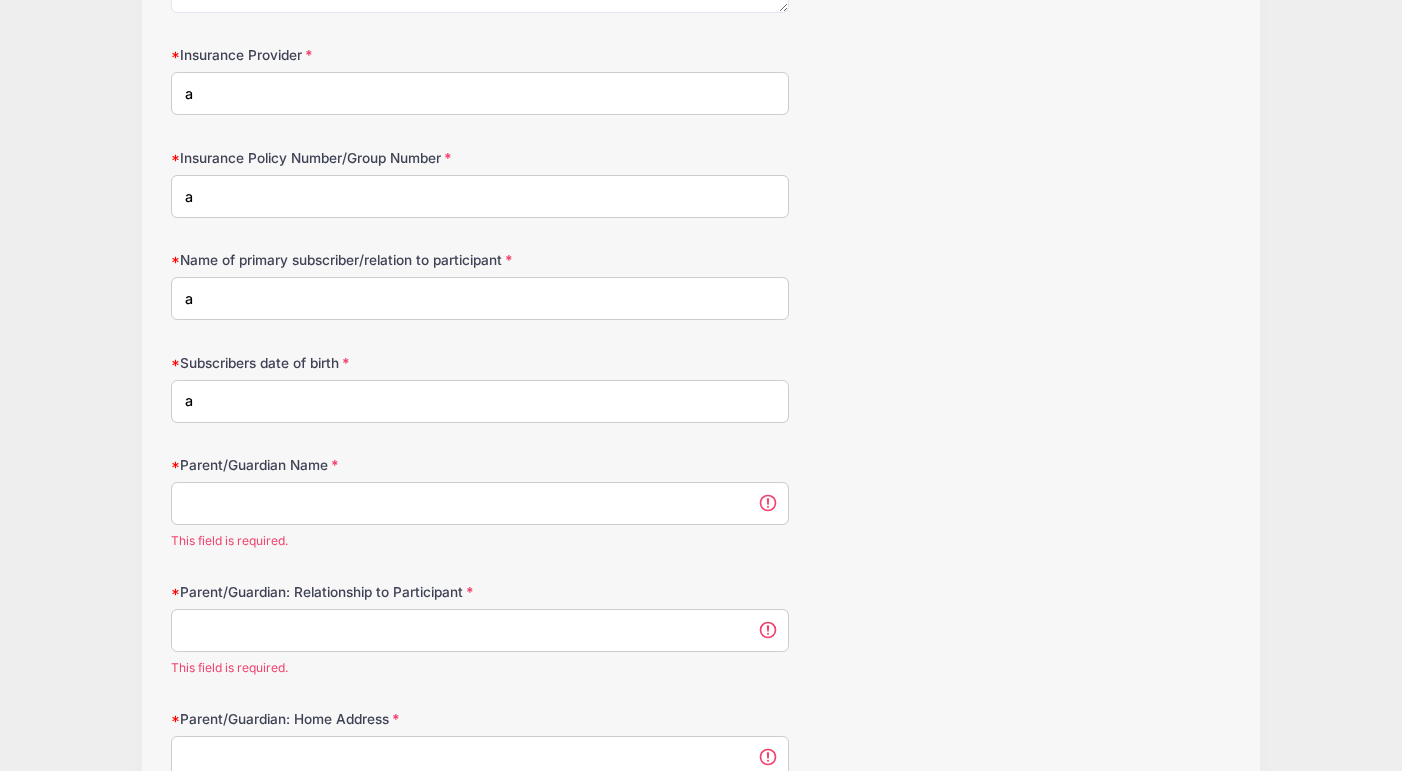 type on "a" 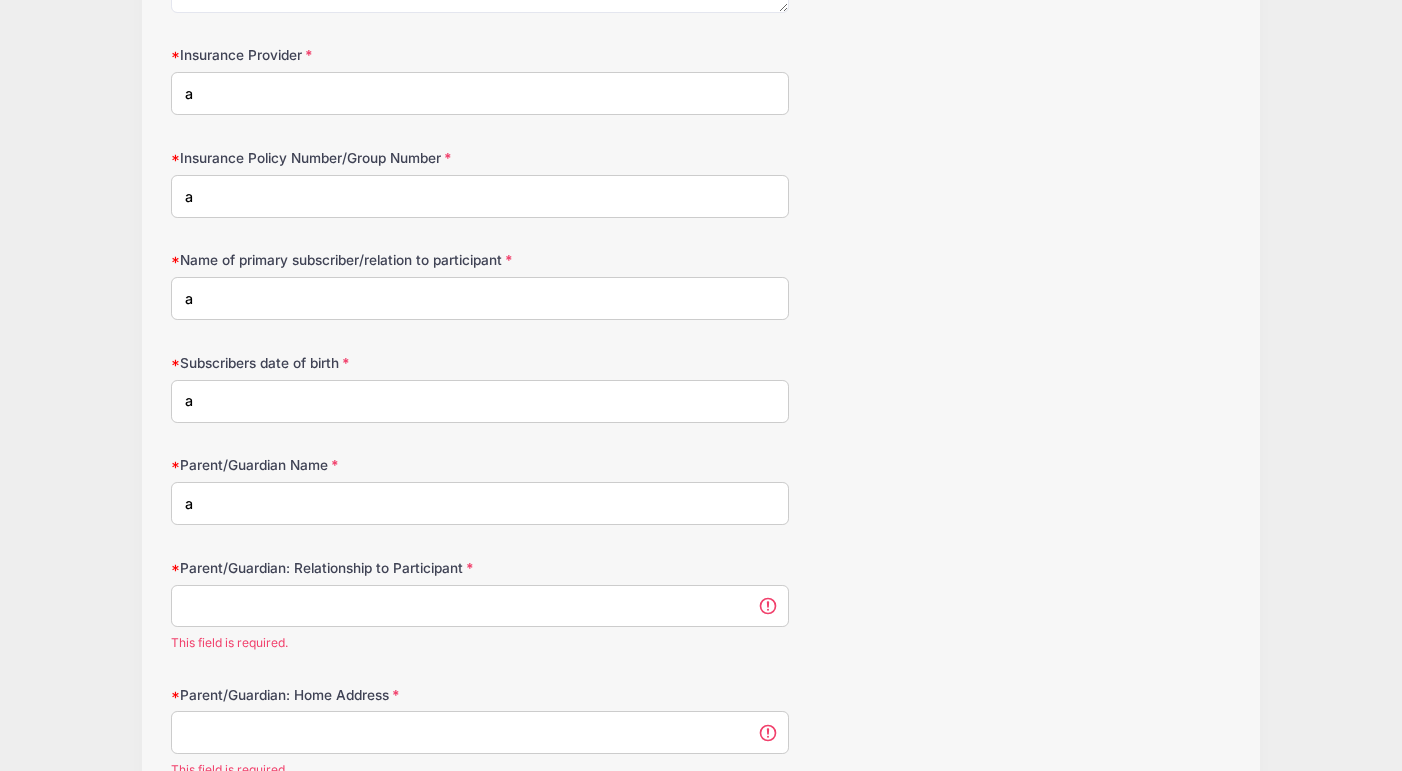 type on "a" 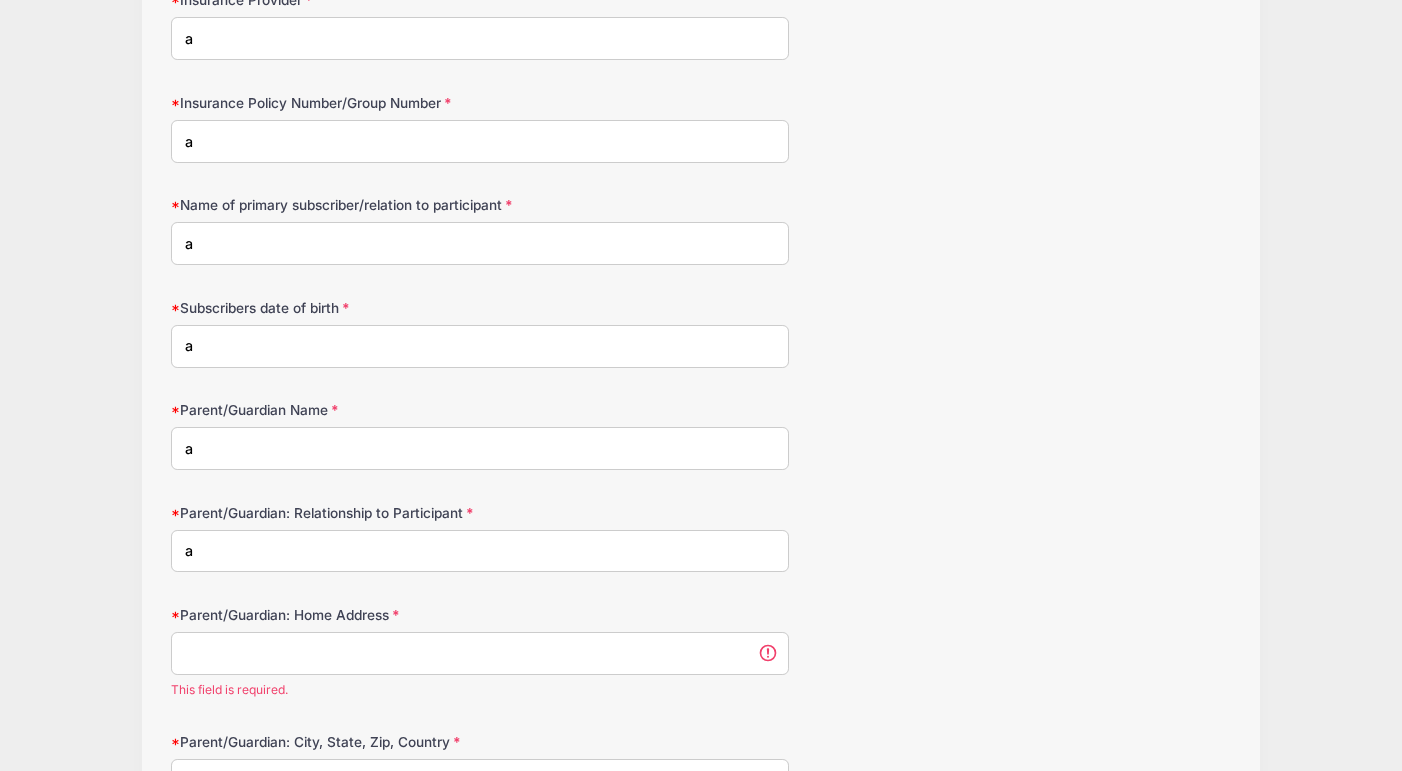 type on "a" 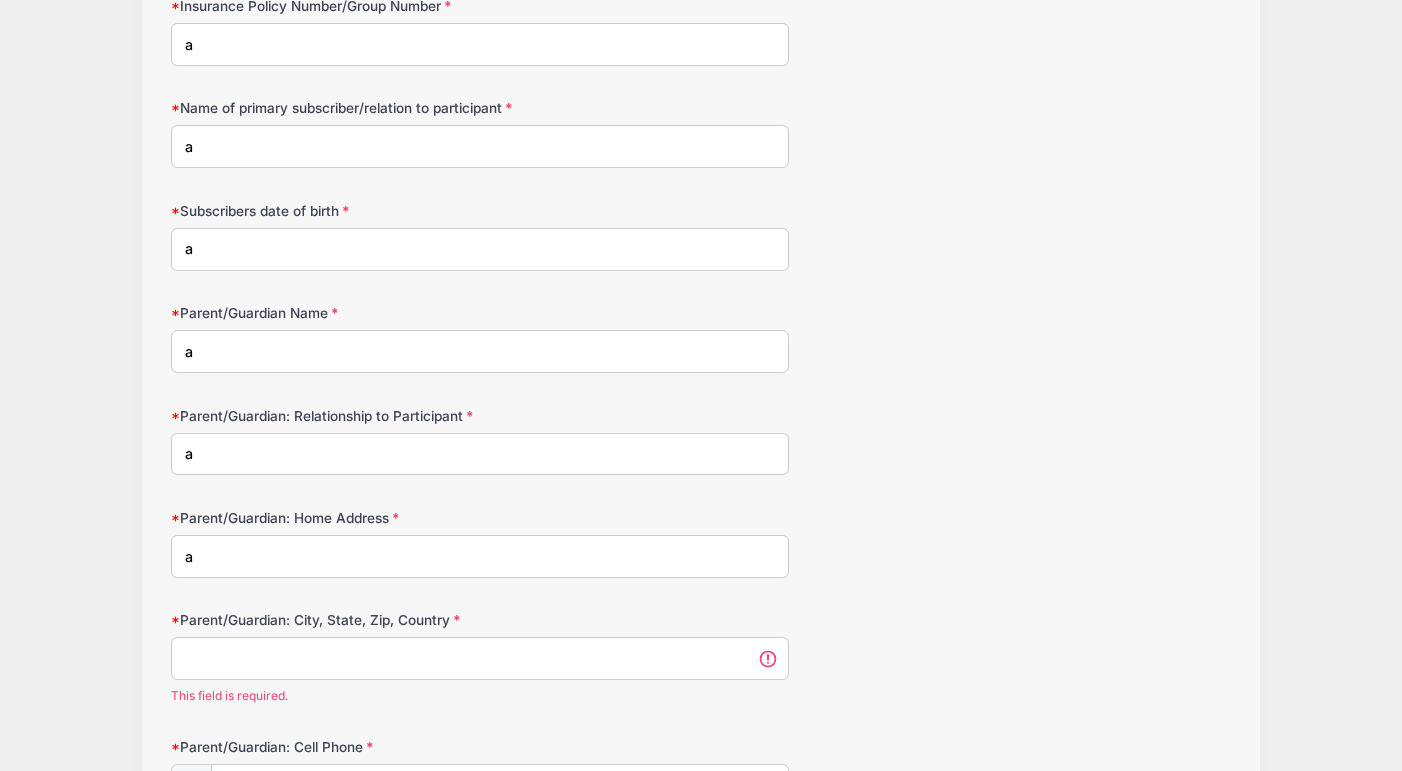 type on "a" 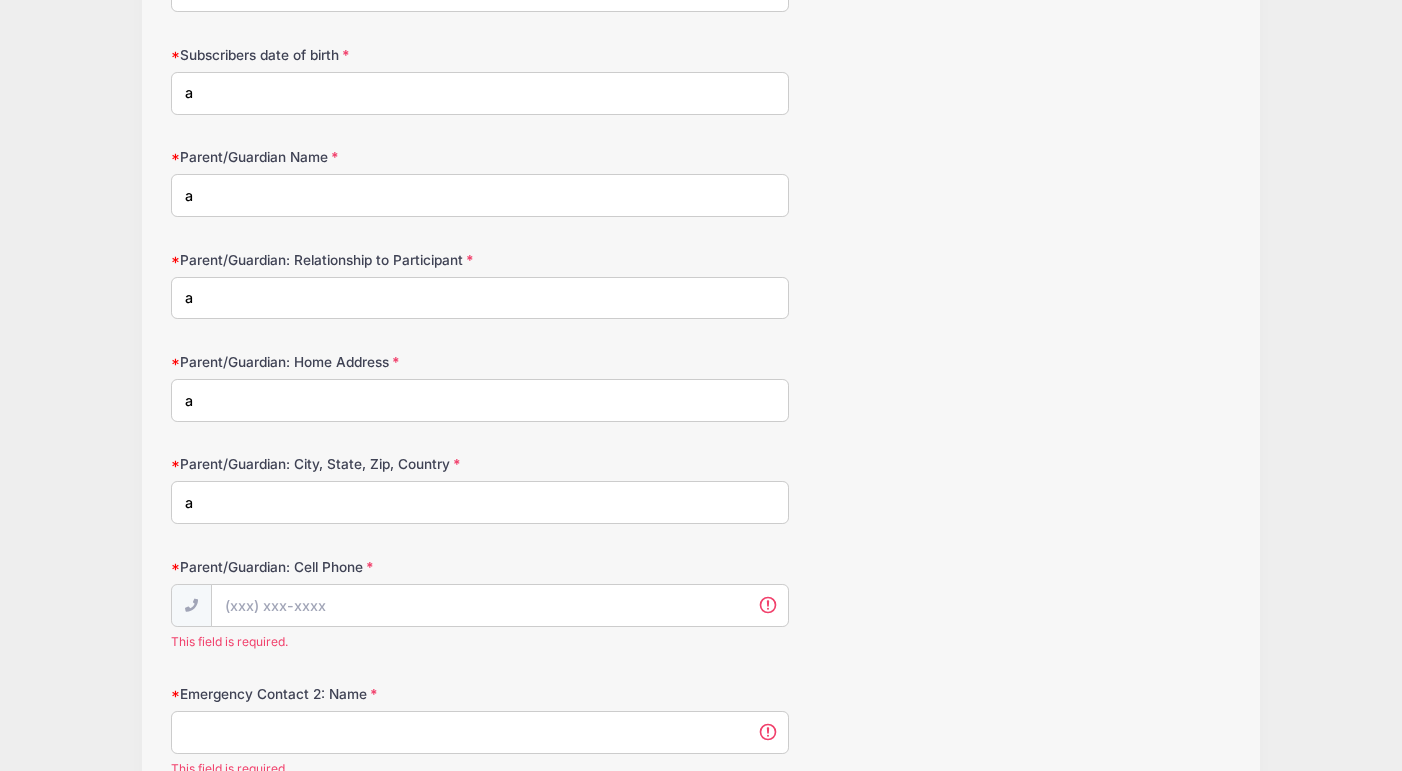 type on "a" 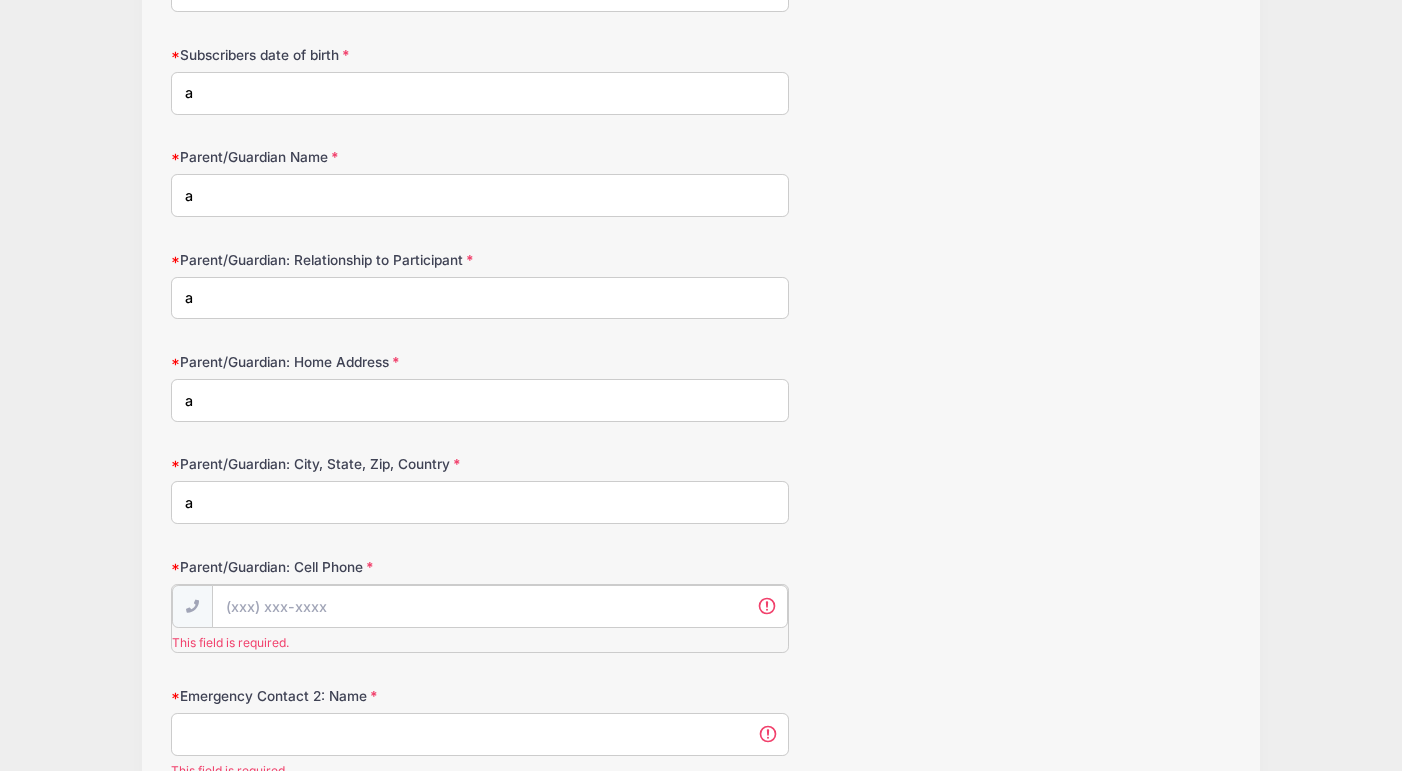 click on "Parent/Guardian: Cell Phone" at bounding box center (500, 606) 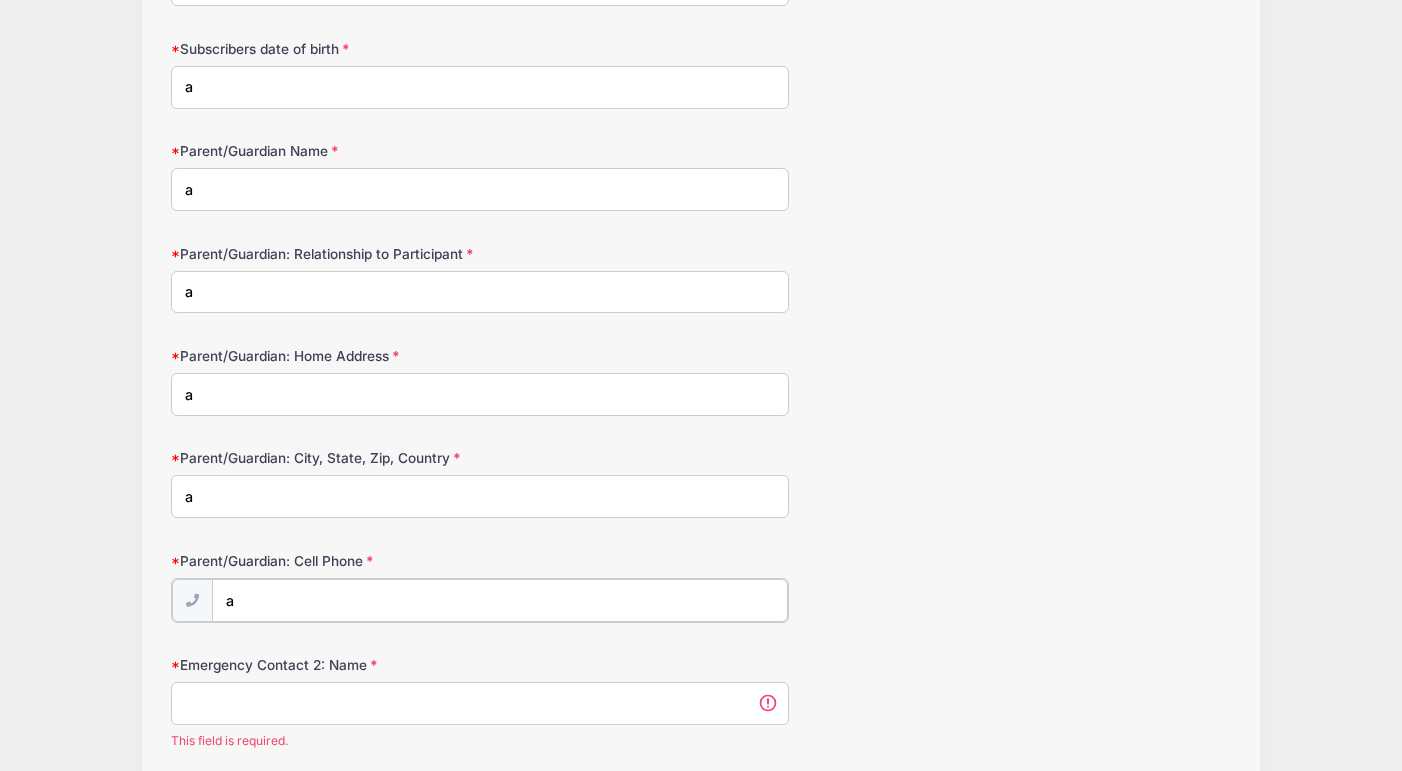 type on "a" 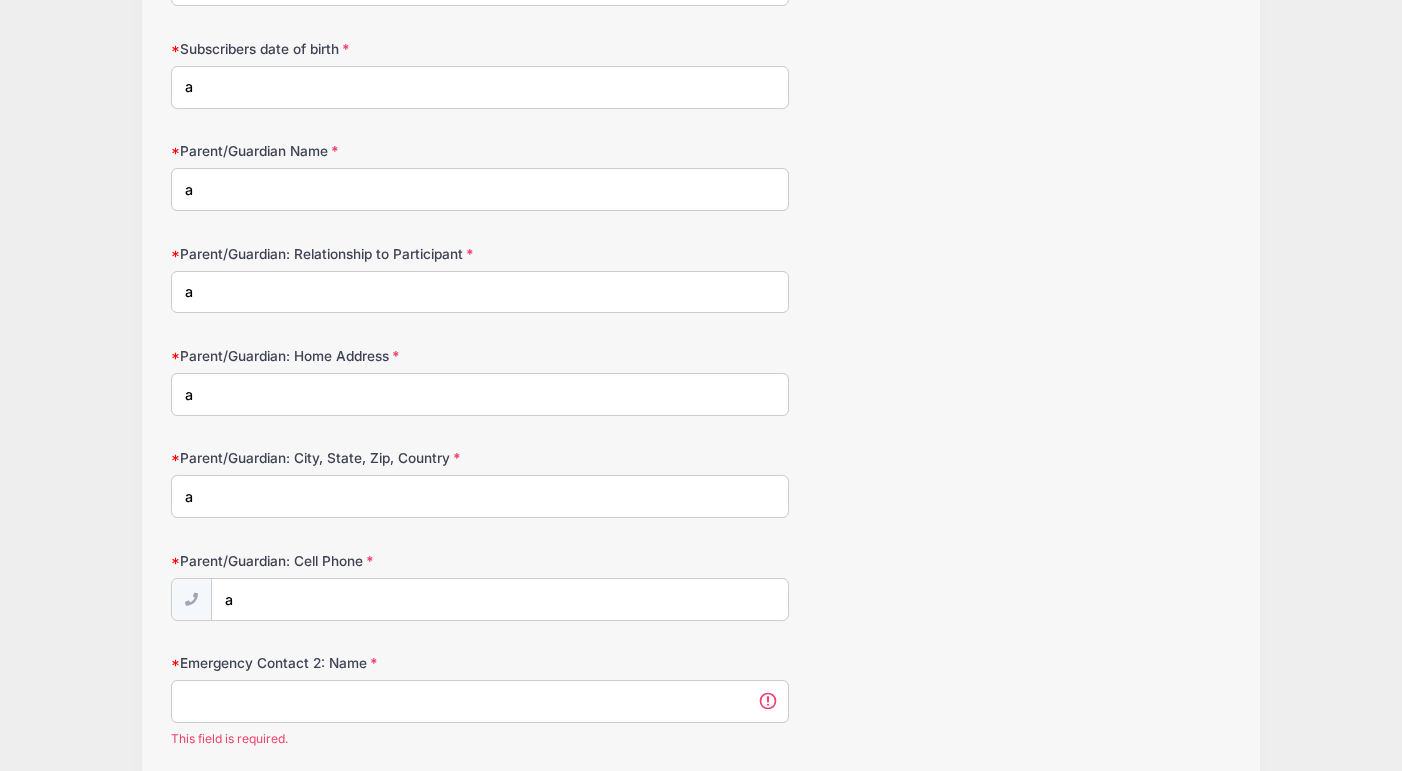 click on "Emergency Contact 2: Name" at bounding box center [480, 701] 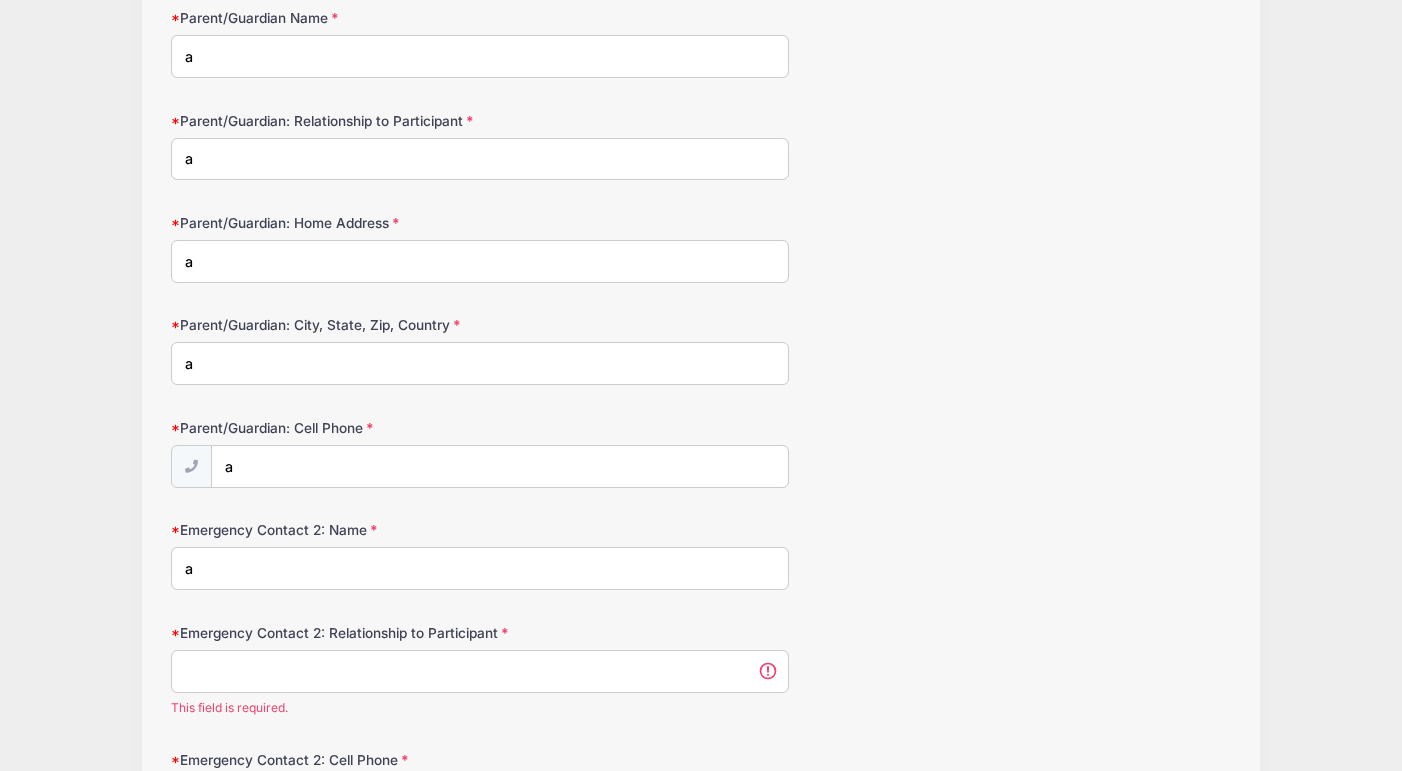 type on "a" 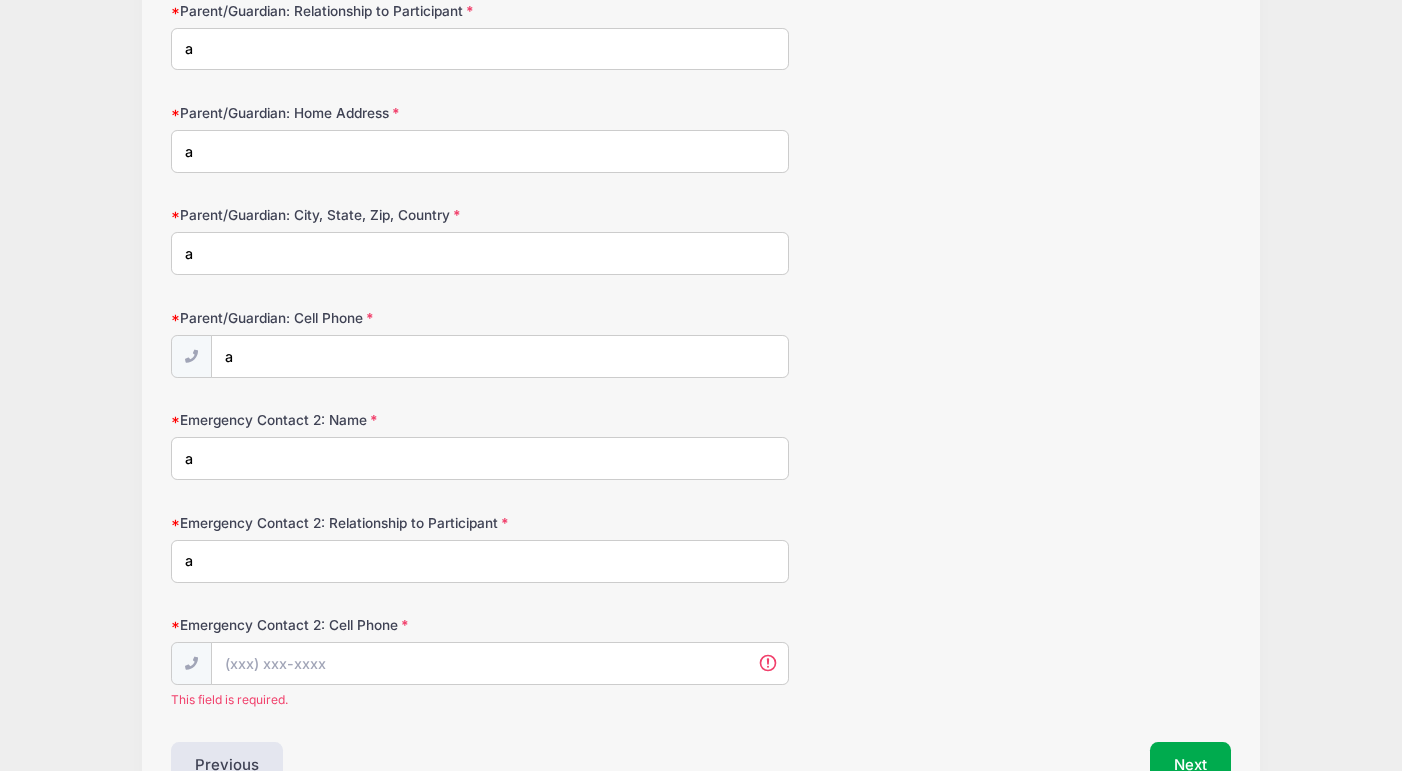 scroll, scrollTop: 3637, scrollLeft: 0, axis: vertical 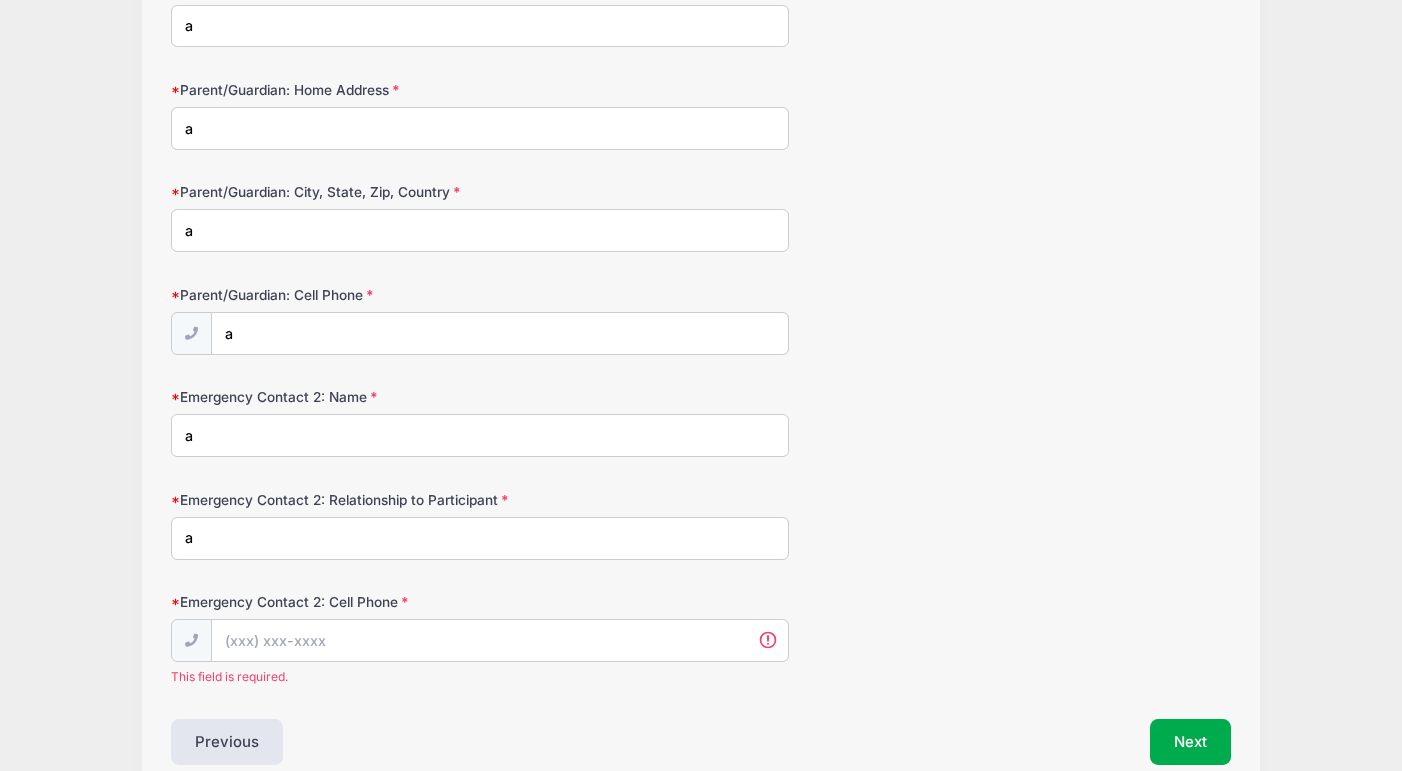 type on "a" 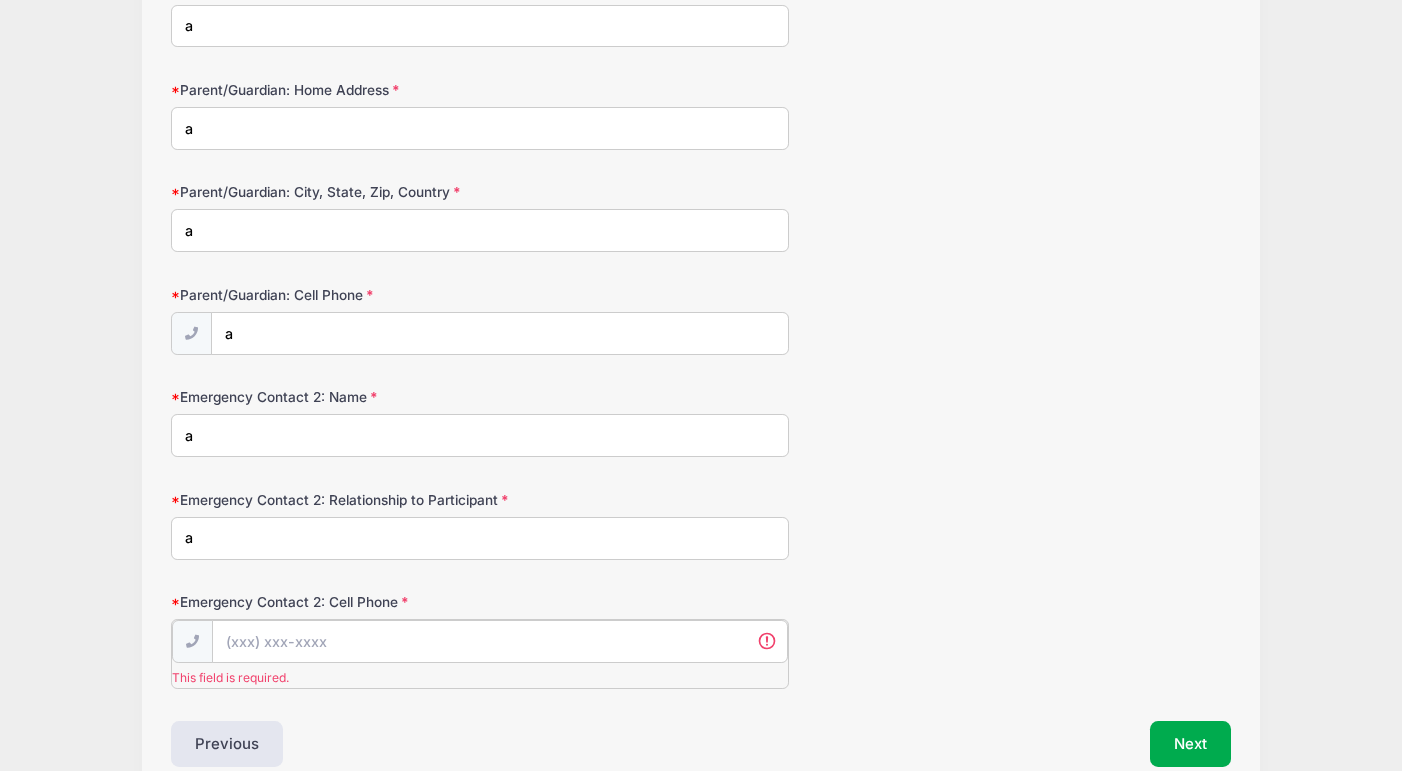 click on "Emergency Contact 2: Cell Phone" at bounding box center (500, 641) 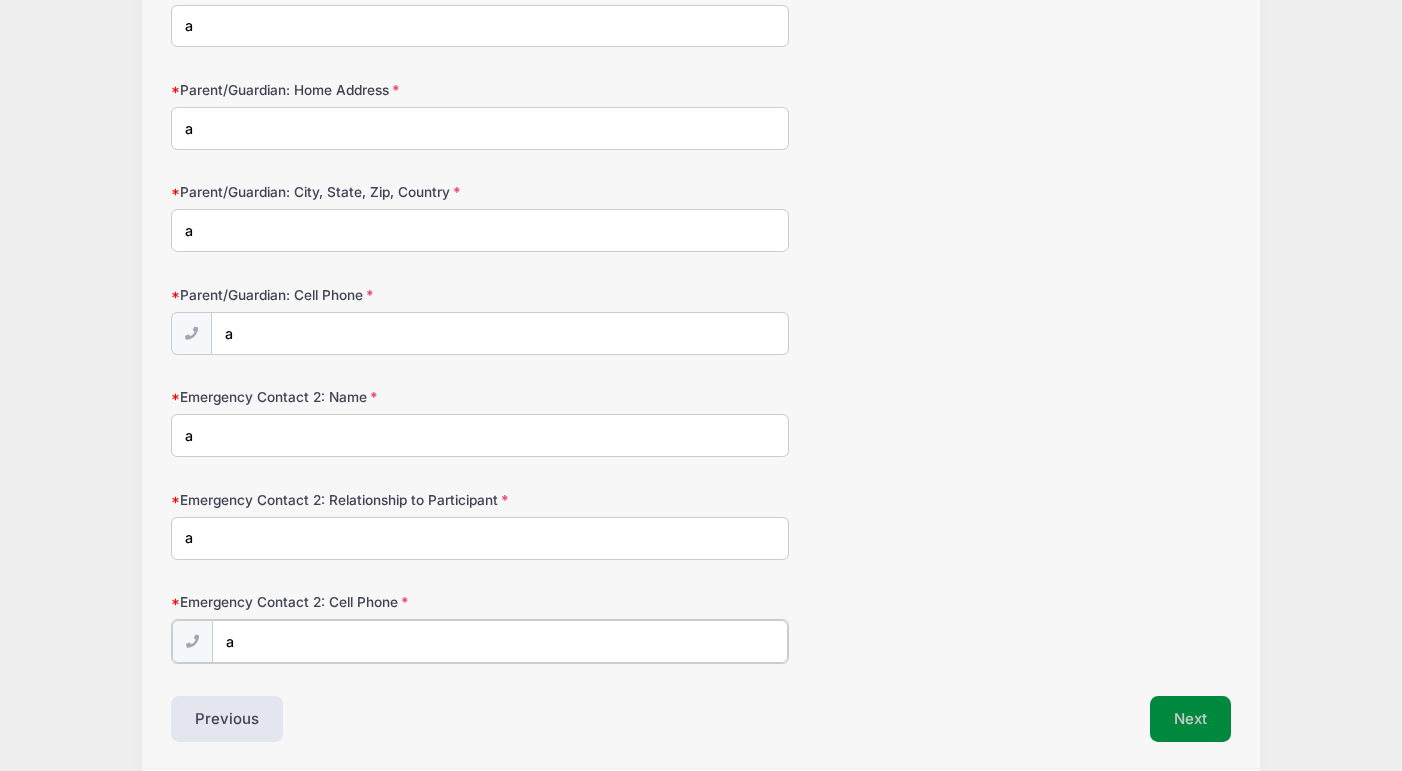 type on "a" 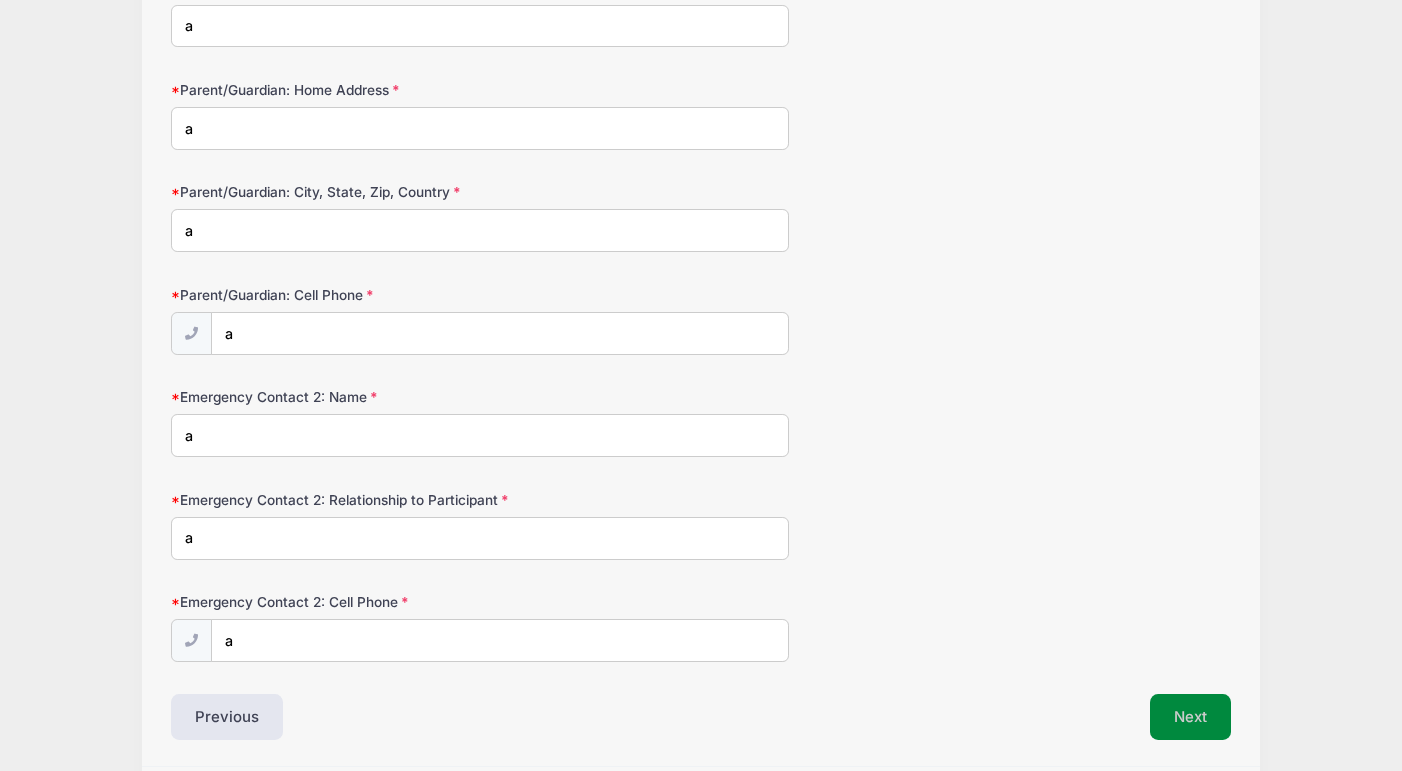 click on "Next" at bounding box center (1190, 717) 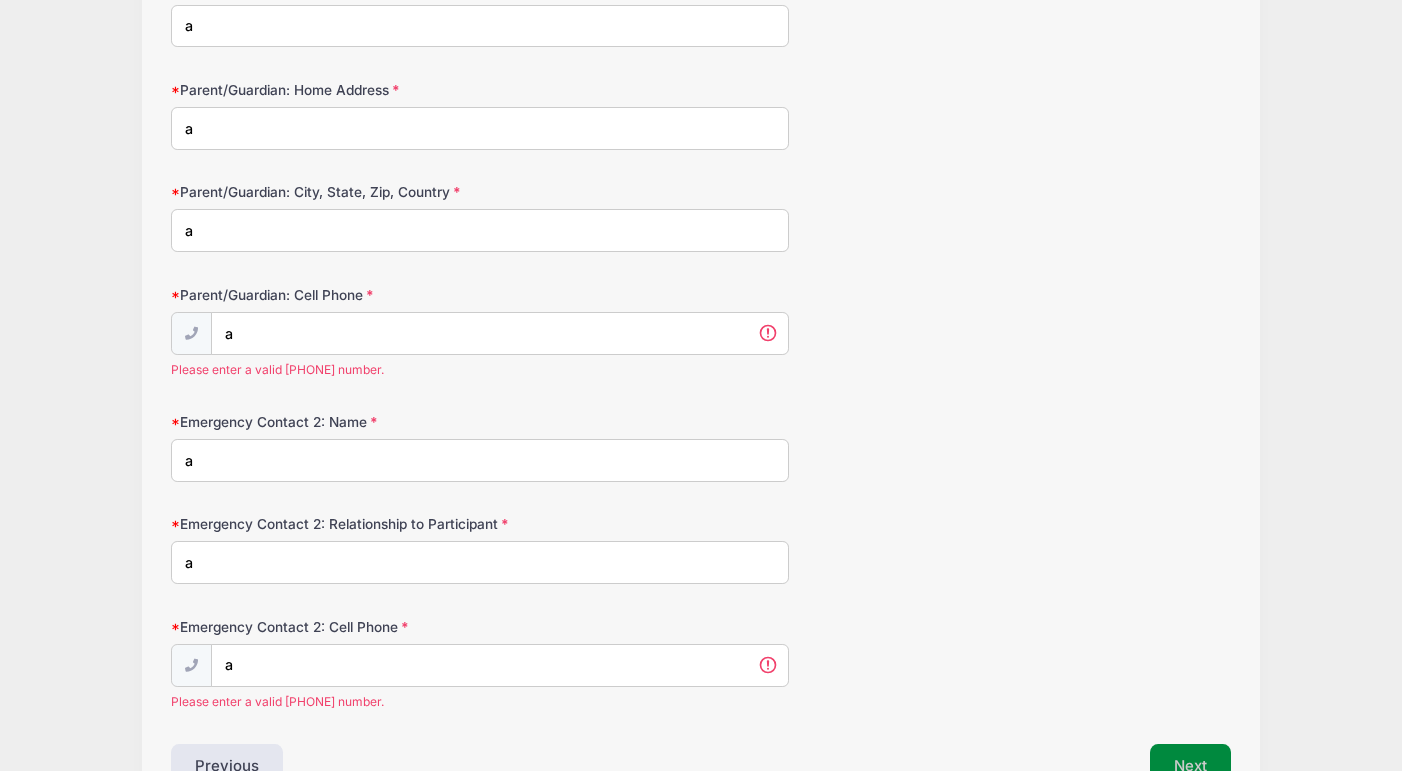 scroll, scrollTop: 2965, scrollLeft: 0, axis: vertical 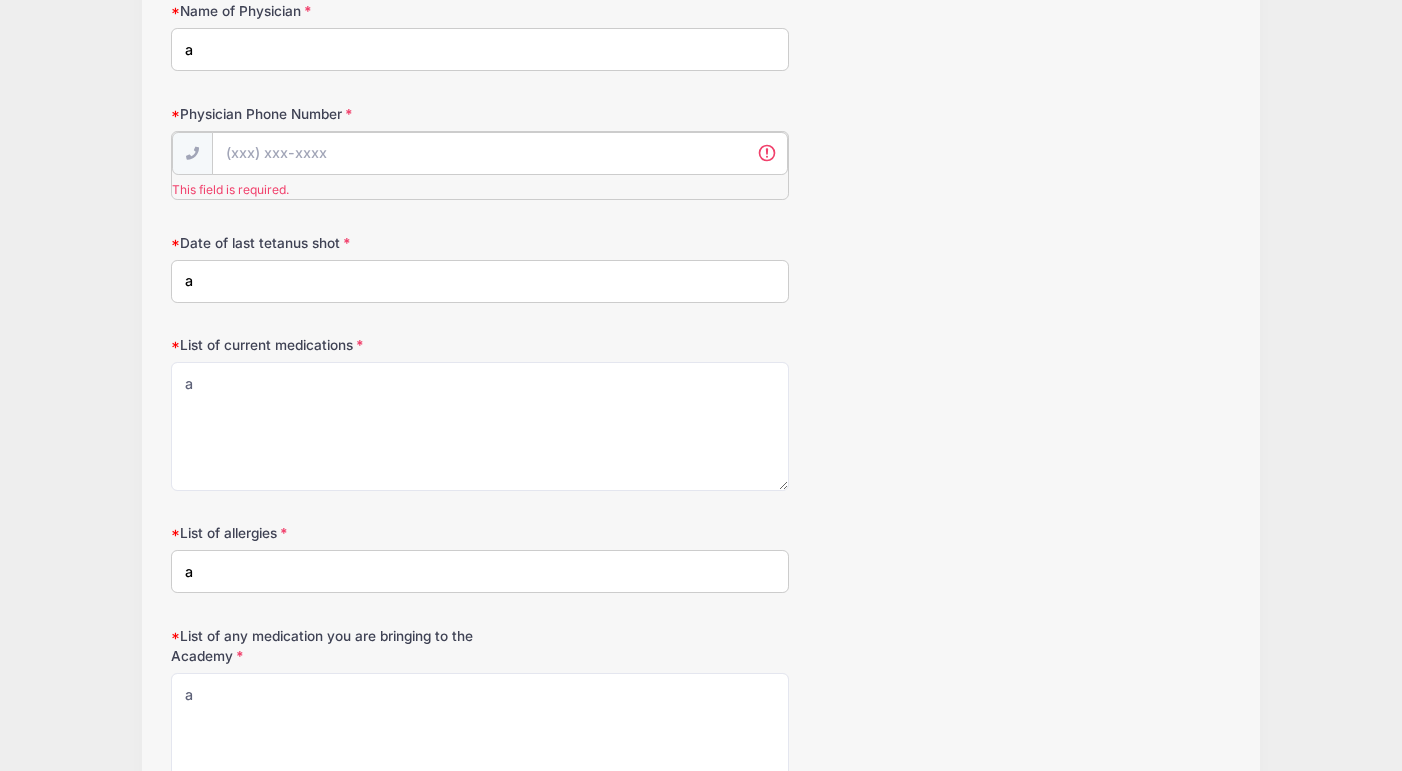 click on "Physician Phone Number" at bounding box center [500, 153] 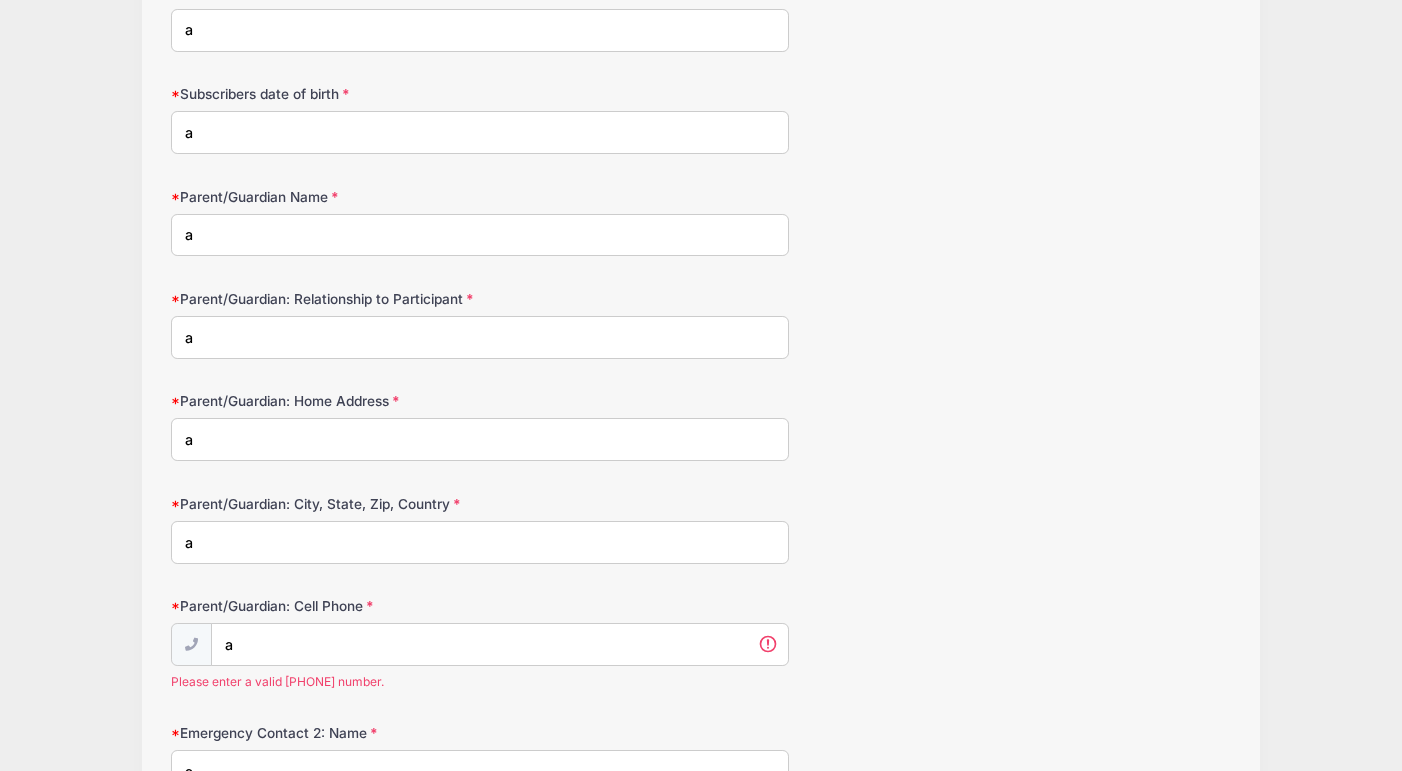 scroll, scrollTop: 3737, scrollLeft: 0, axis: vertical 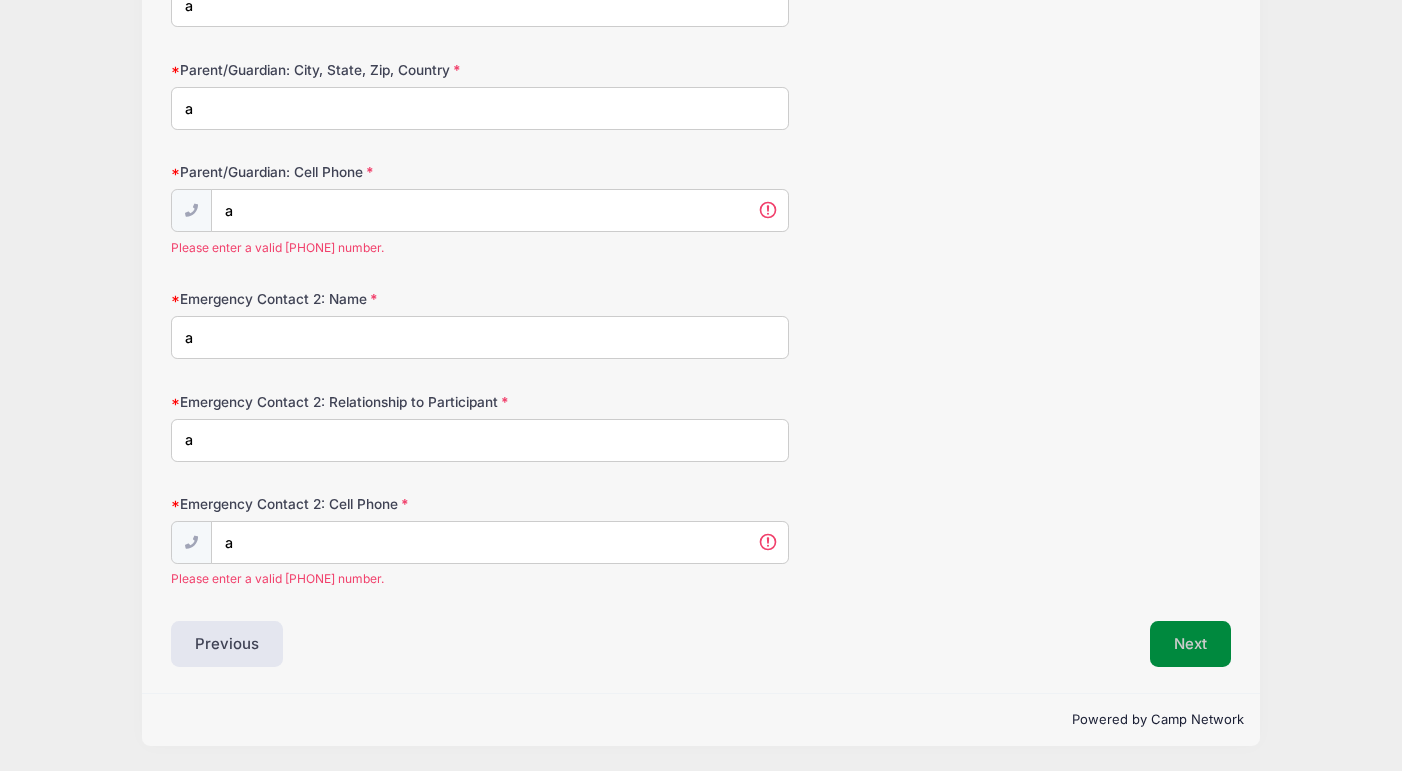 type on "a" 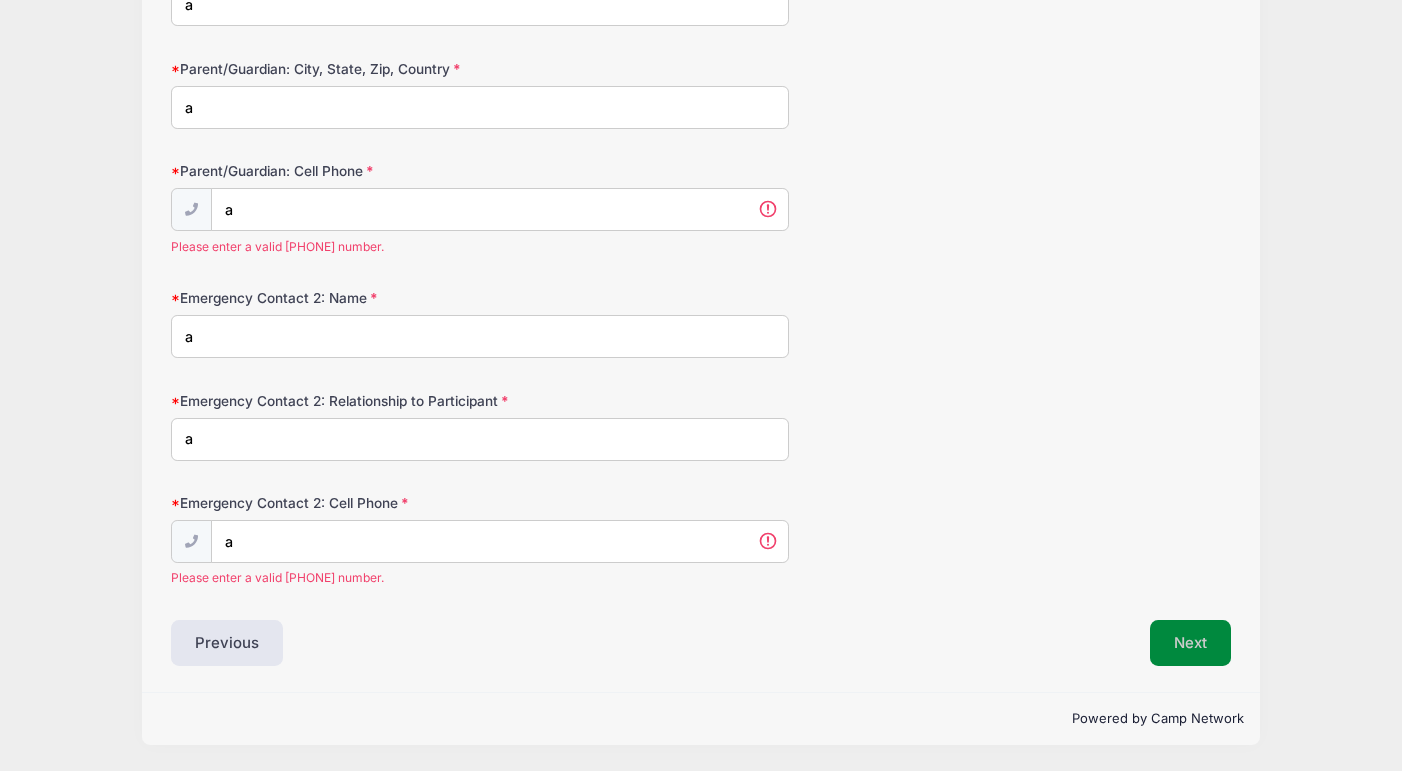 click on "Next" at bounding box center (1190, 643) 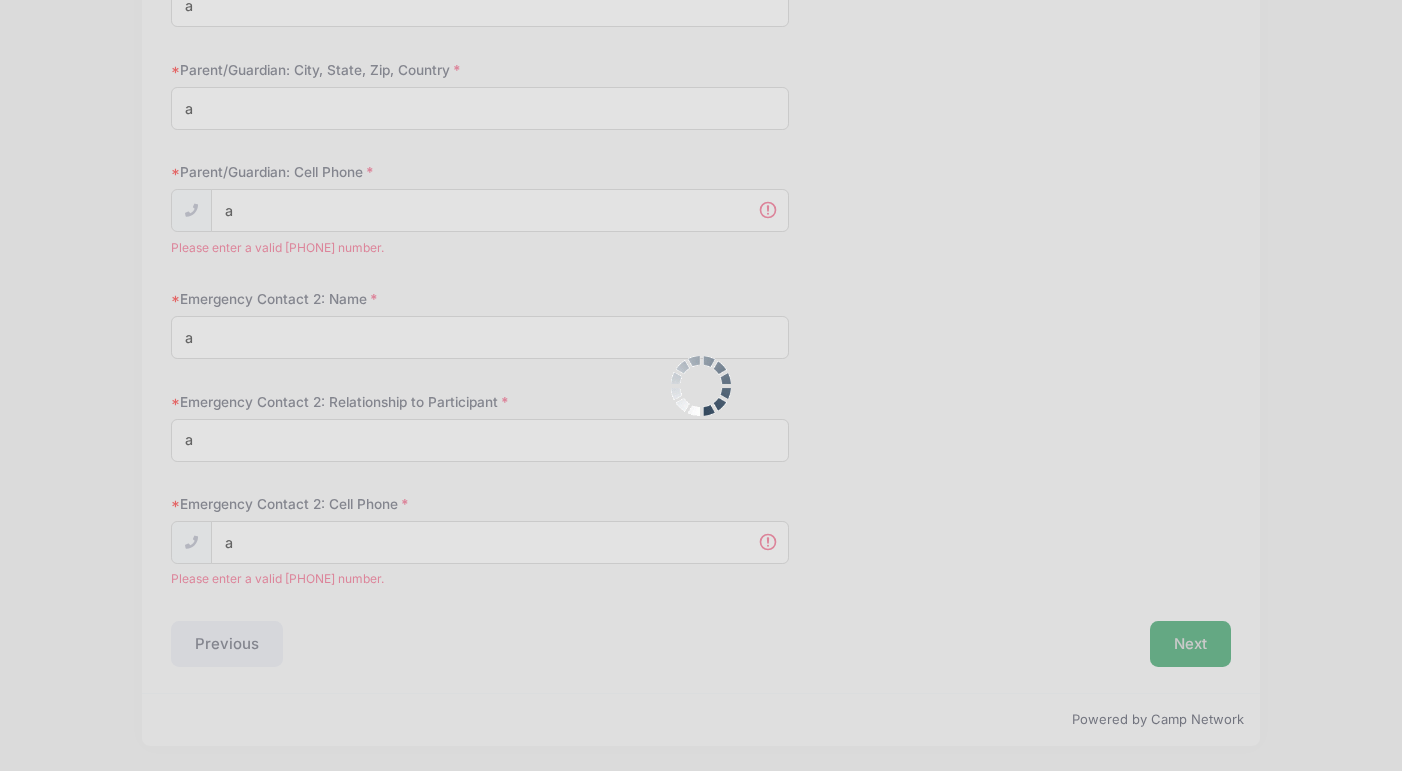 scroll, scrollTop: 0, scrollLeft: 0, axis: both 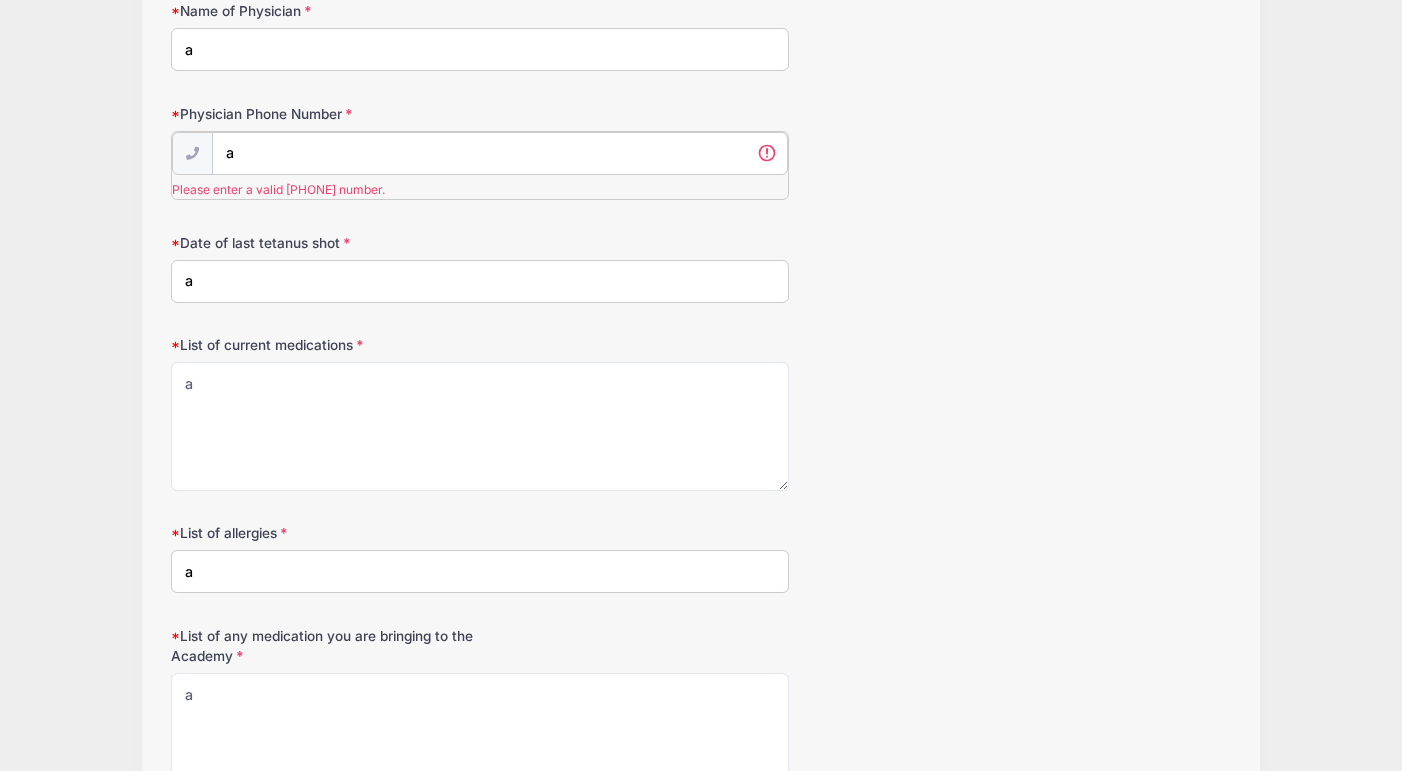 click on "a" at bounding box center (500, 153) 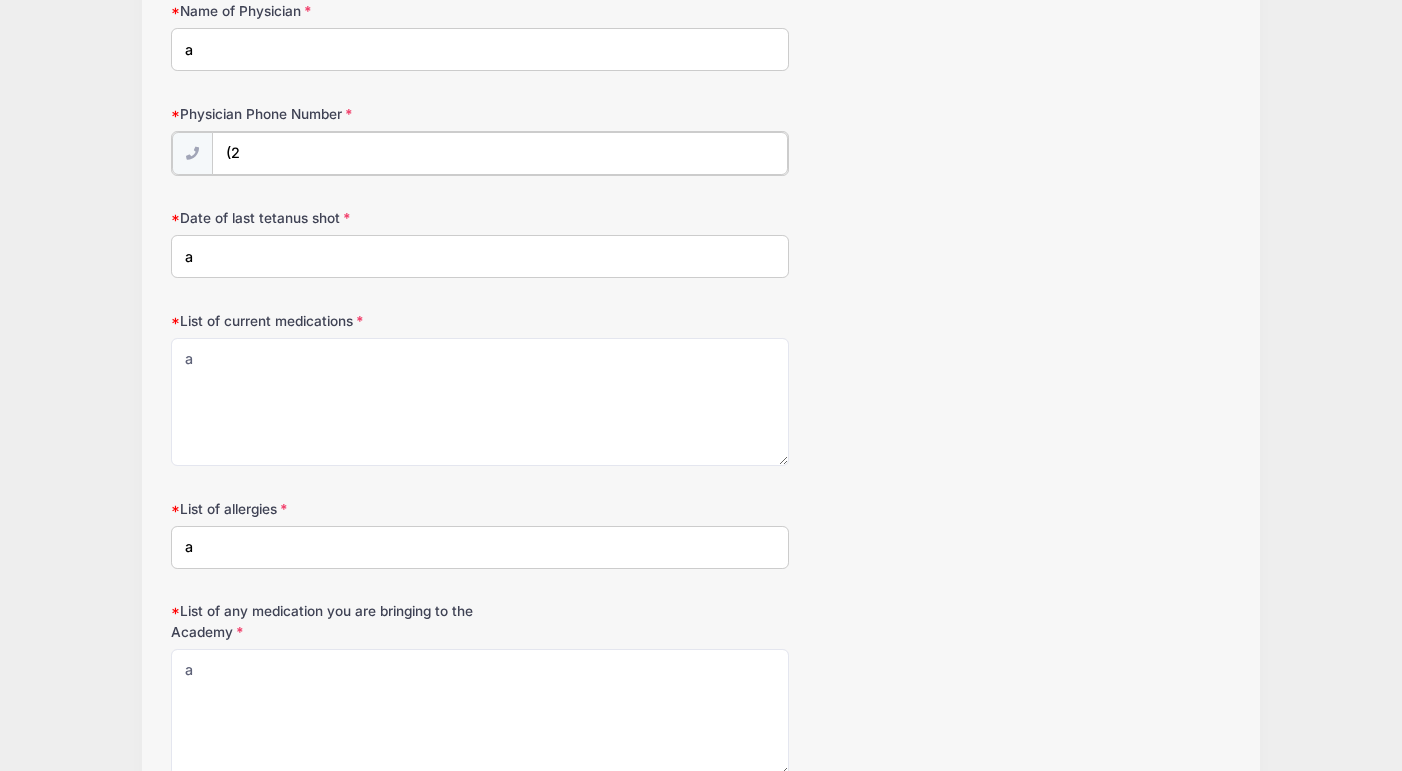 type on "([AREACODE]) [PHONE]-[PHONE]" 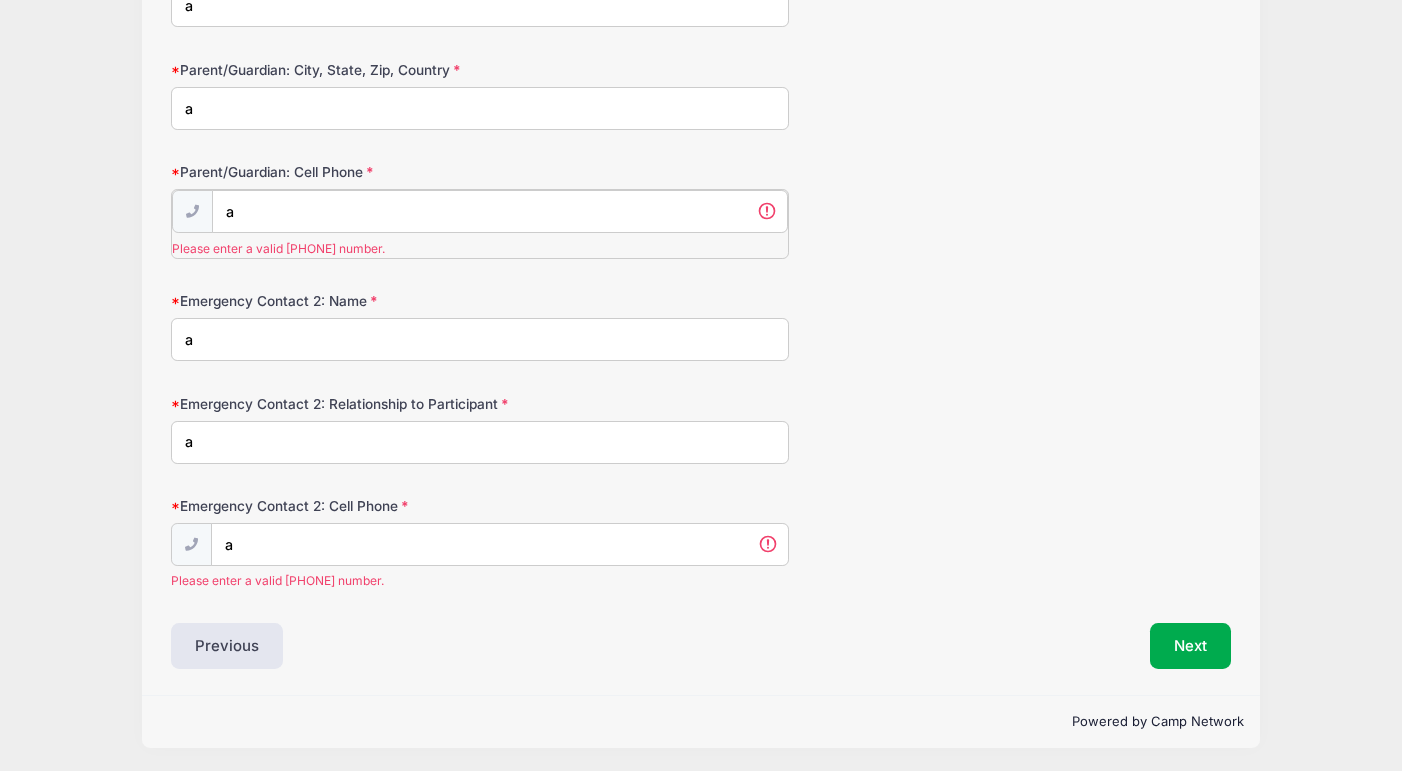 click on "a" at bounding box center (500, 211) 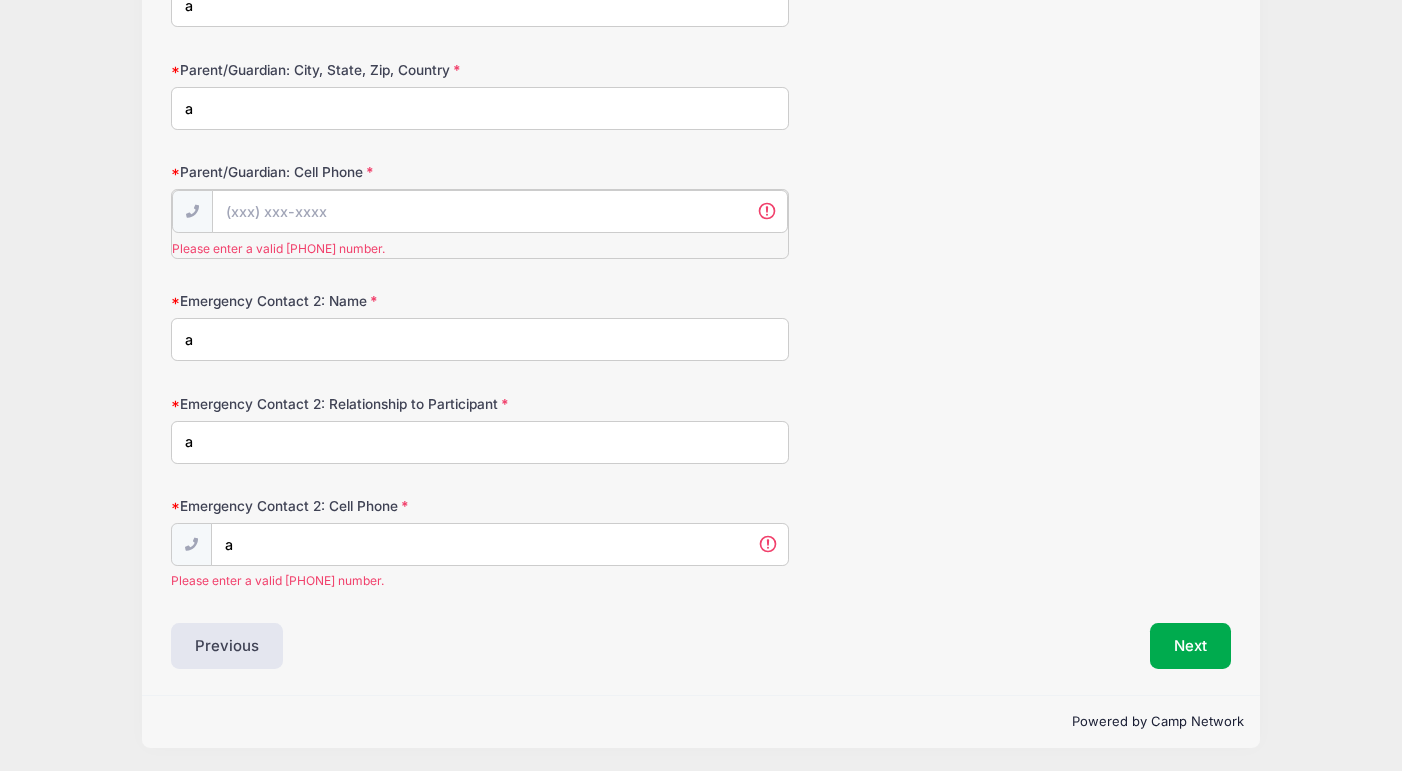 scroll, scrollTop: 3712, scrollLeft: 0, axis: vertical 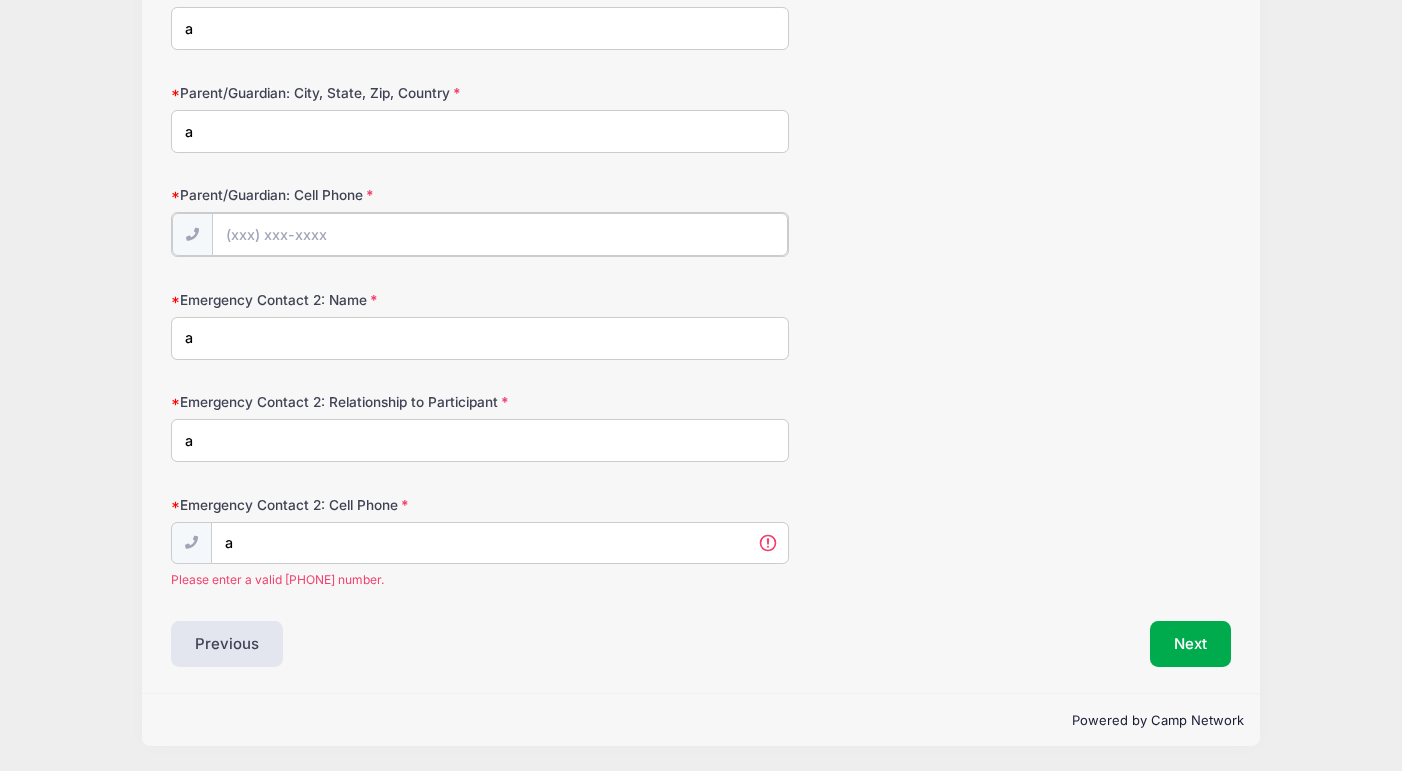 click on "Parent/Guardian: Cell Phone" at bounding box center (500, 234) 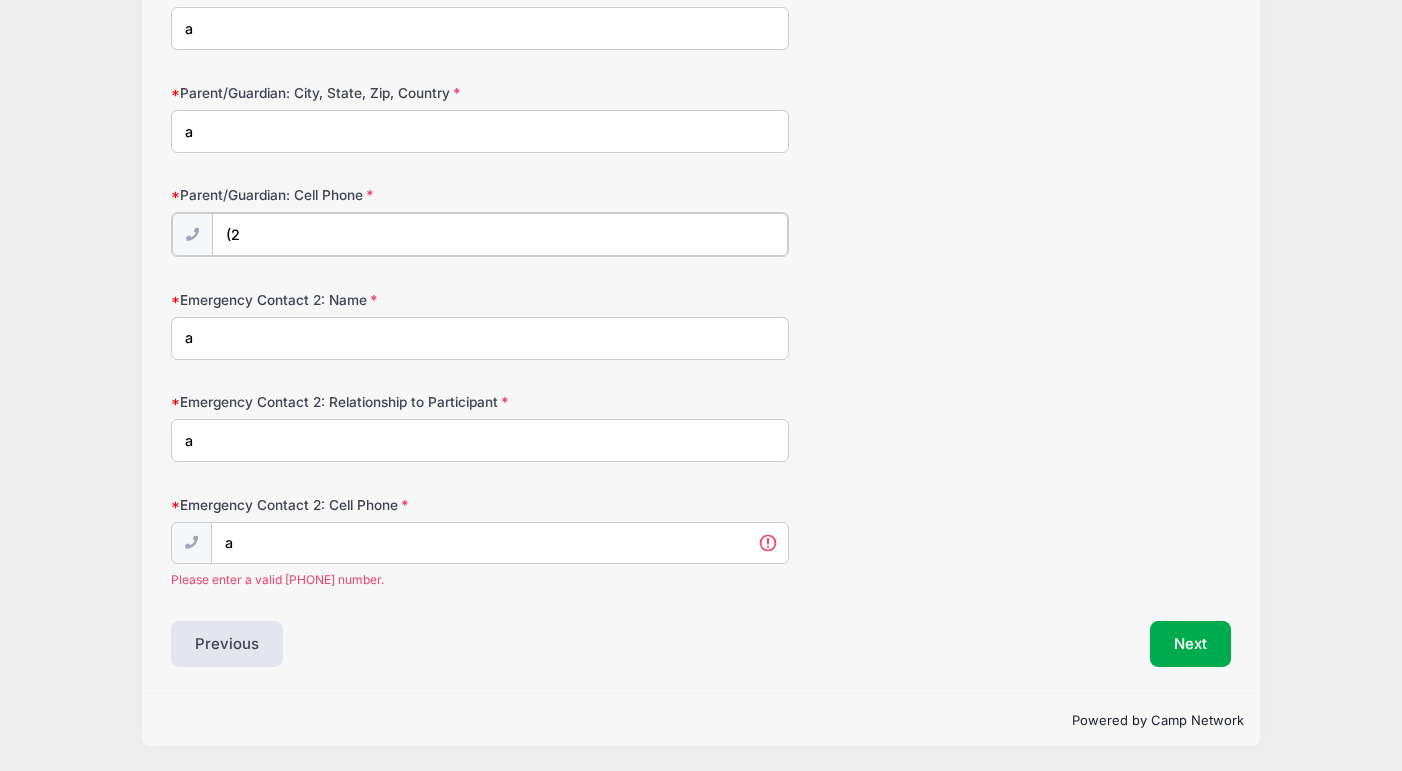 type on "([AREACODE]) [PHONE]-[PHONE]" 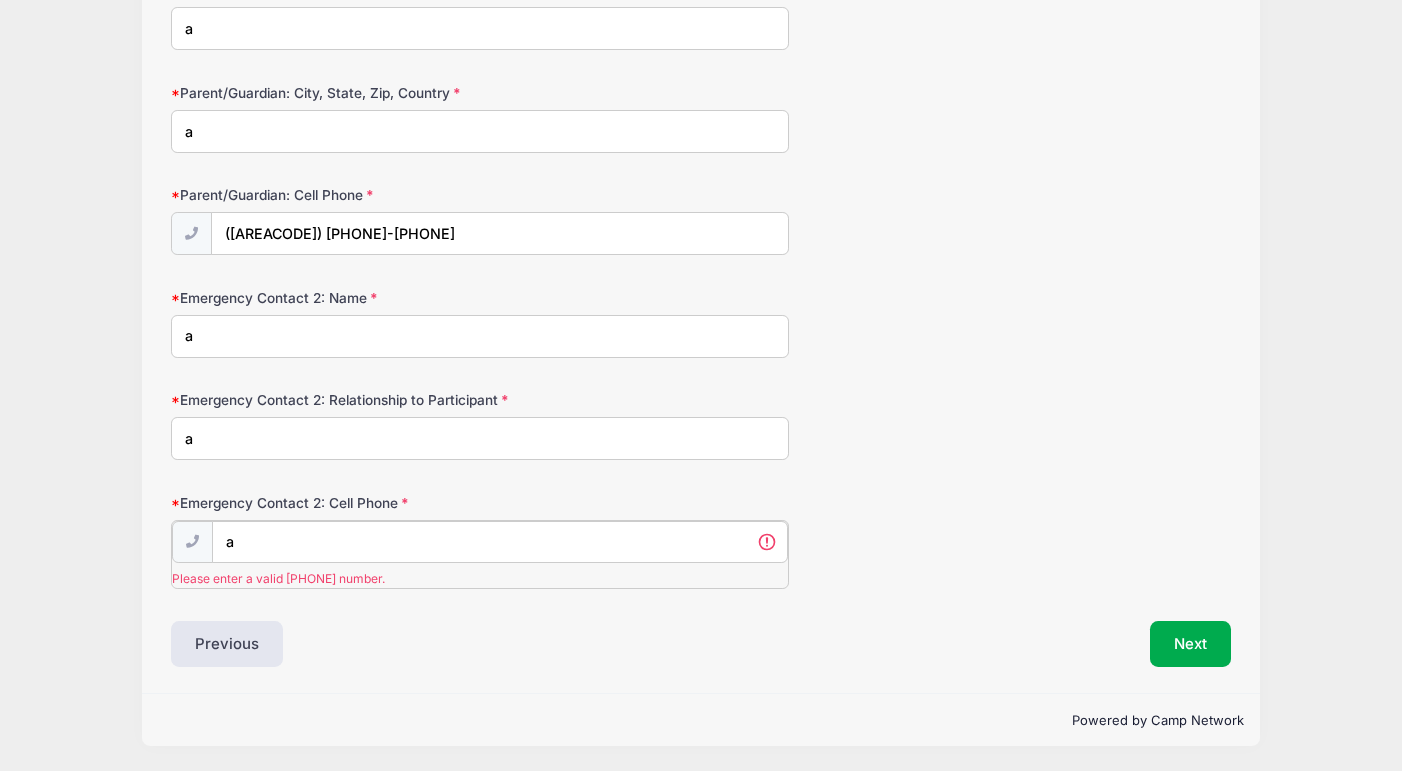 click on "a" at bounding box center (500, 542) 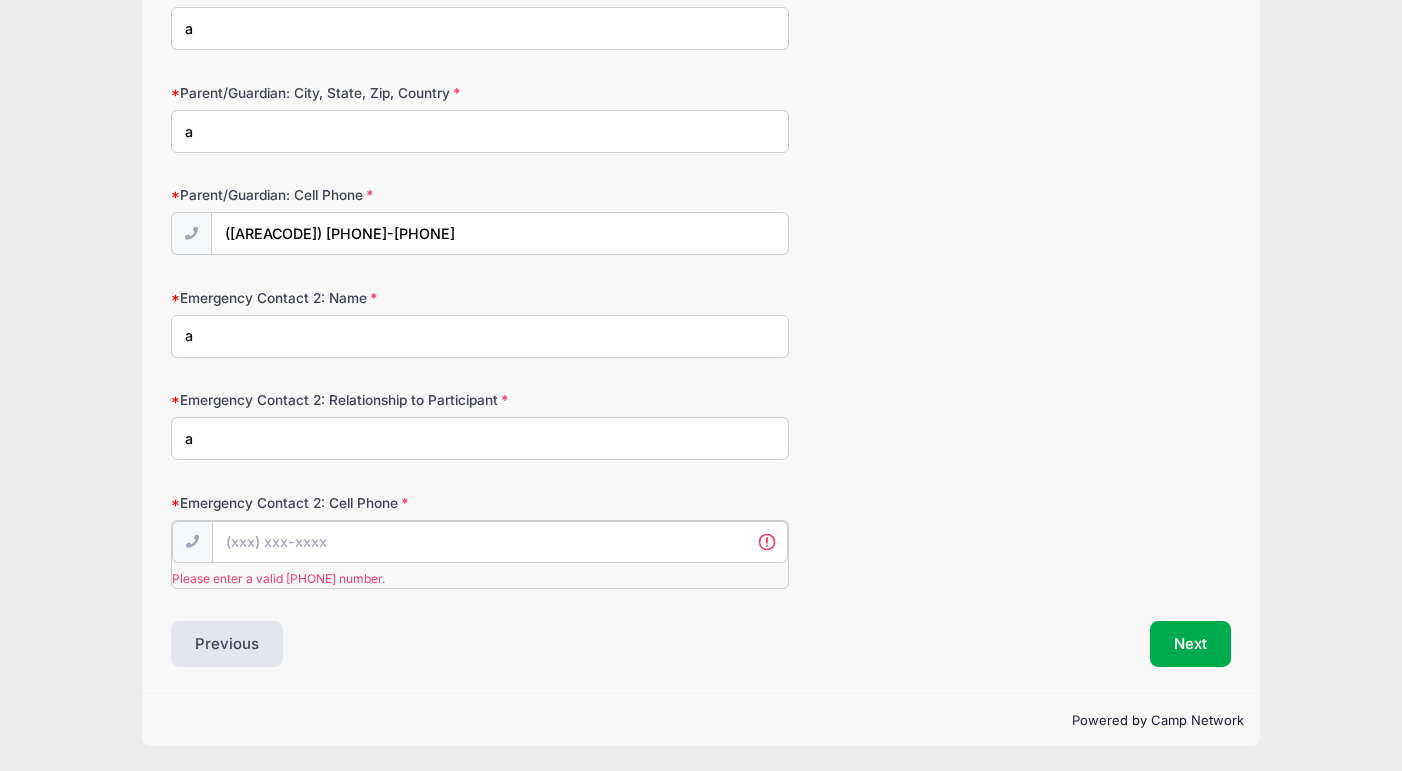 scroll, scrollTop: 3688, scrollLeft: 0, axis: vertical 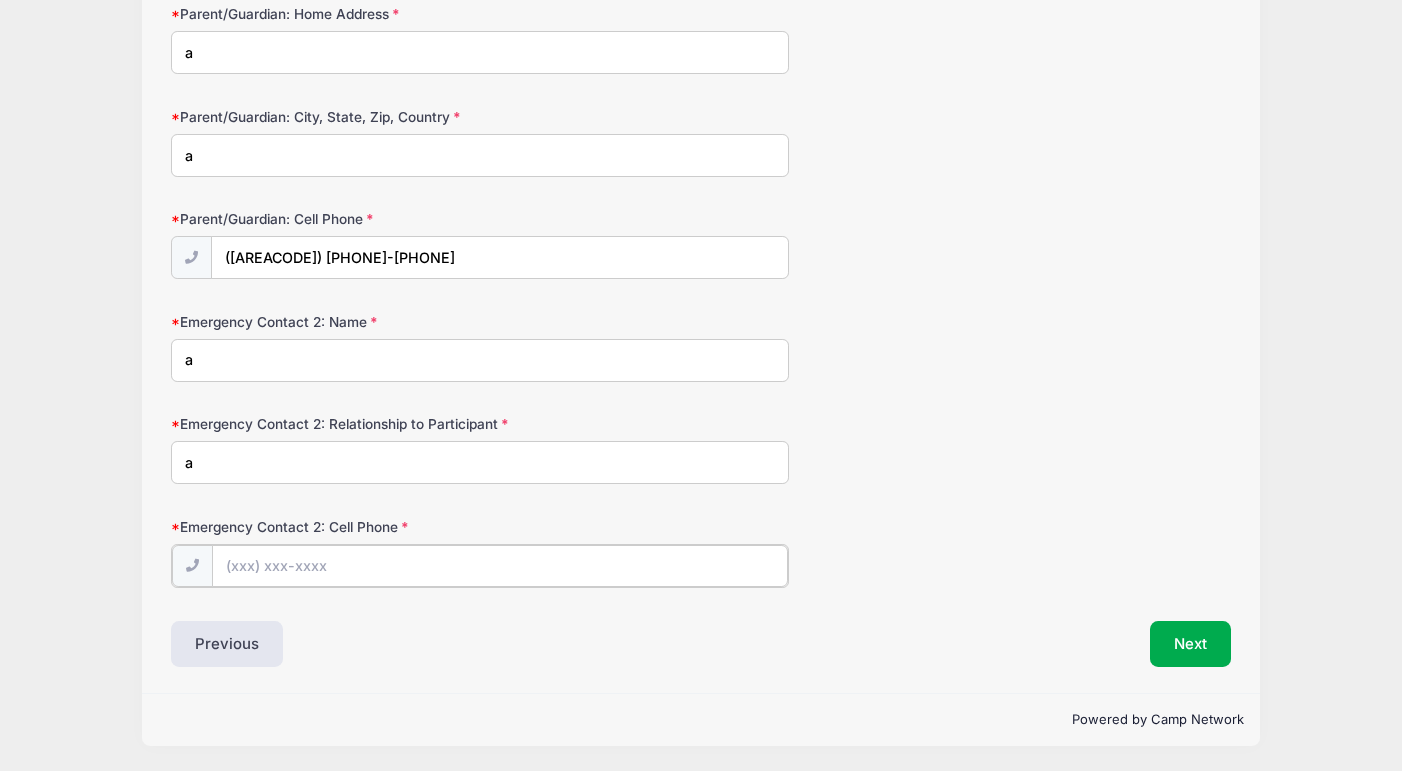 click on "Emergency Contact 2: Cell Phone" at bounding box center (500, 566) 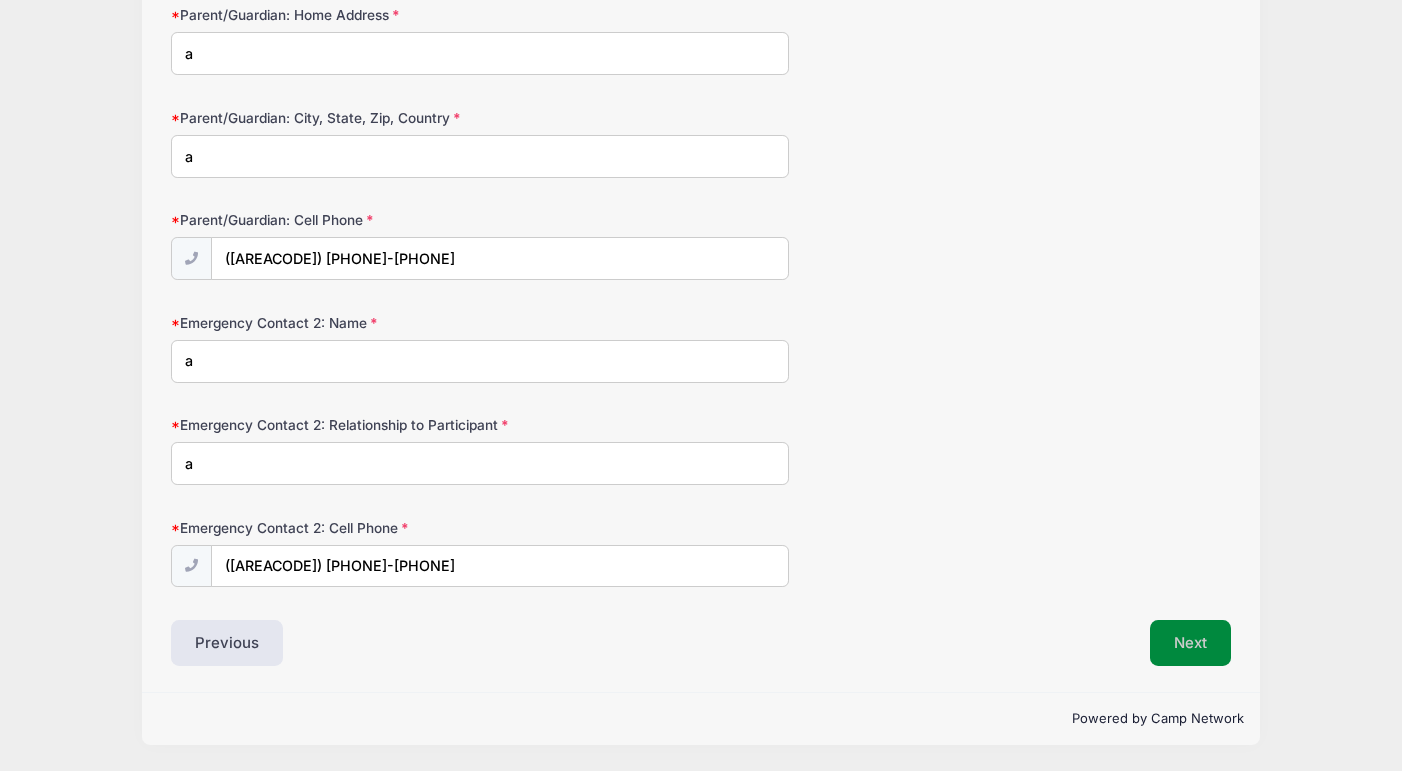 click on "Next" at bounding box center (1190, 643) 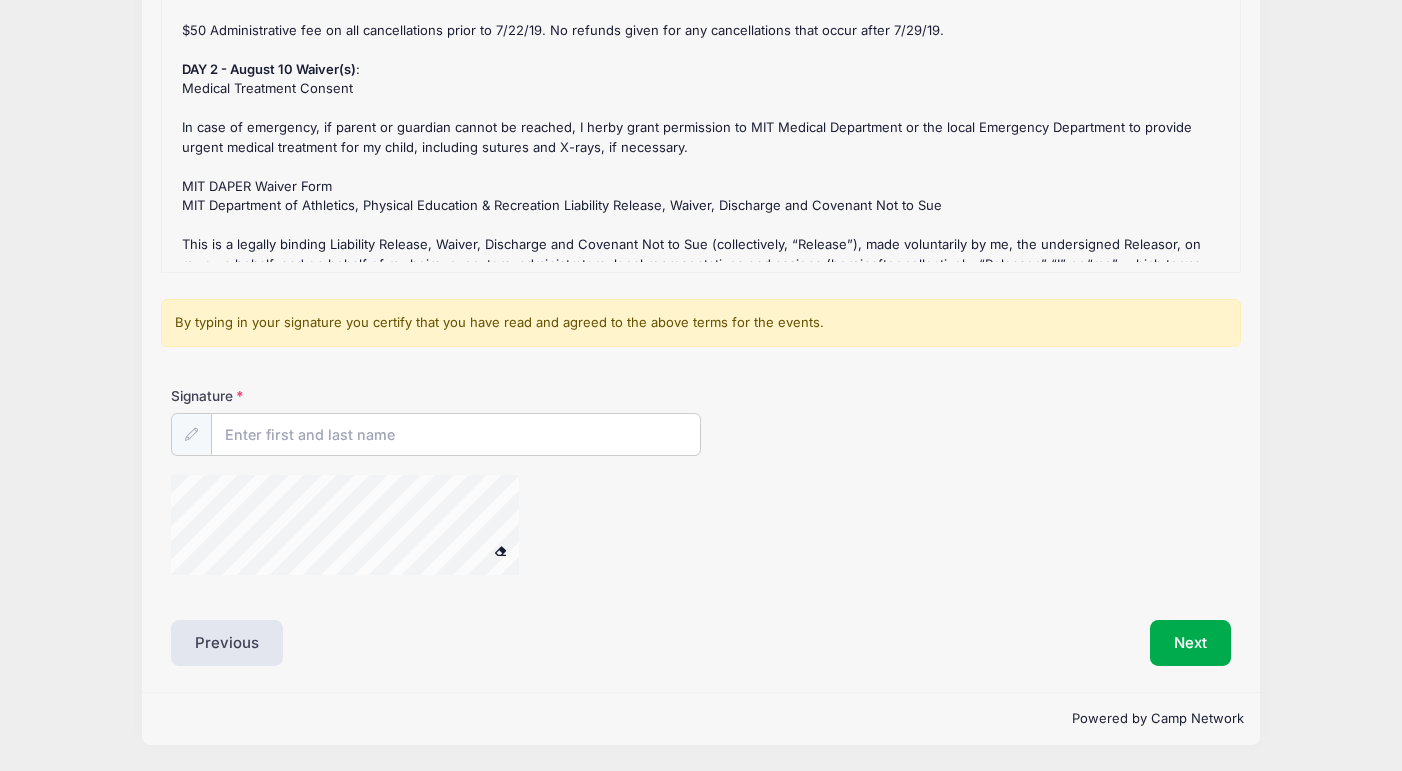 scroll, scrollTop: 185, scrollLeft: 0, axis: vertical 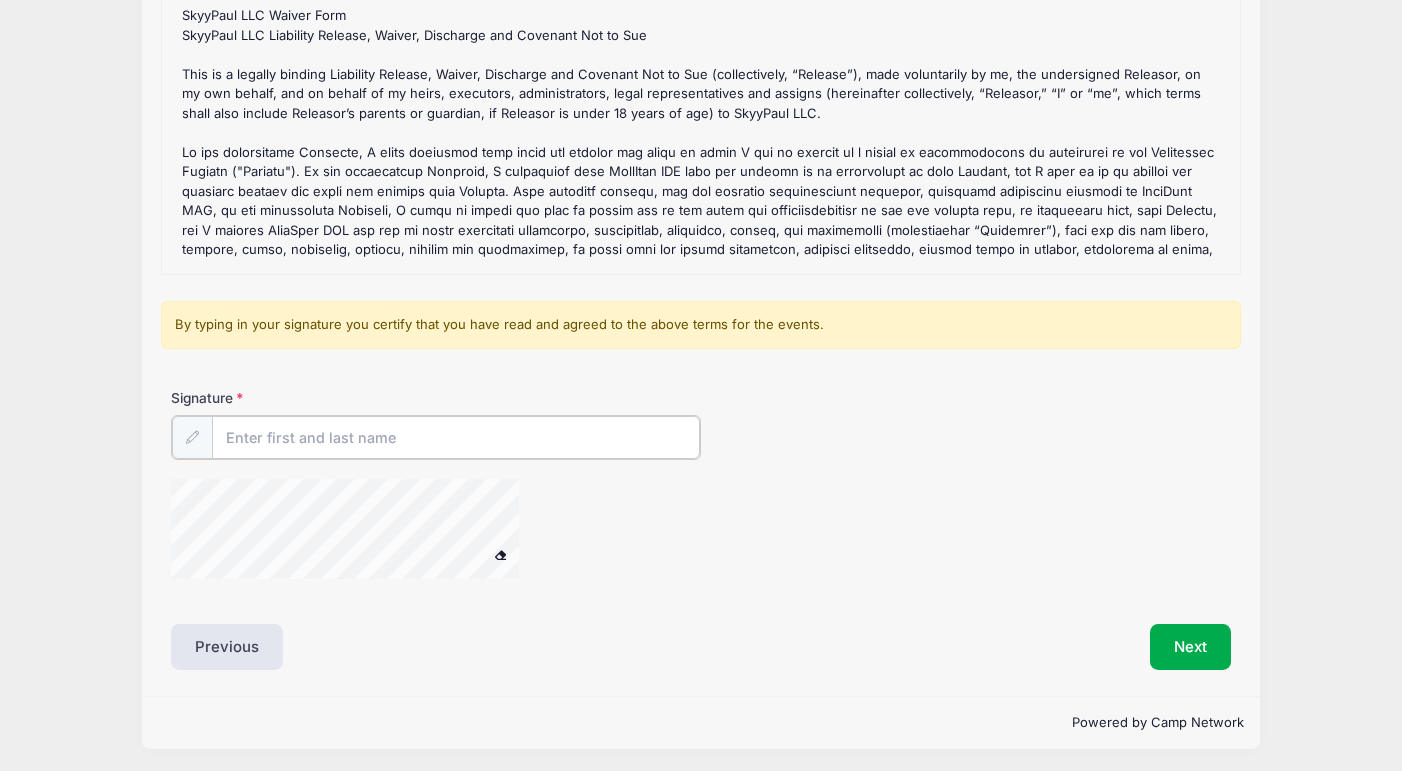 click on "Signature" at bounding box center [456, 437] 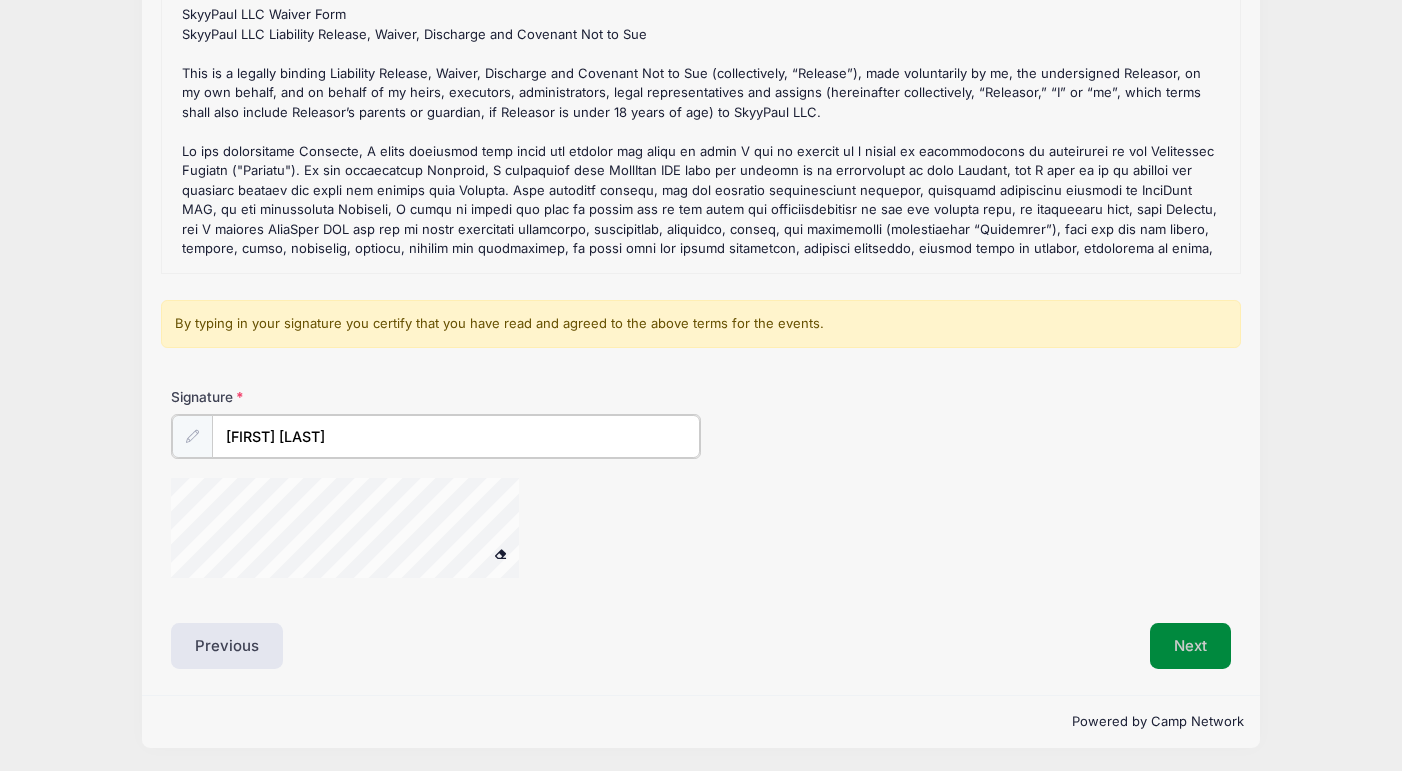type on "[FIRST] [LAST]" 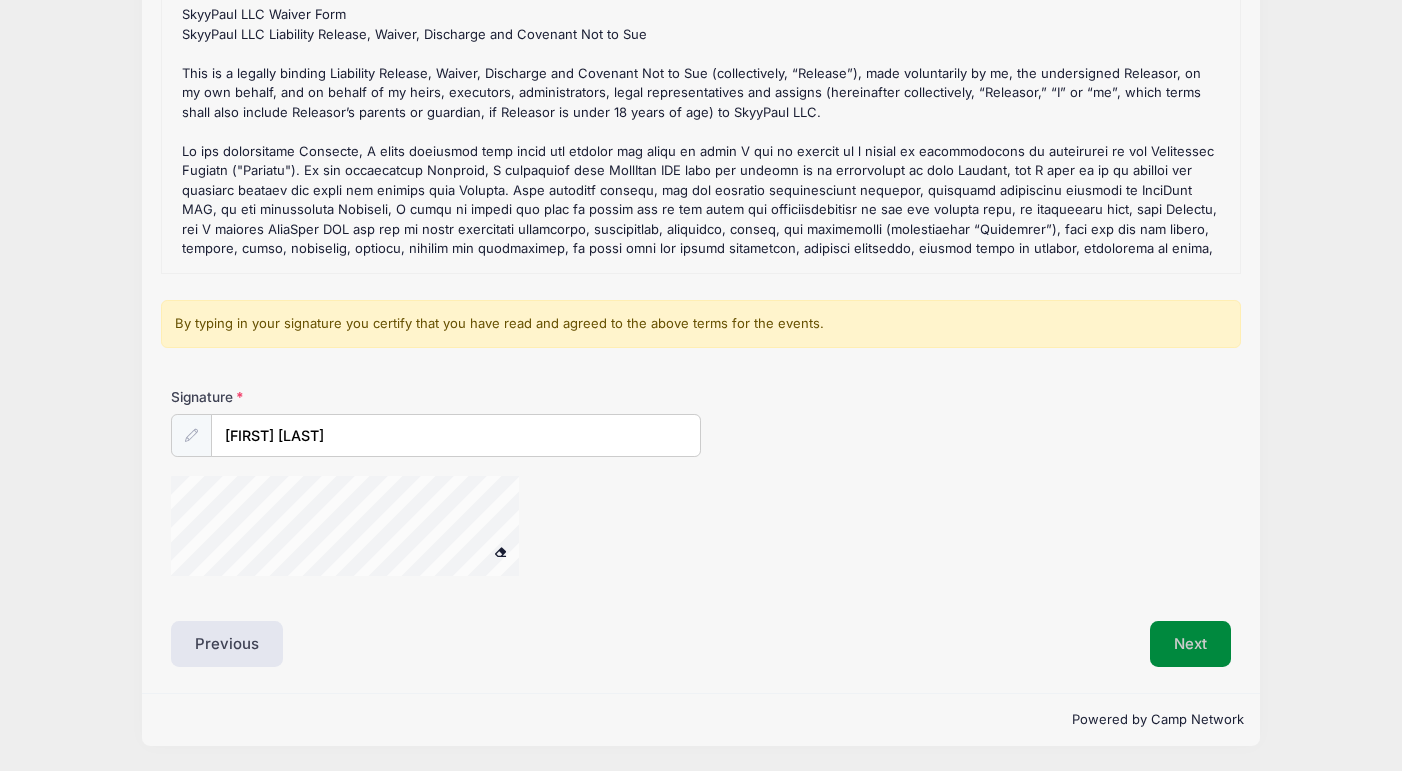 click on "Next" at bounding box center [1190, 644] 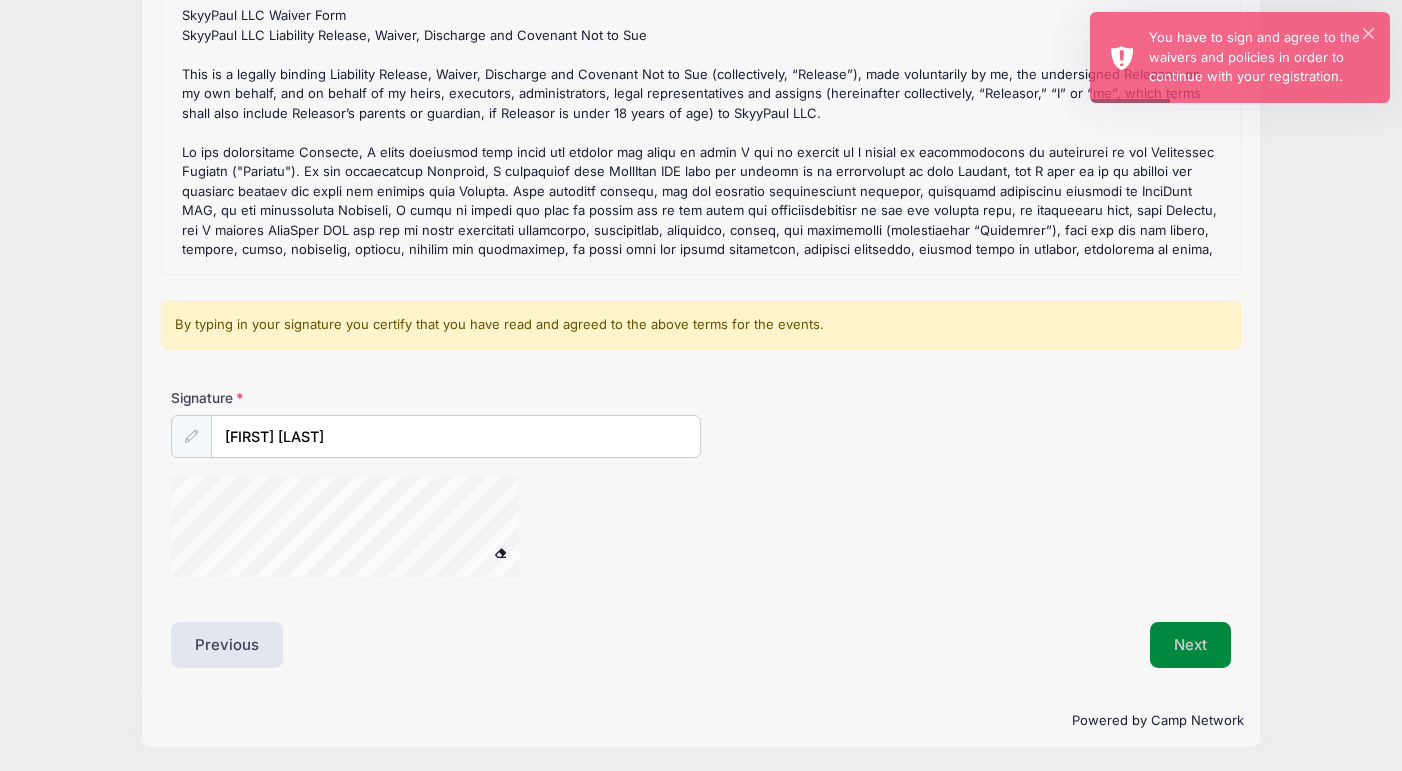 click on "Next" at bounding box center (1190, 645) 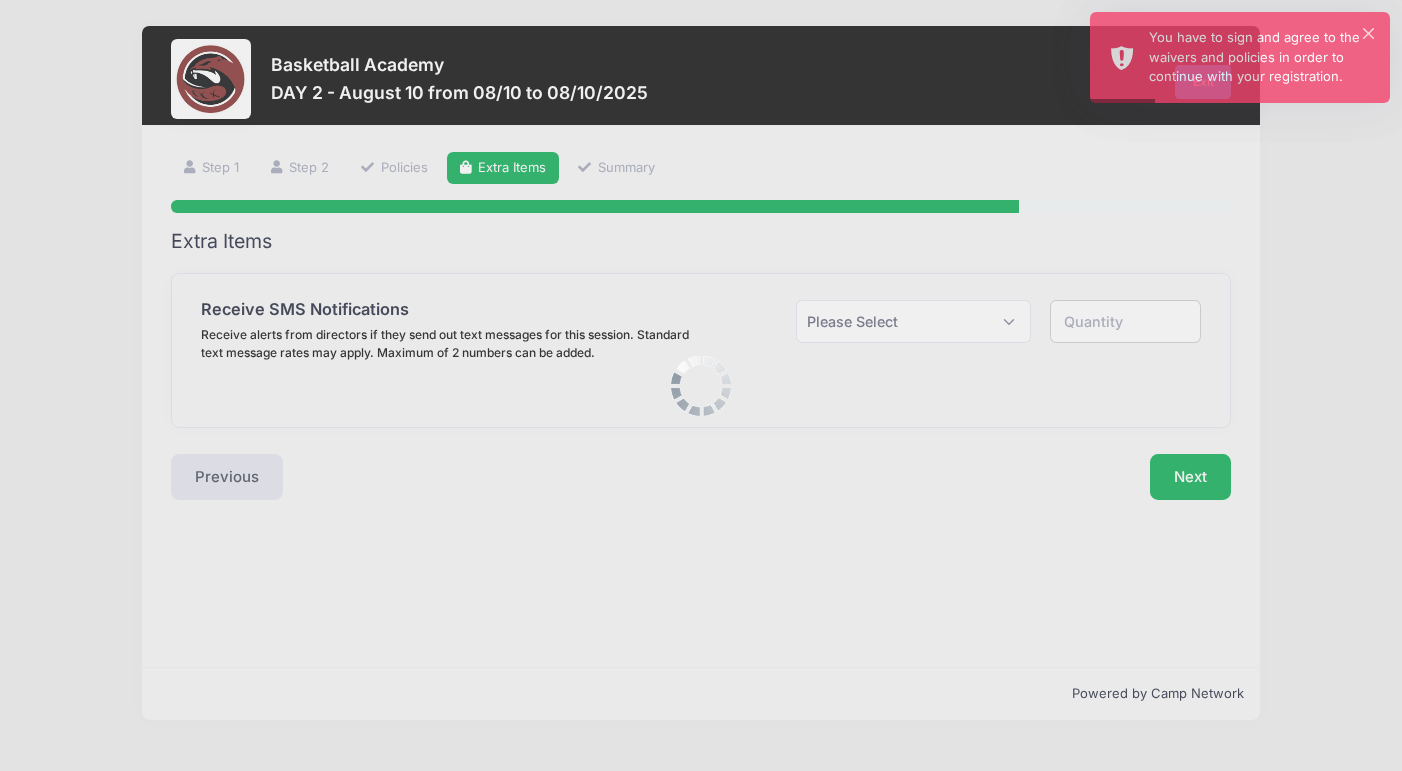 scroll, scrollTop: 0, scrollLeft: 0, axis: both 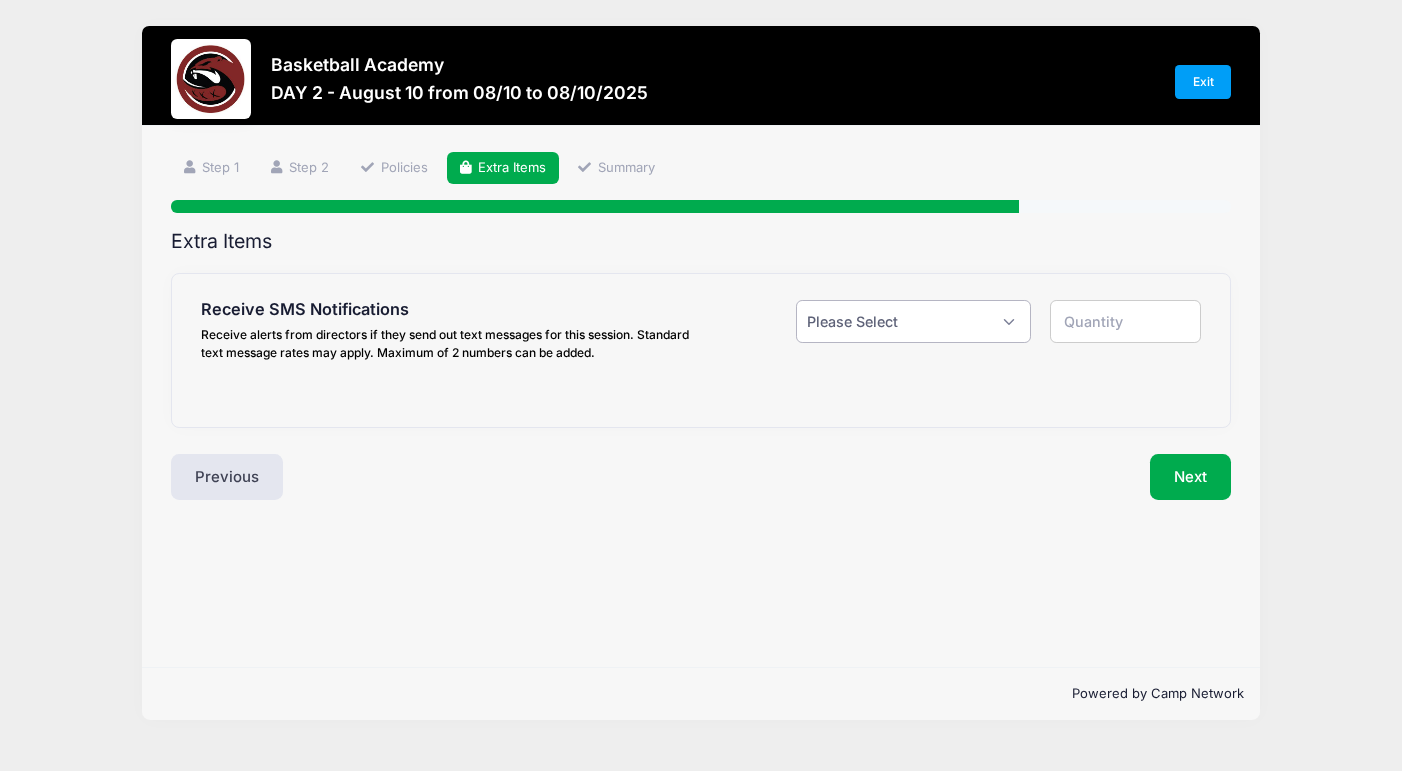 click on "Please Select Yes ($0.00)
No" at bounding box center (913, 321) 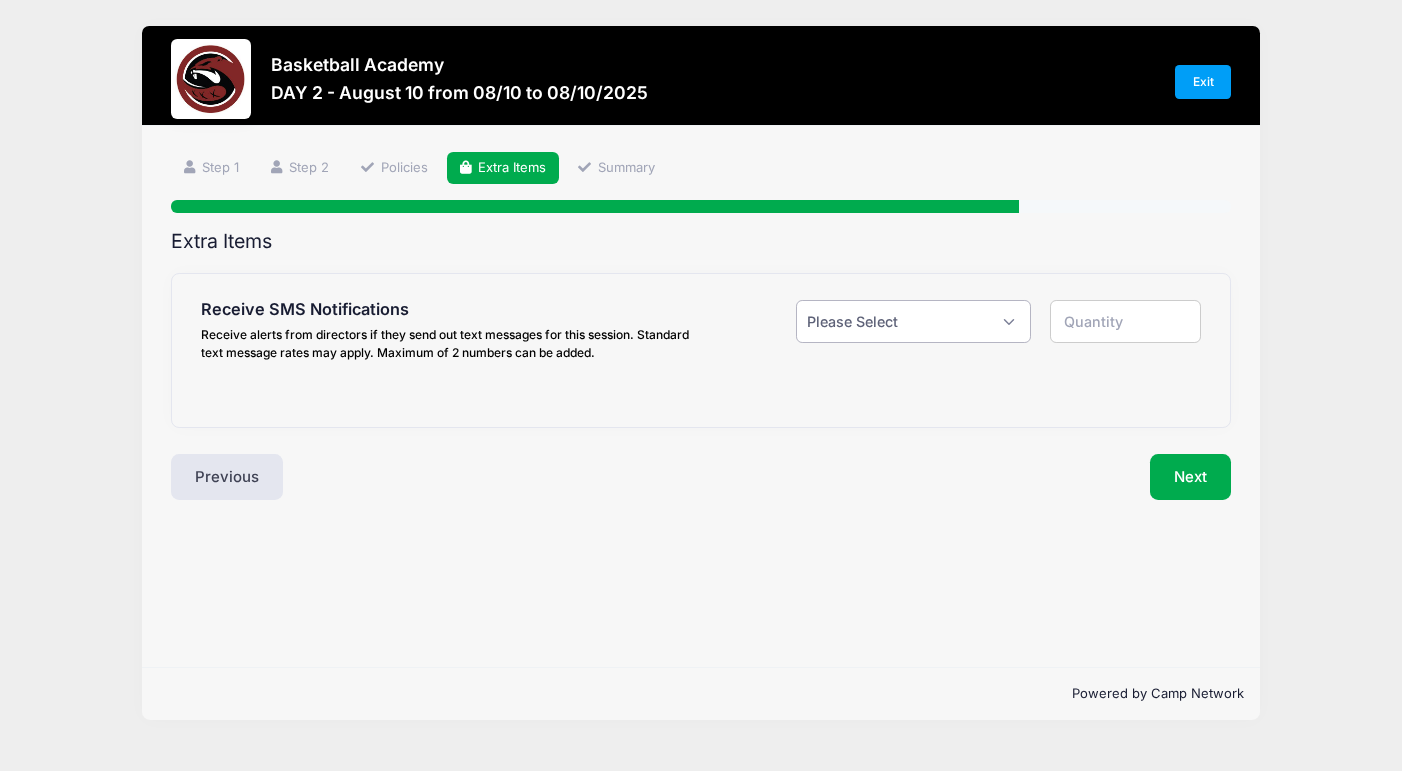 select on "1" 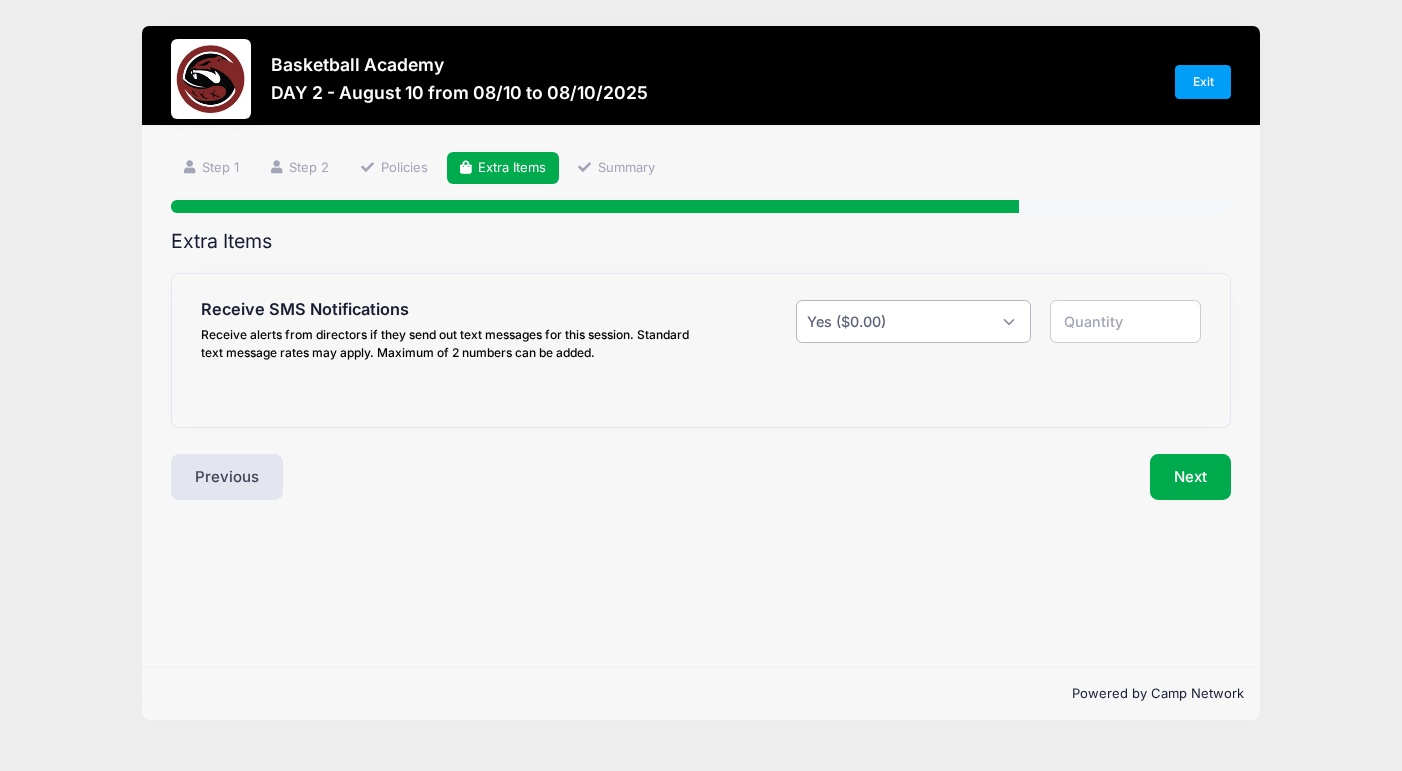 type on "1" 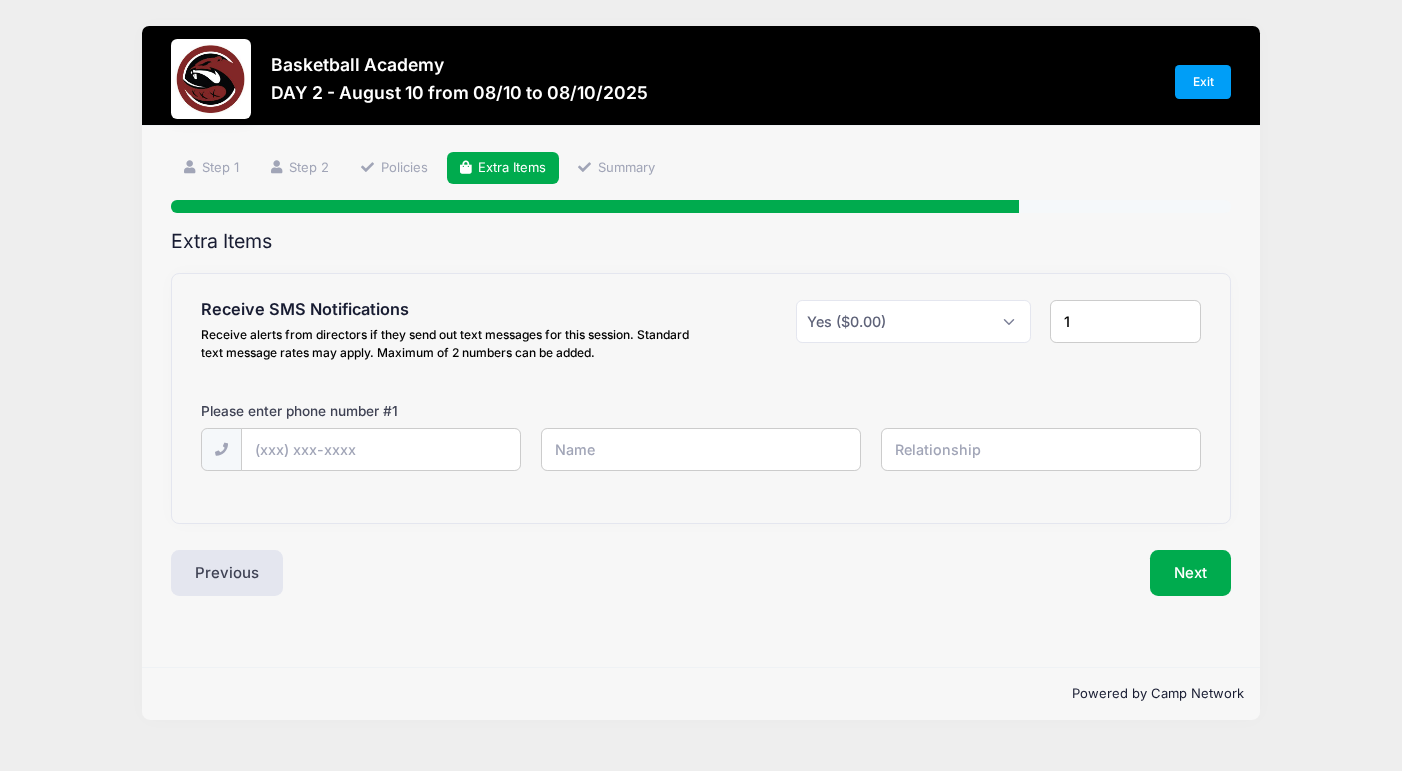 click on "Next" at bounding box center (971, 573) 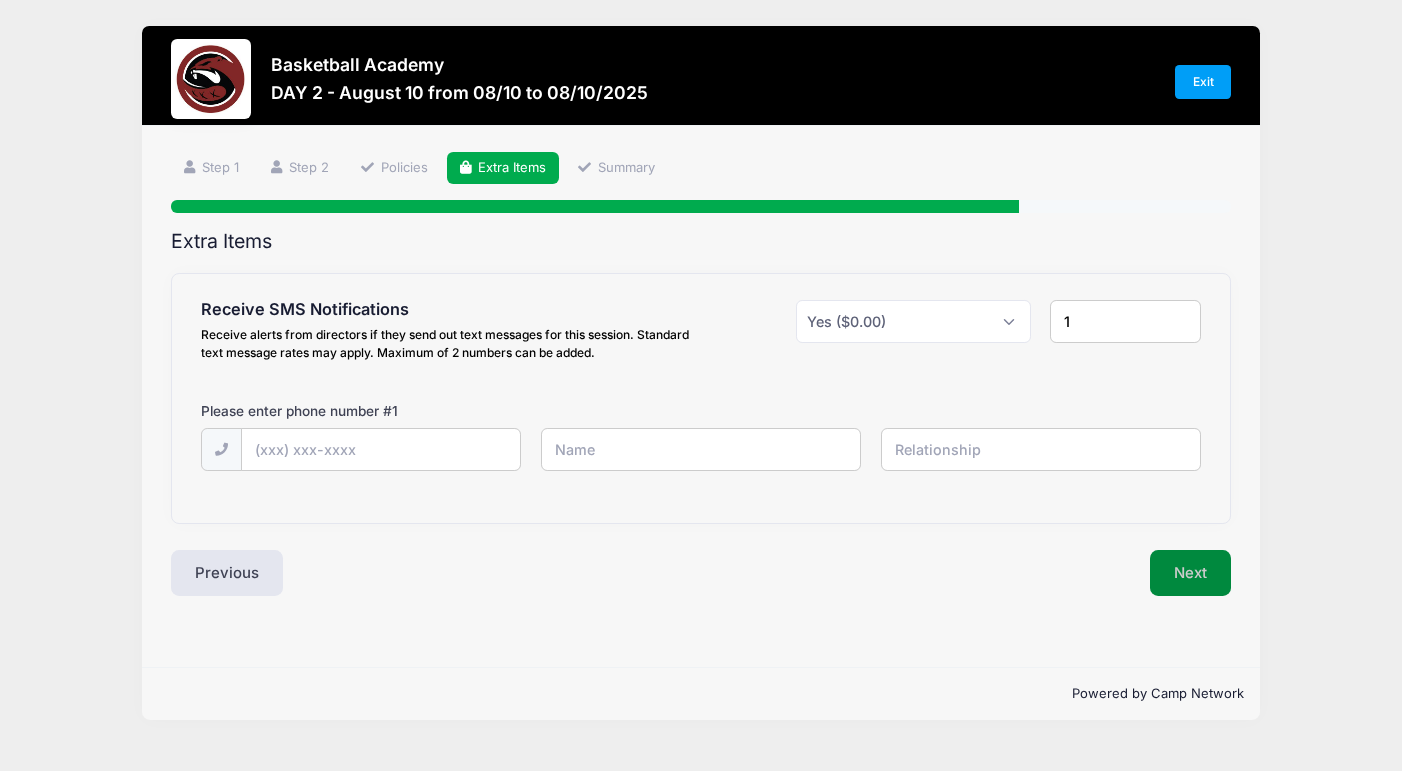 click on "Next" at bounding box center [1190, 573] 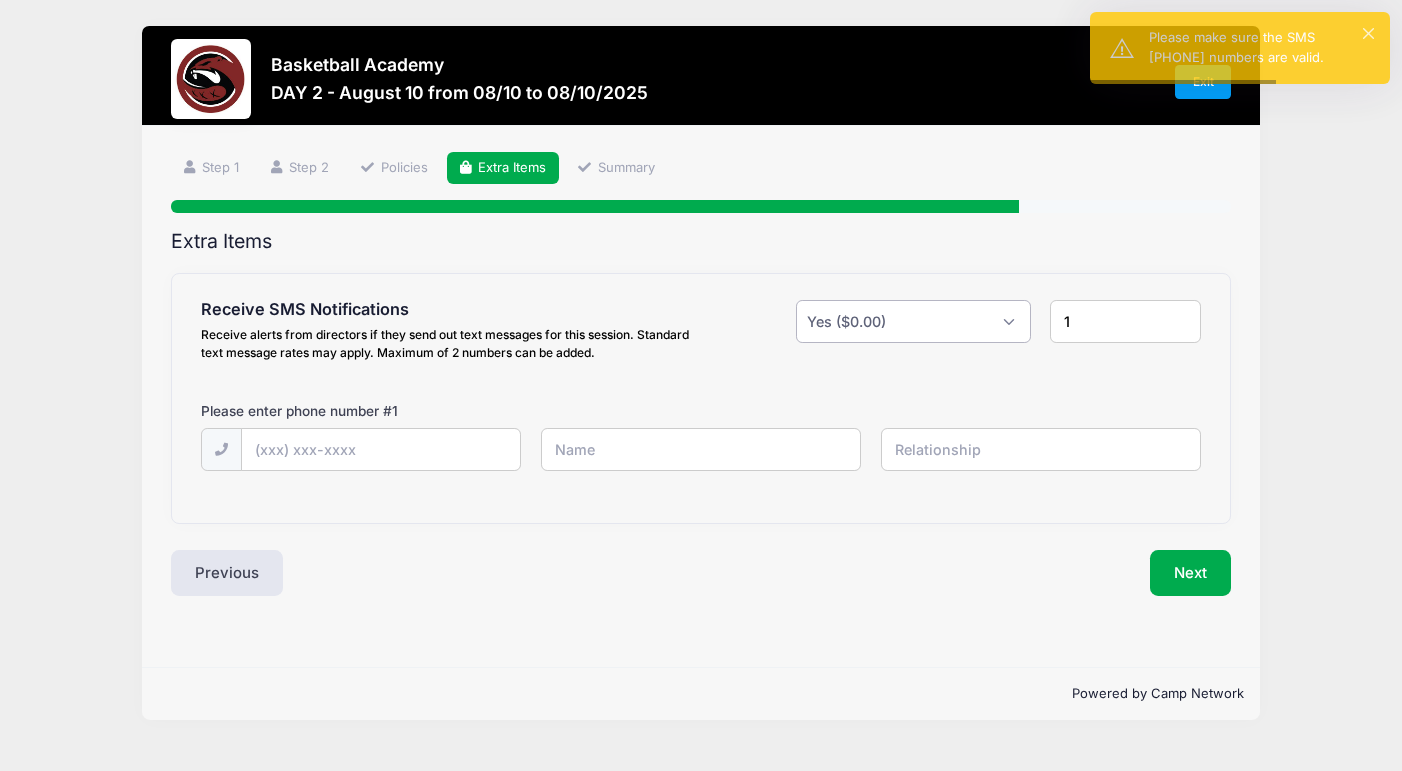 click on "Please Select Yes ($0.00)
No" at bounding box center (913, 321) 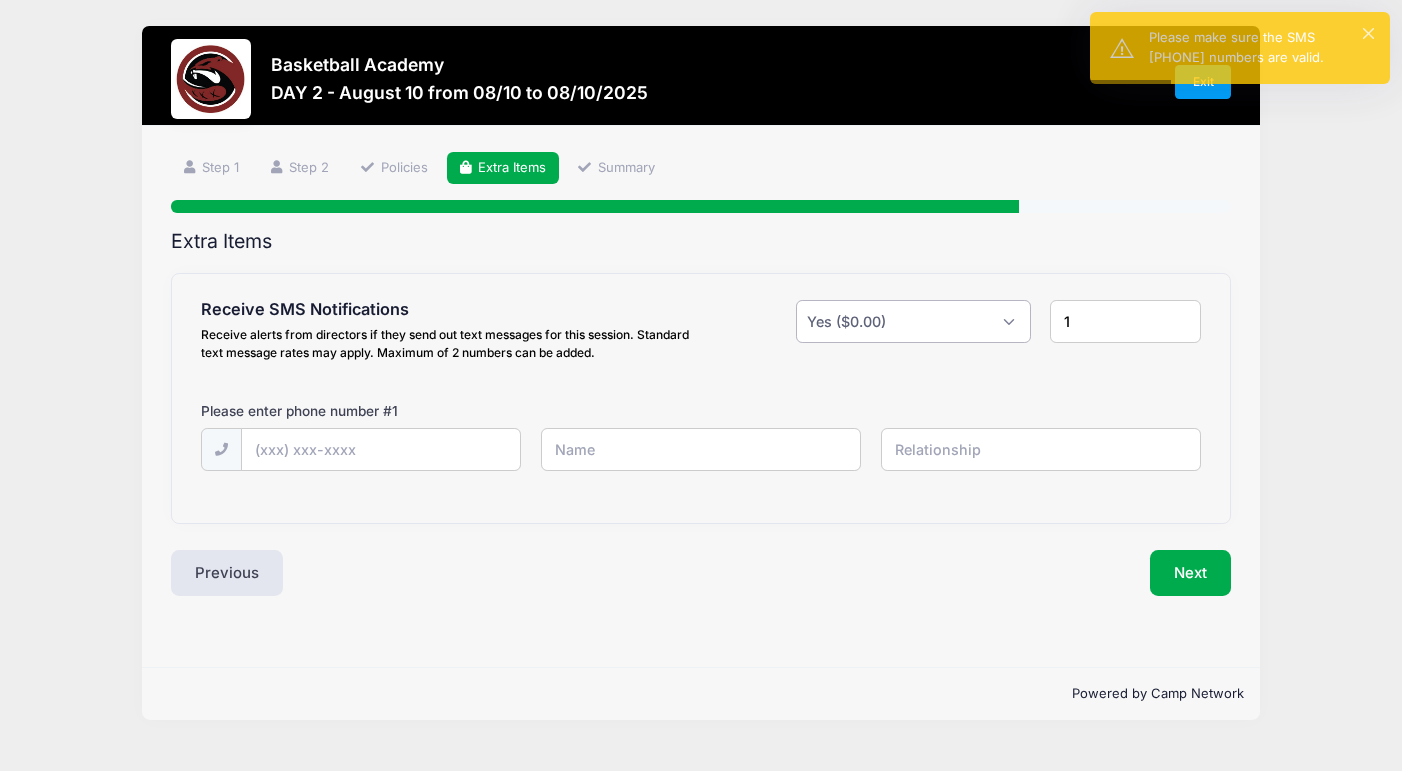select on "0" 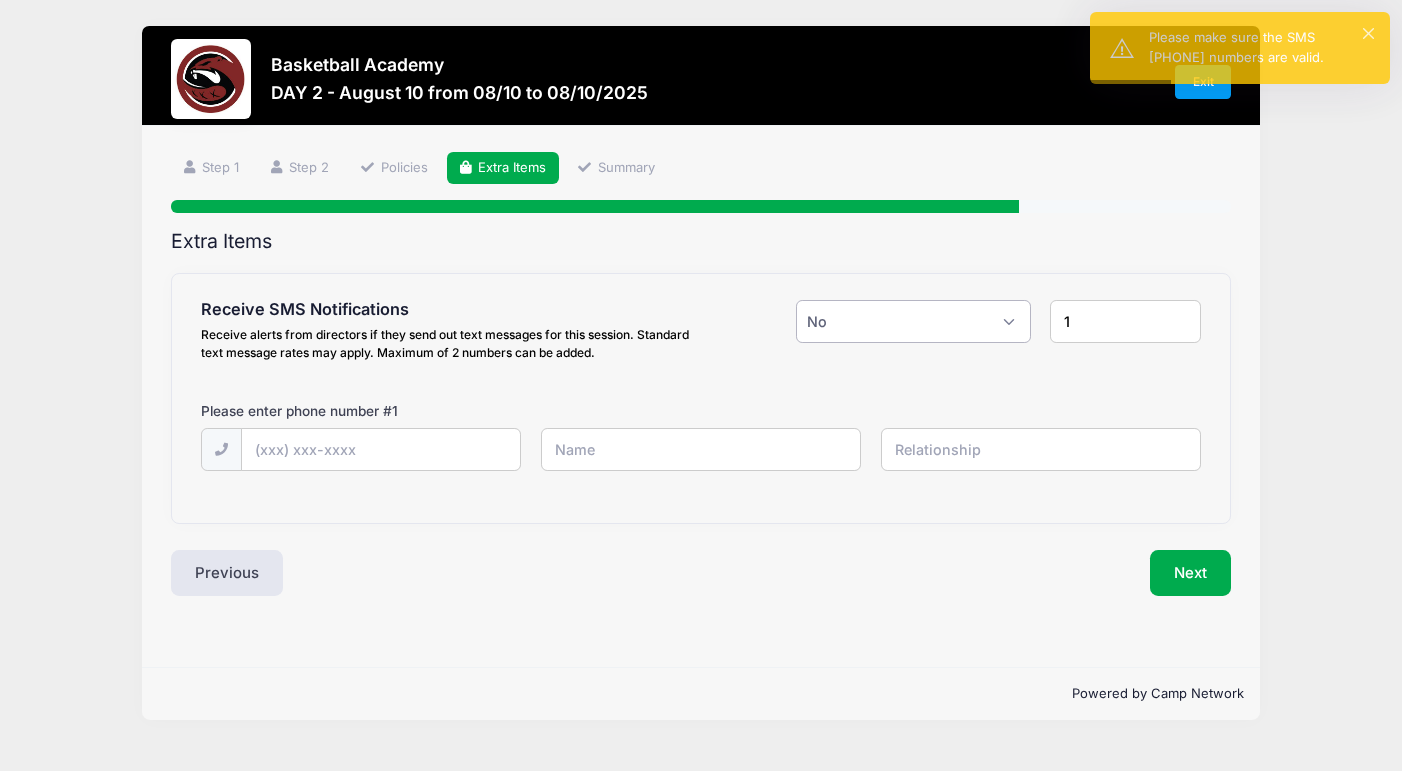 type on "0" 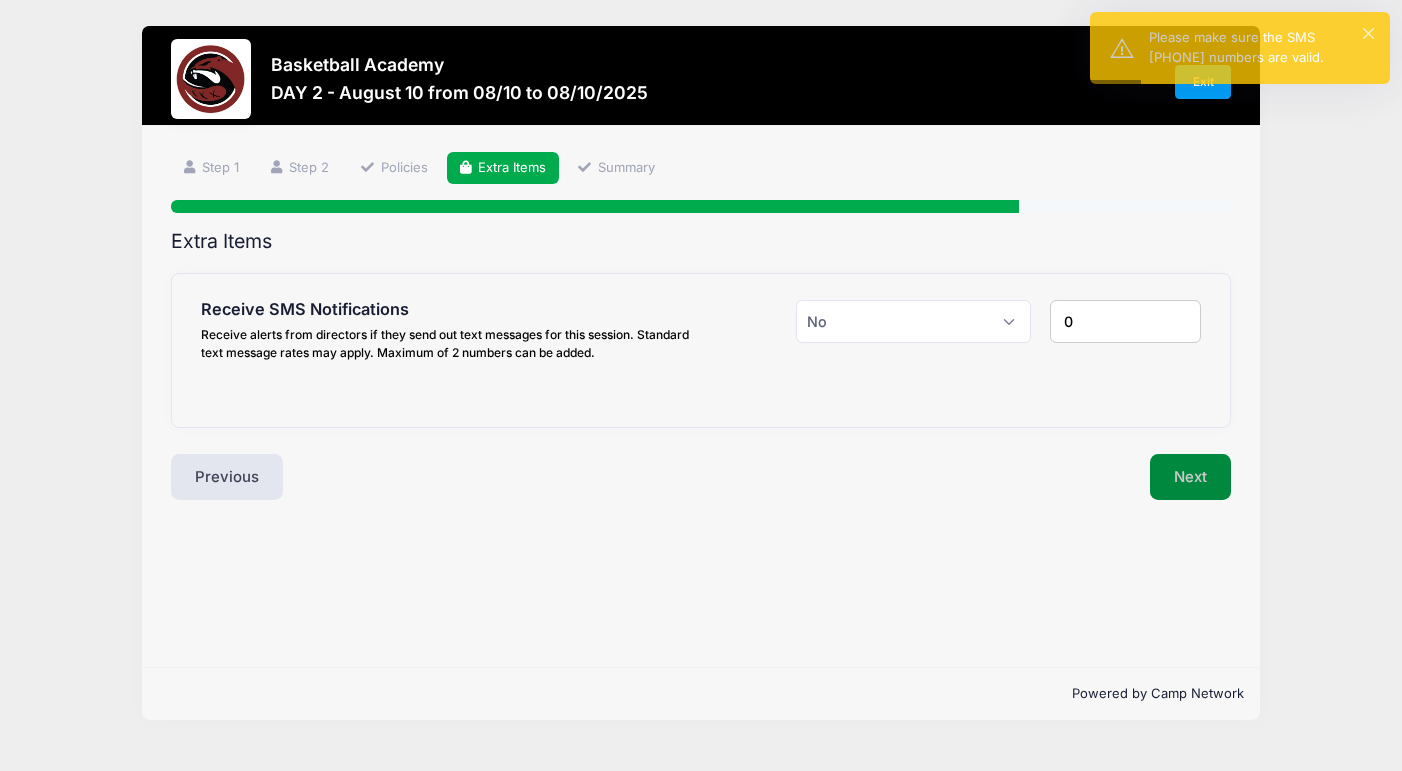click on "Next" at bounding box center [1190, 477] 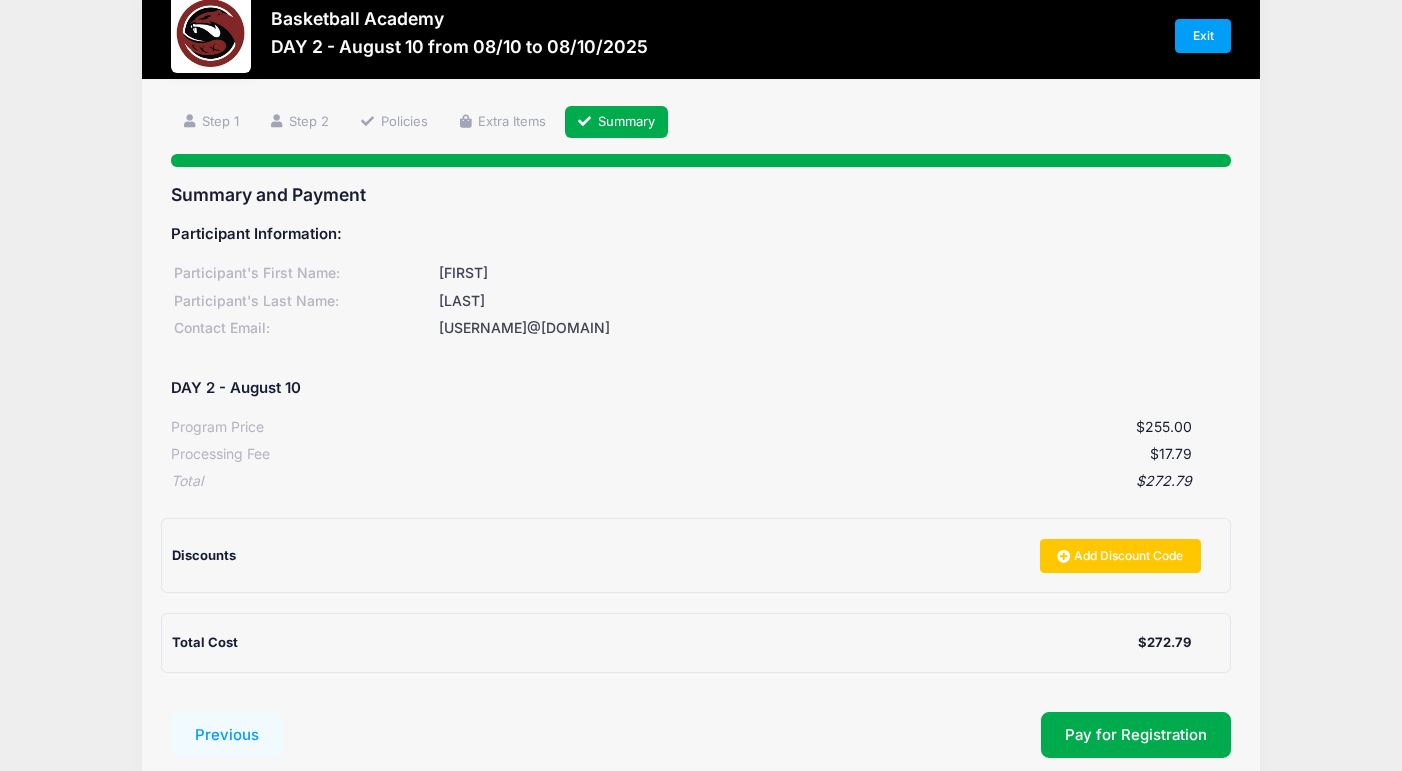 scroll, scrollTop: 0, scrollLeft: 0, axis: both 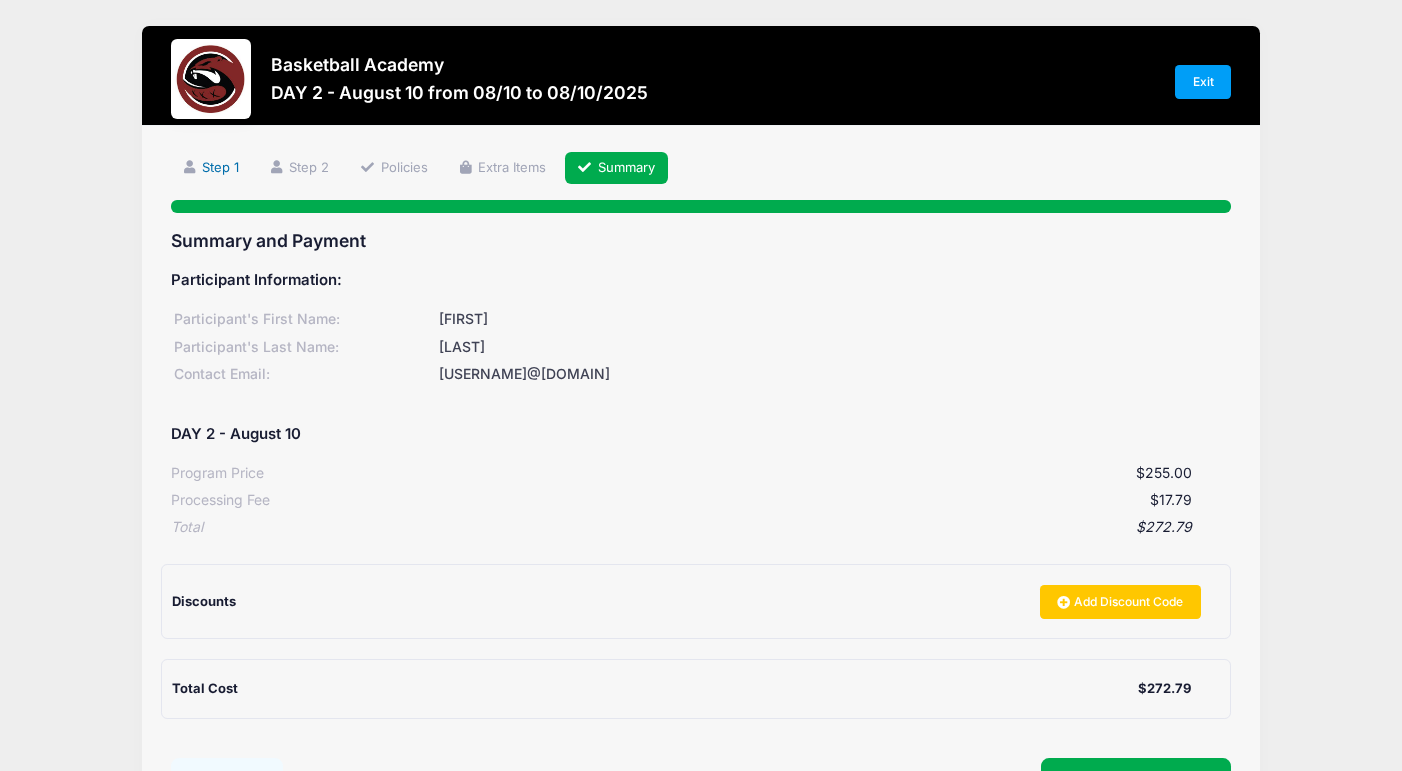 click on "Step 1" at bounding box center [211, 168] 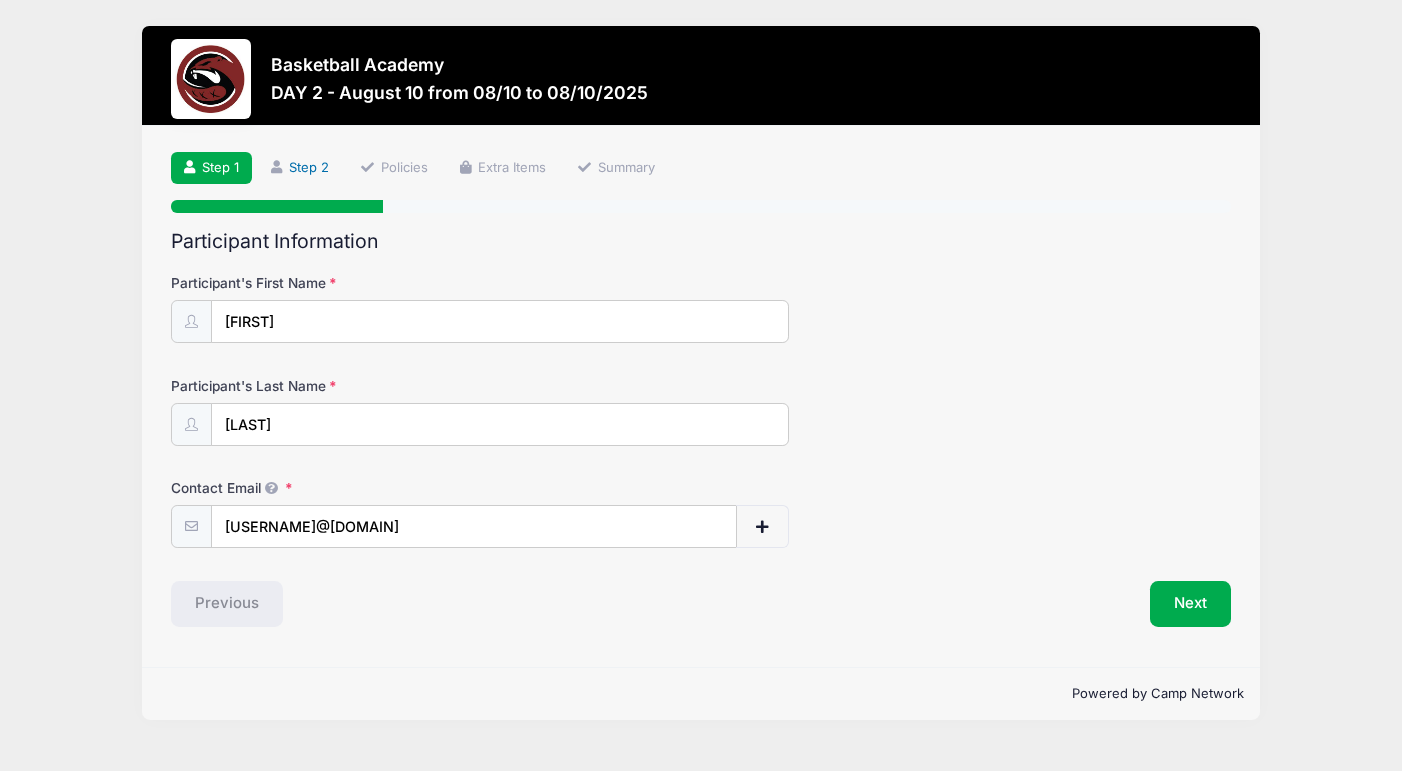 click on "Step 2" at bounding box center (300, 168) 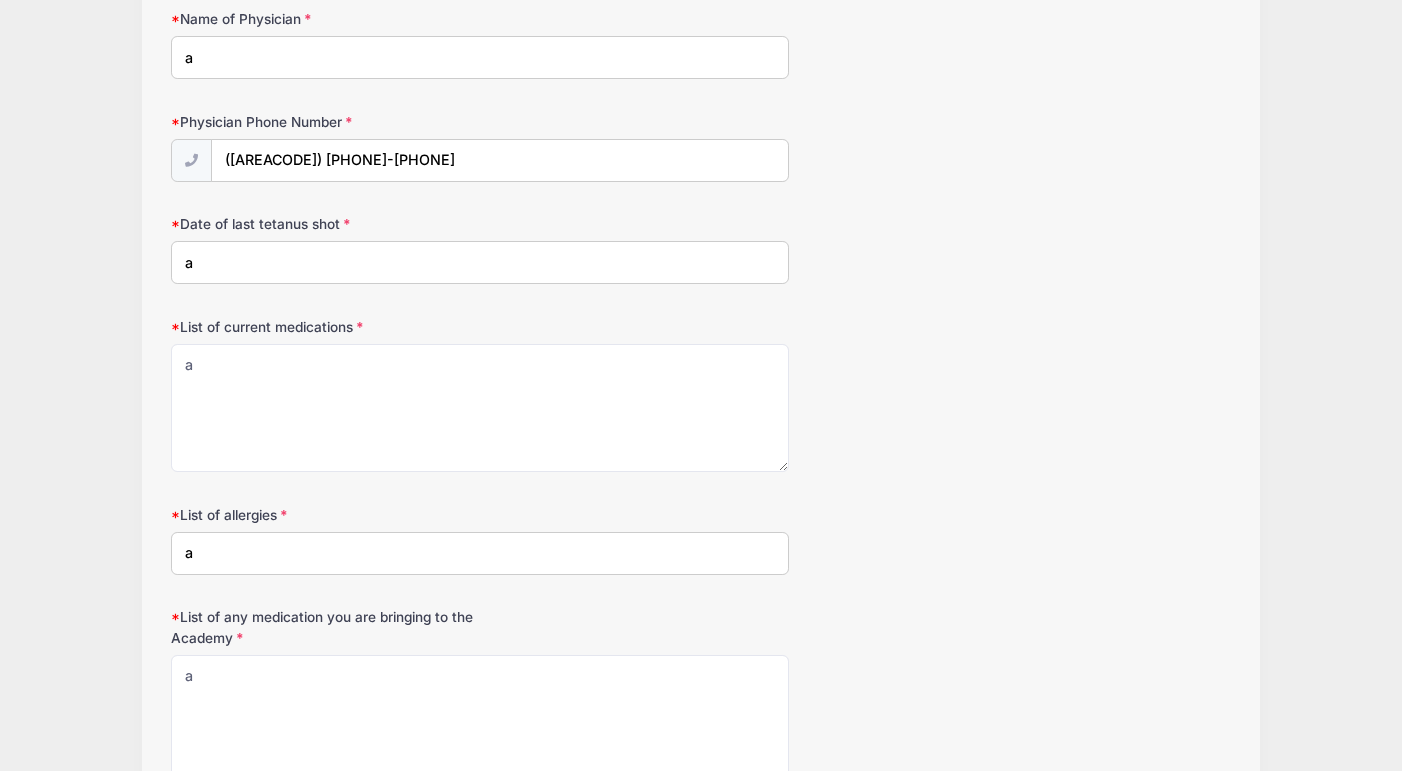 scroll, scrollTop: 2056, scrollLeft: 0, axis: vertical 